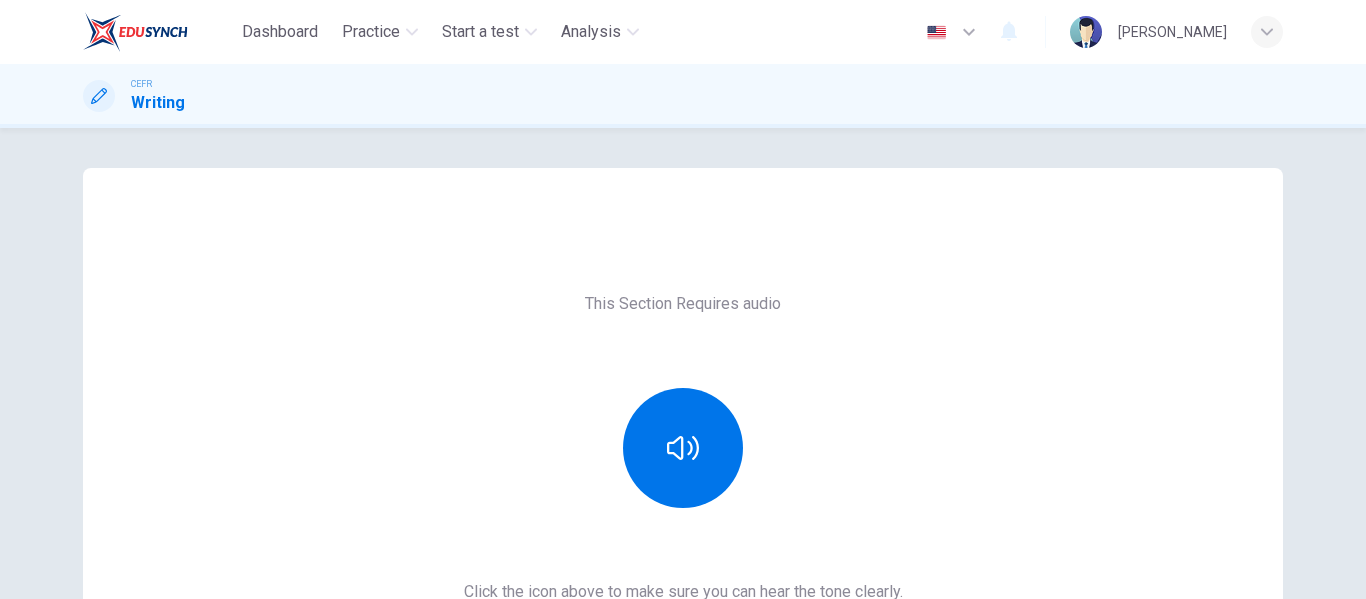 scroll, scrollTop: 0, scrollLeft: 0, axis: both 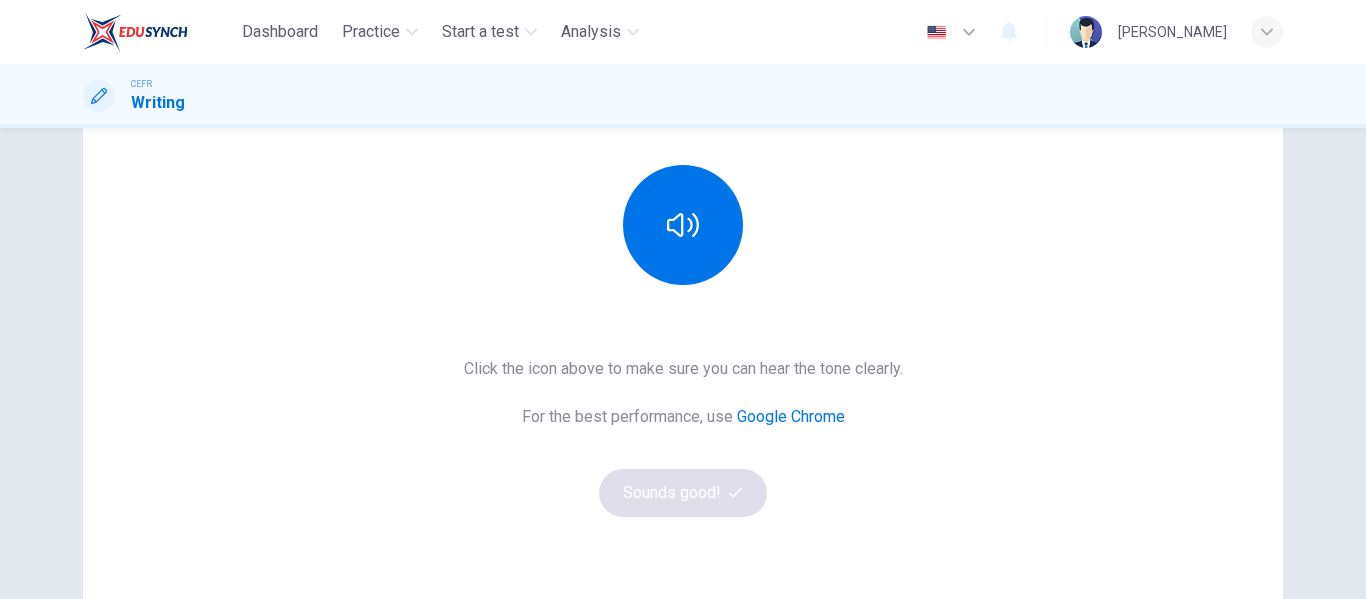click on "Click the icon above to make sure you can hear the tone clearly. For the best performance, use   Google Chrome Sounds good!" at bounding box center (683, 437) 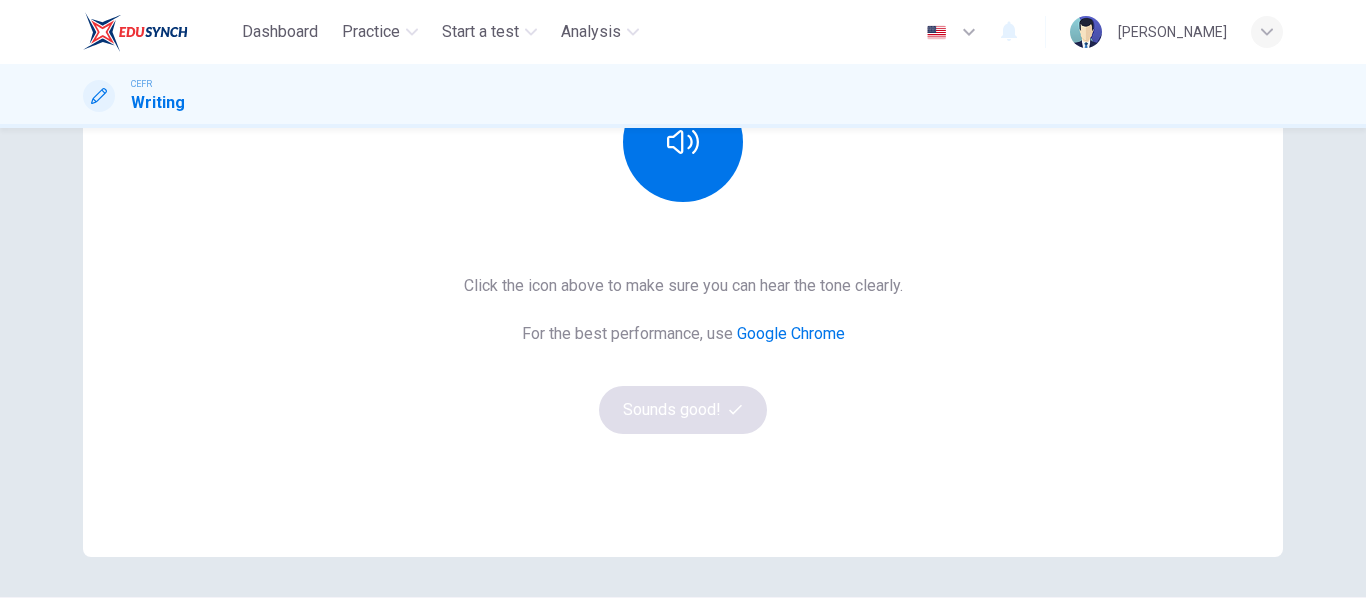 scroll, scrollTop: 277, scrollLeft: 0, axis: vertical 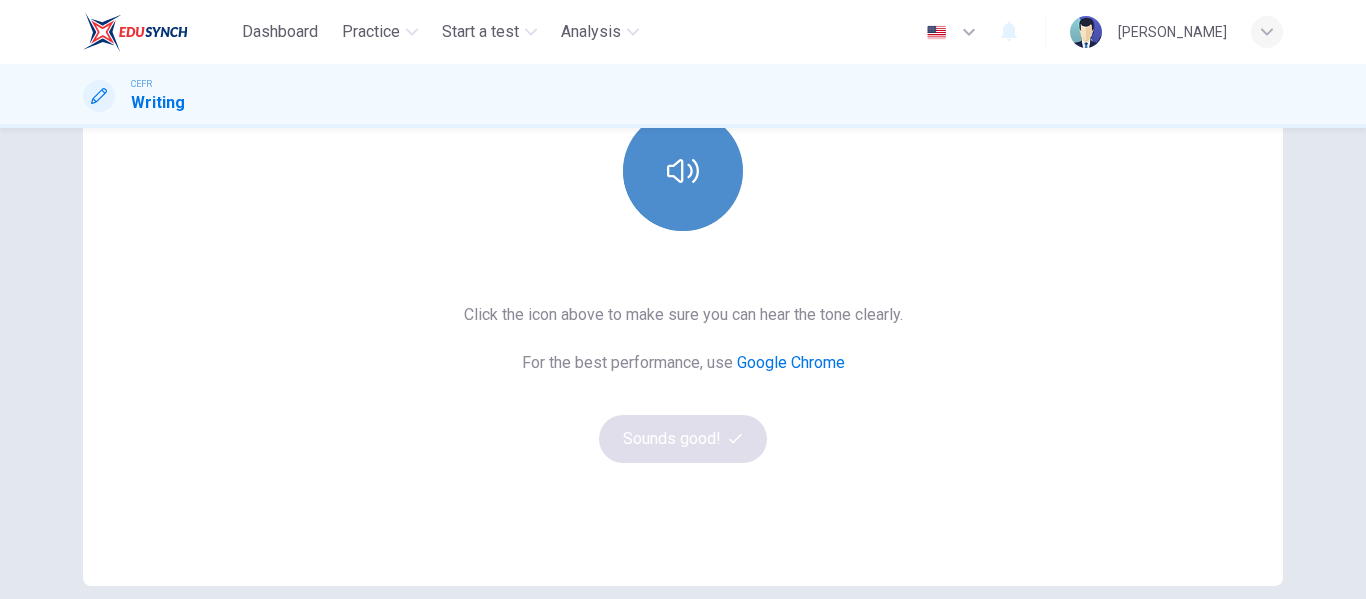 click 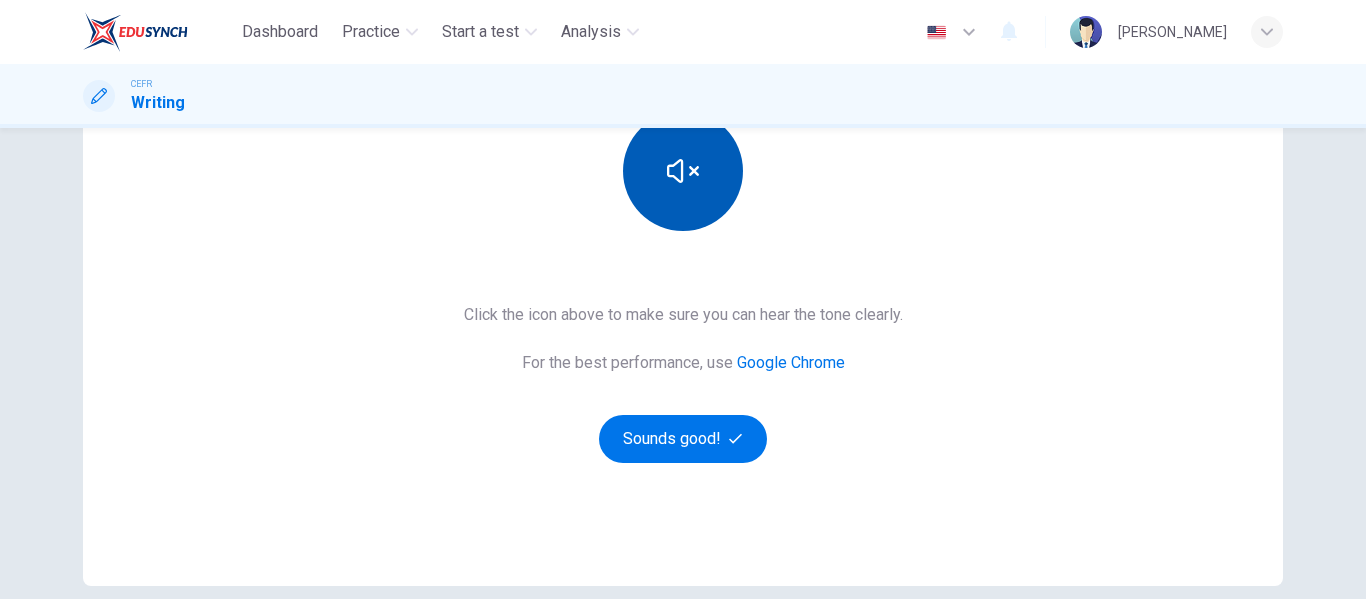 type 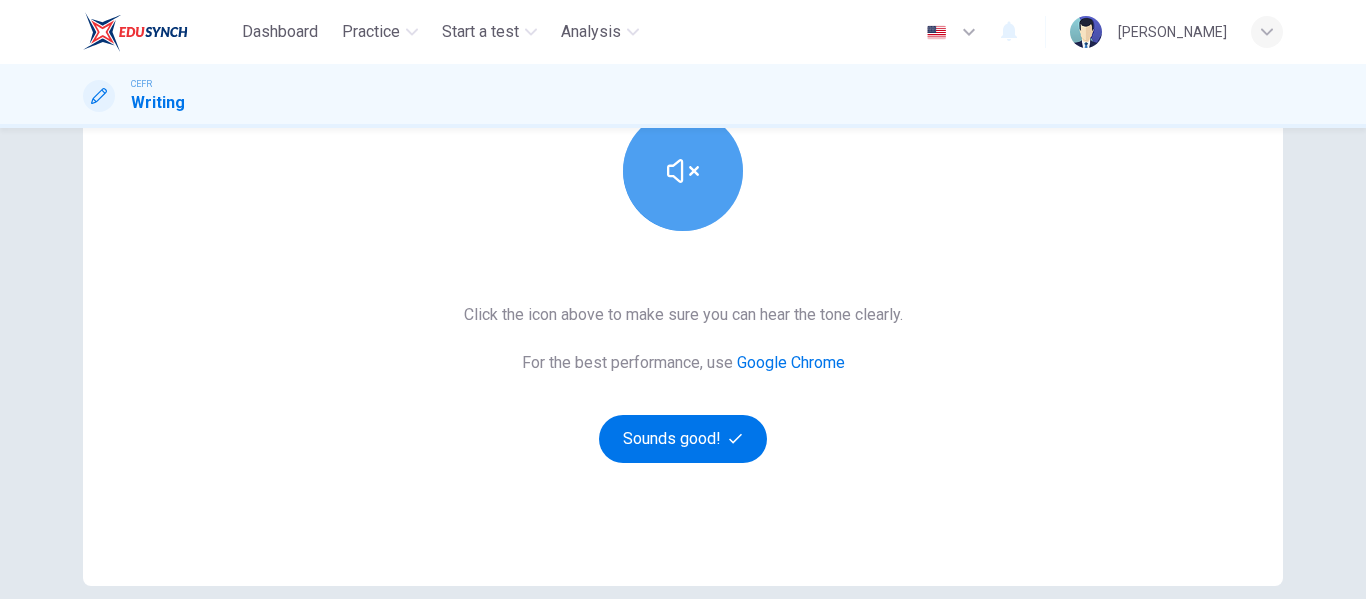 click 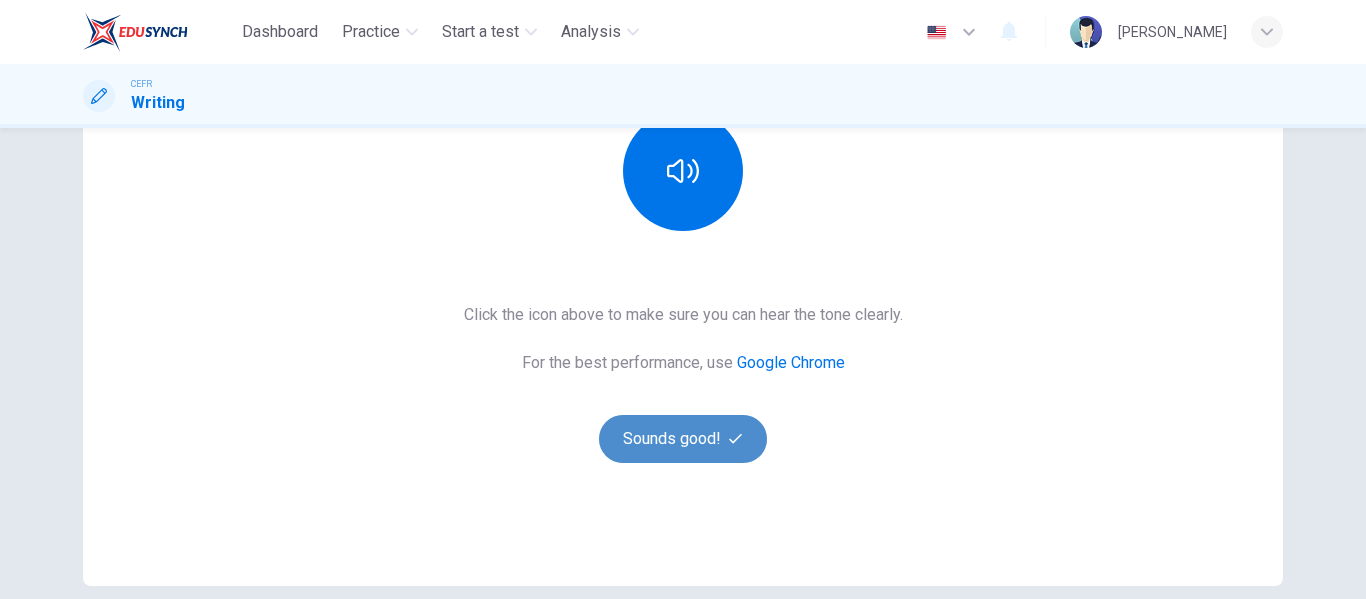 click on "Sounds good!" at bounding box center (683, 439) 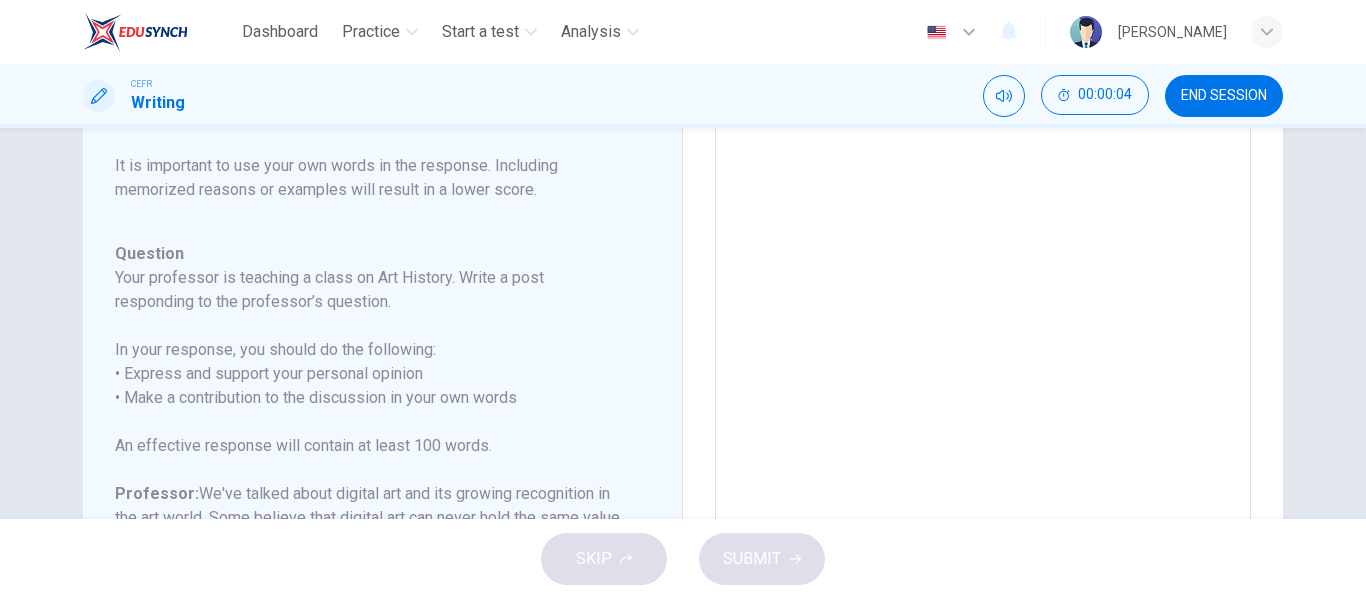 scroll, scrollTop: 222, scrollLeft: 0, axis: vertical 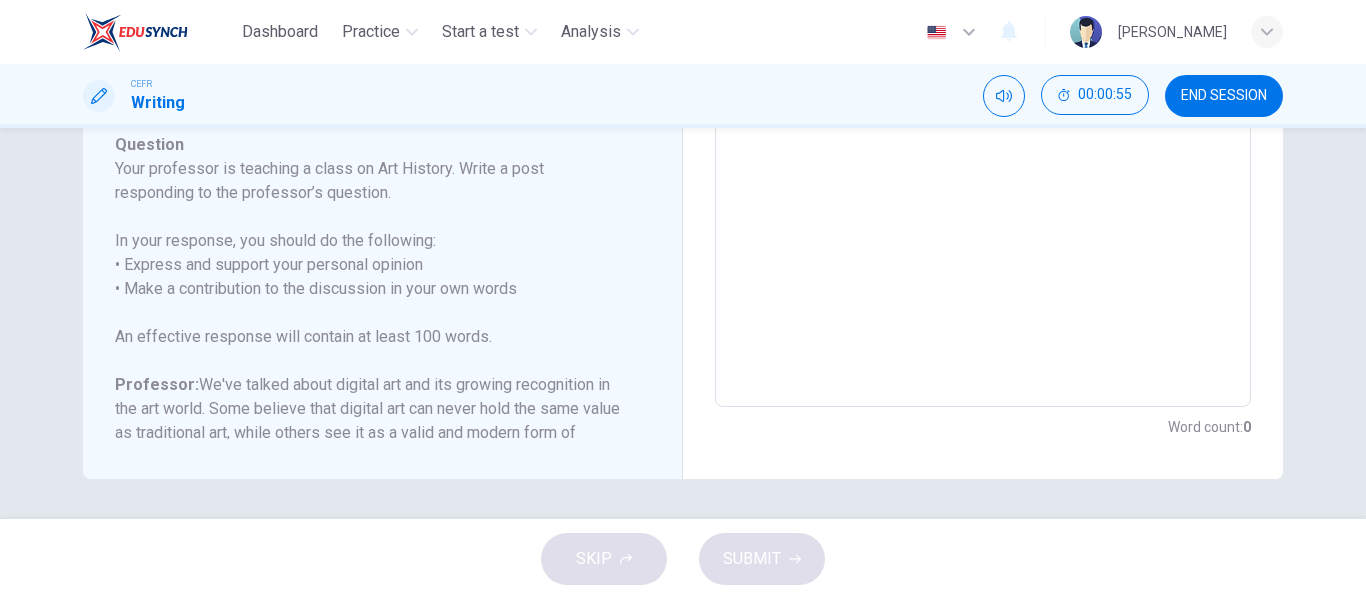 click at bounding box center [983, 73] 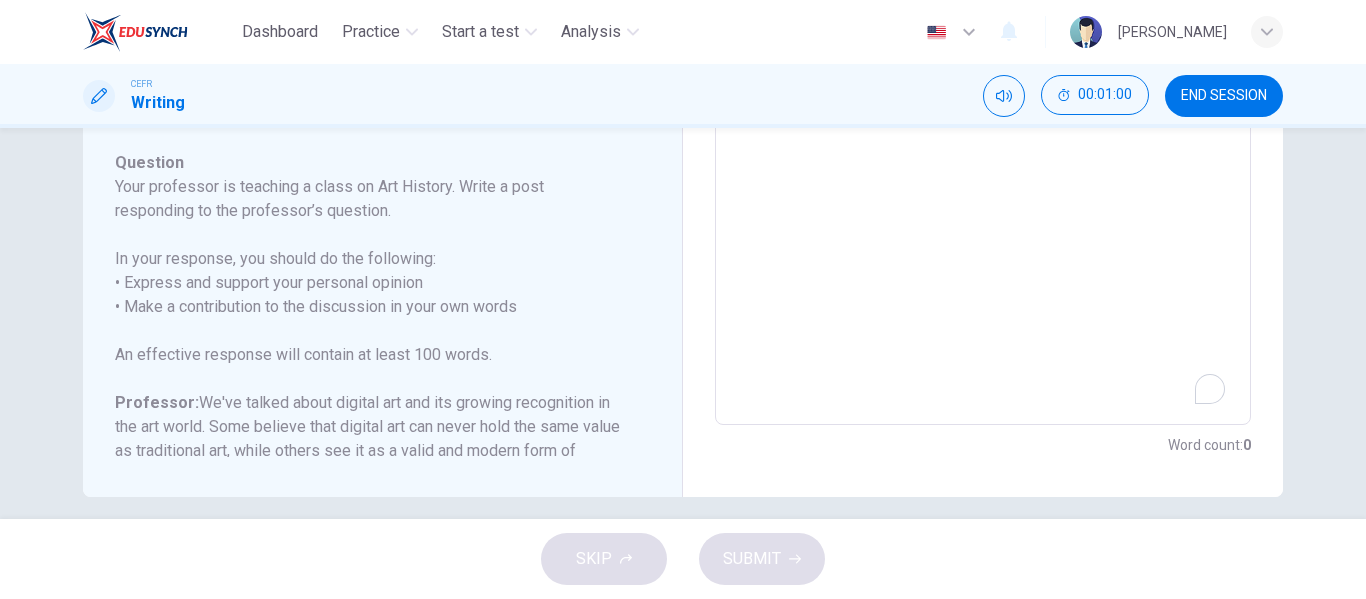 scroll, scrollTop: 499, scrollLeft: 0, axis: vertical 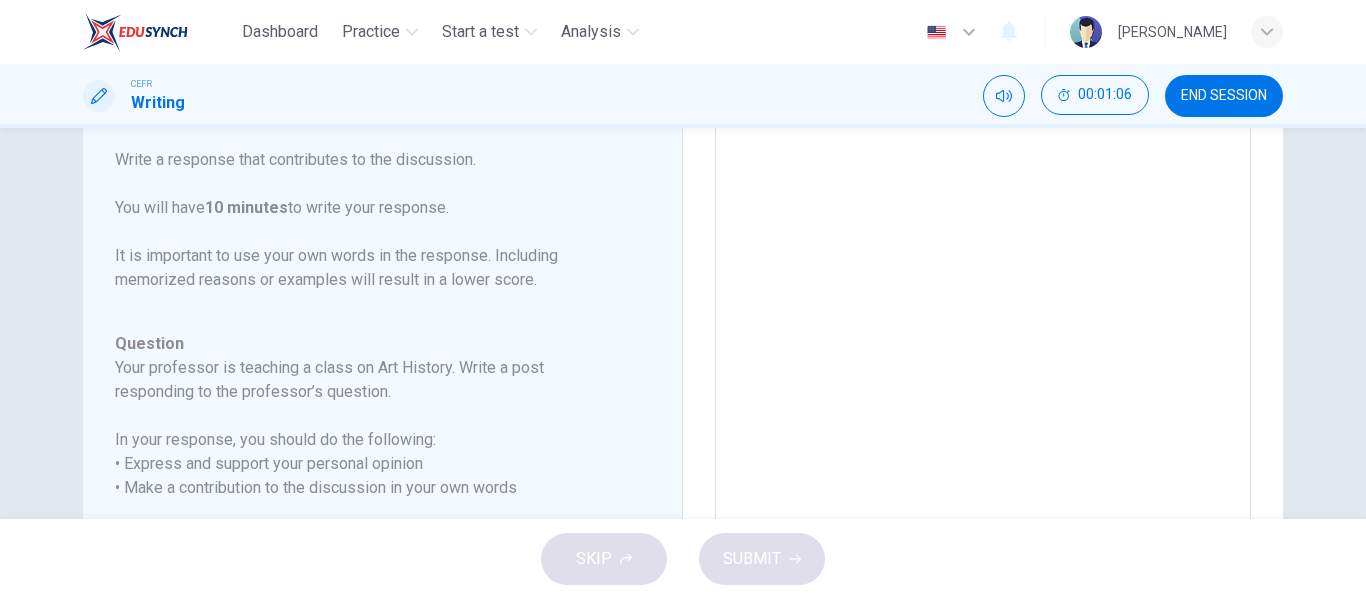 click at bounding box center [983, 375] 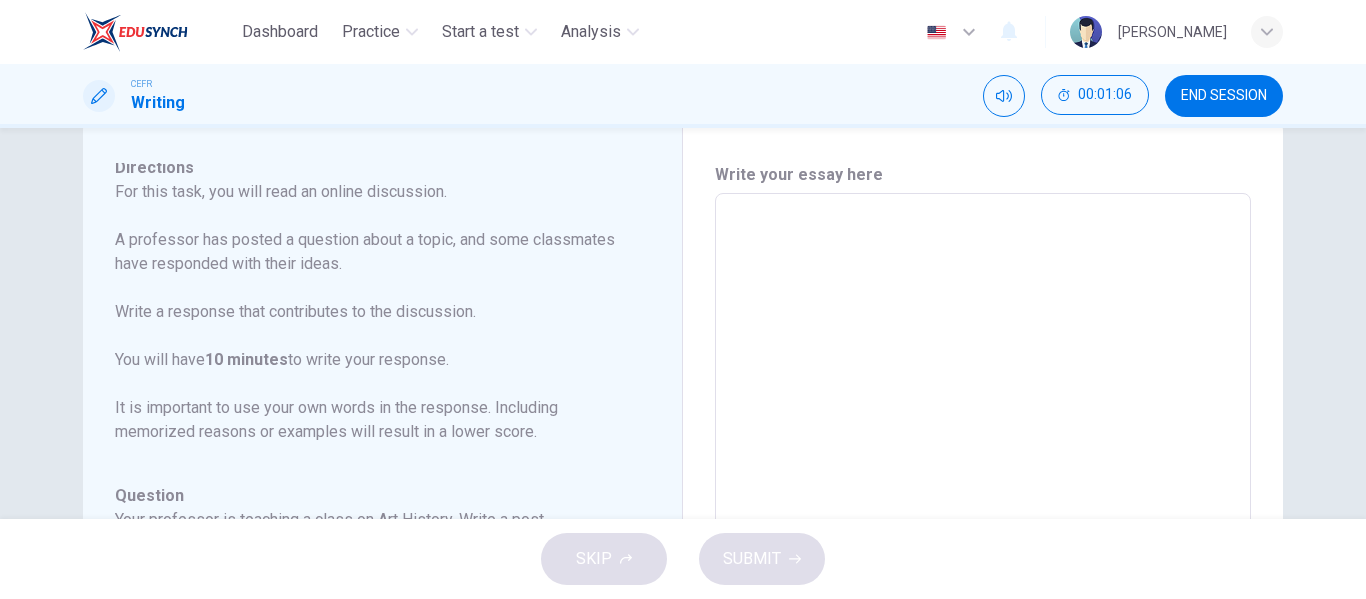 scroll, scrollTop: 43, scrollLeft: 0, axis: vertical 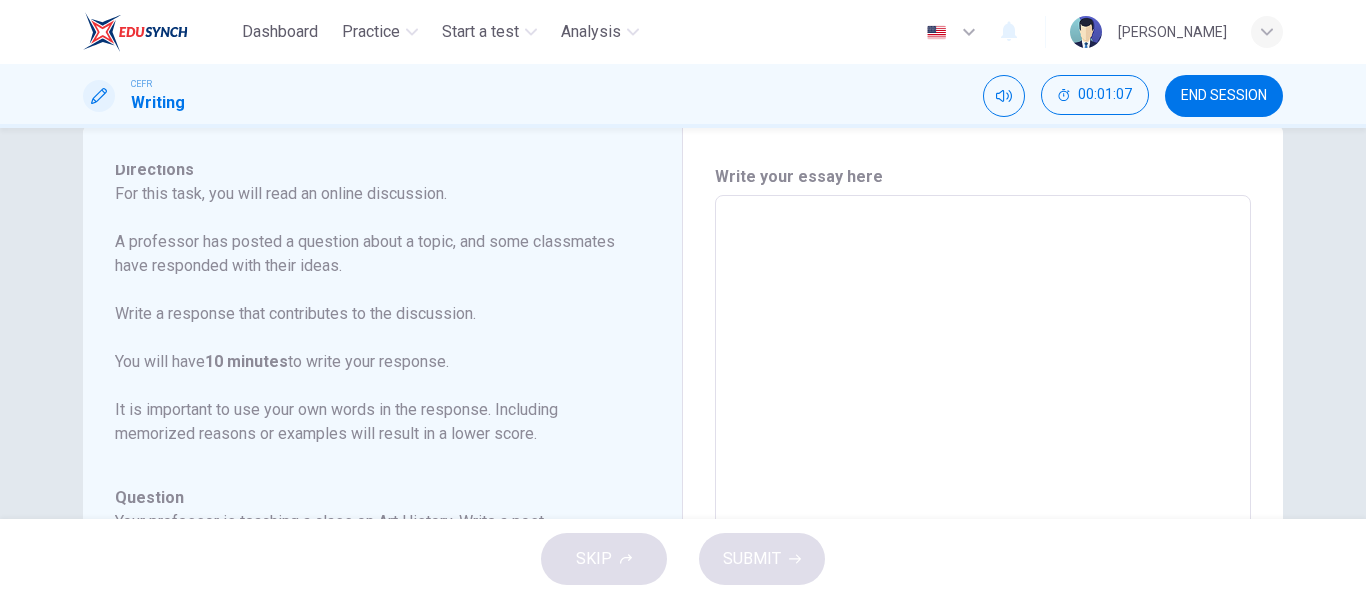 type on "W" 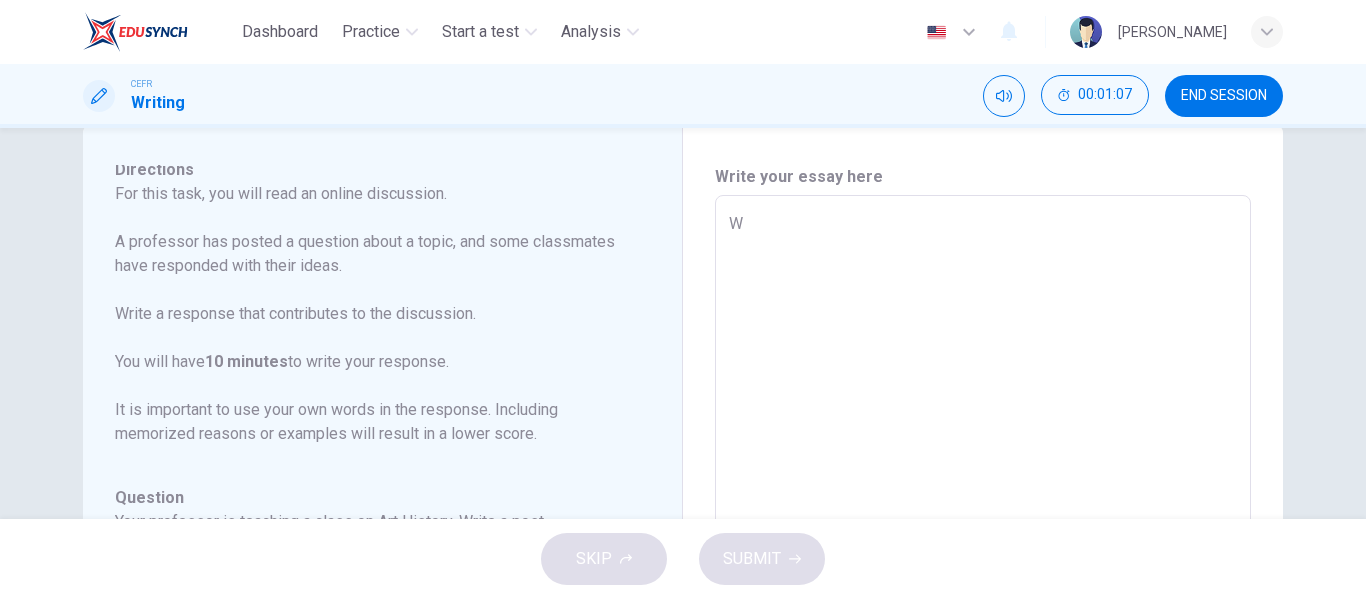 type on "WH" 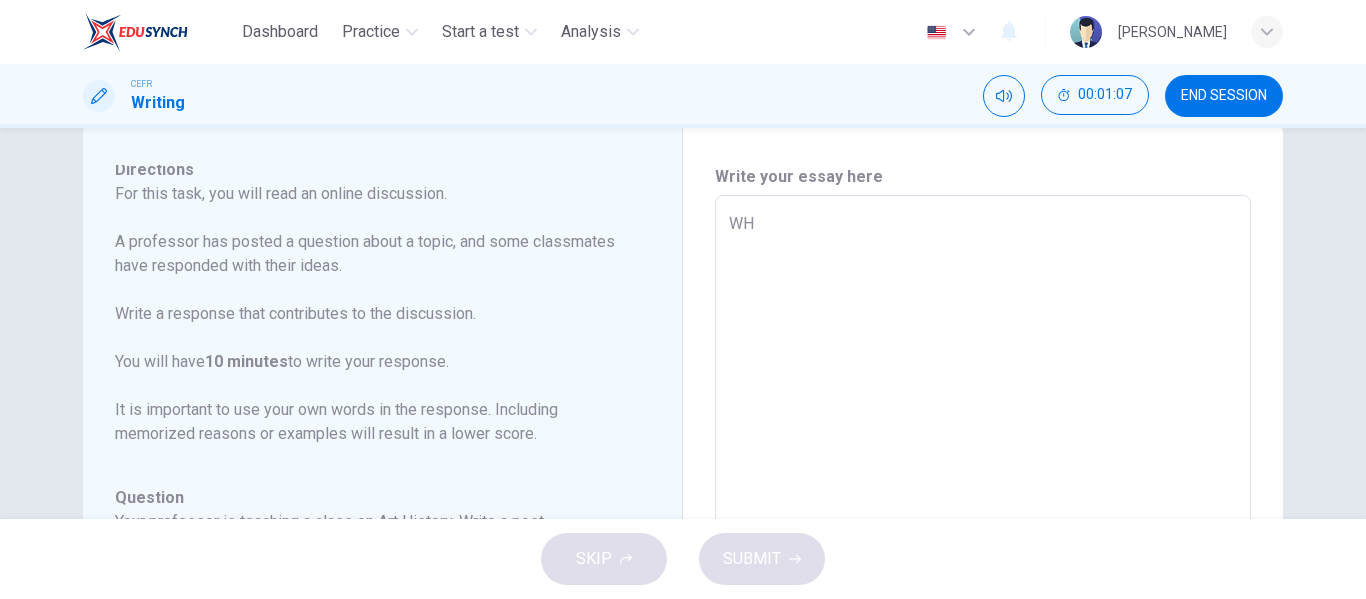 type on "x" 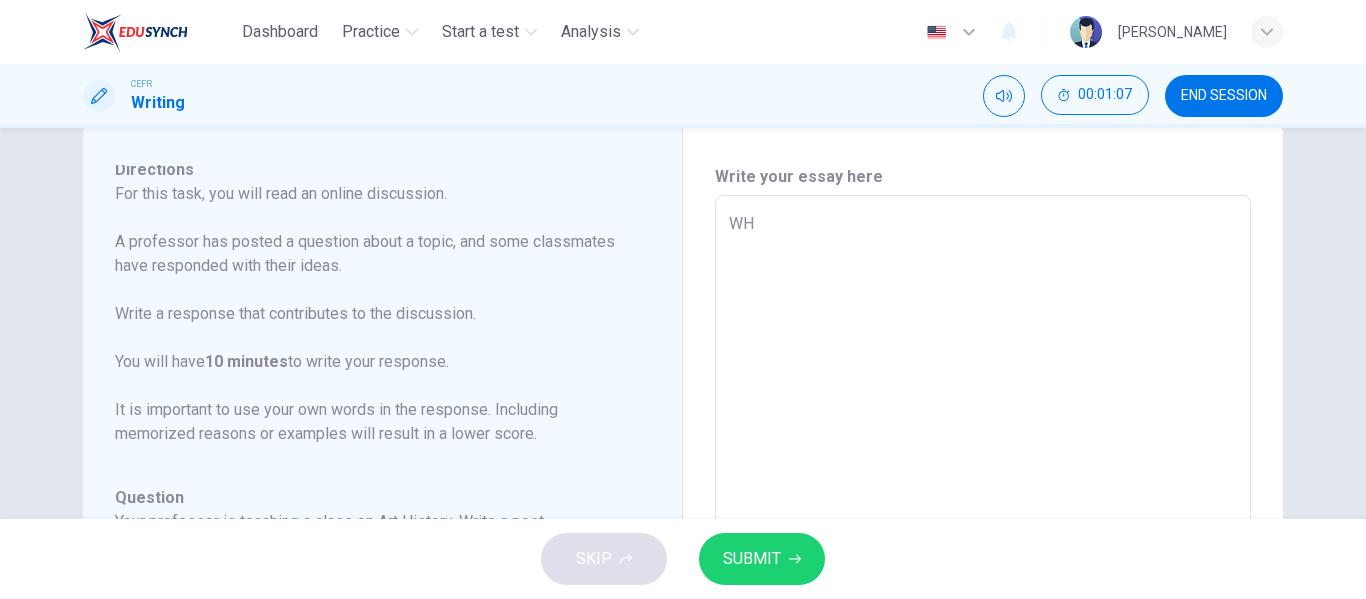 type on "WHi" 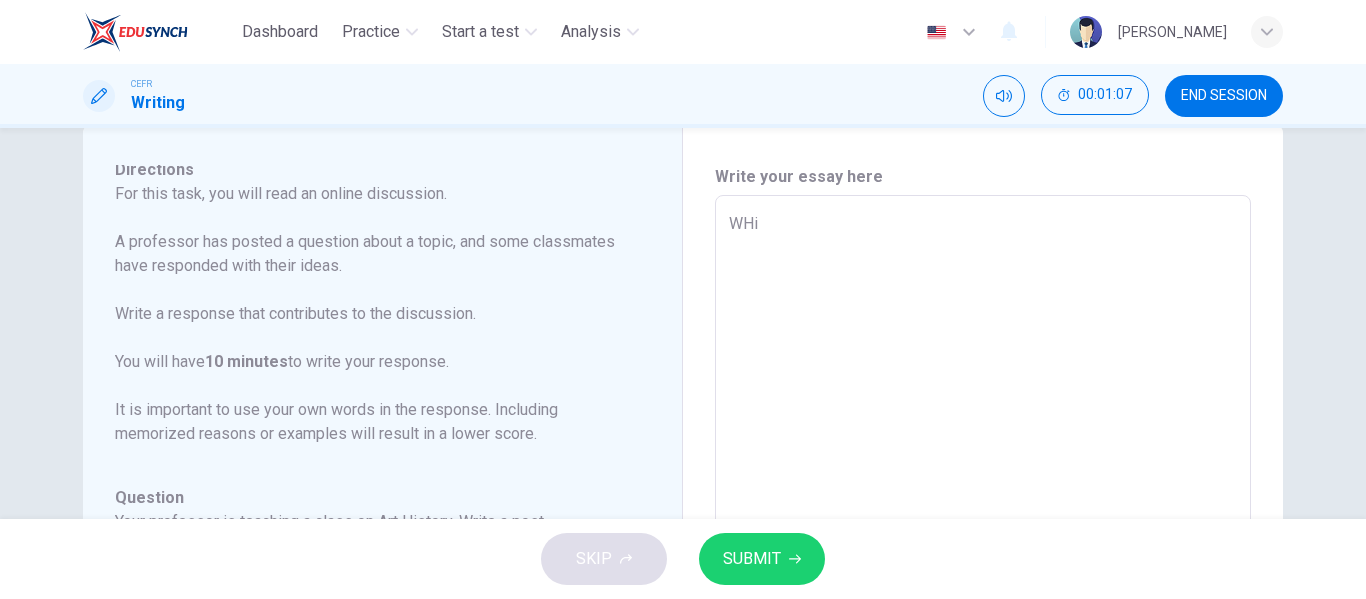 type on "x" 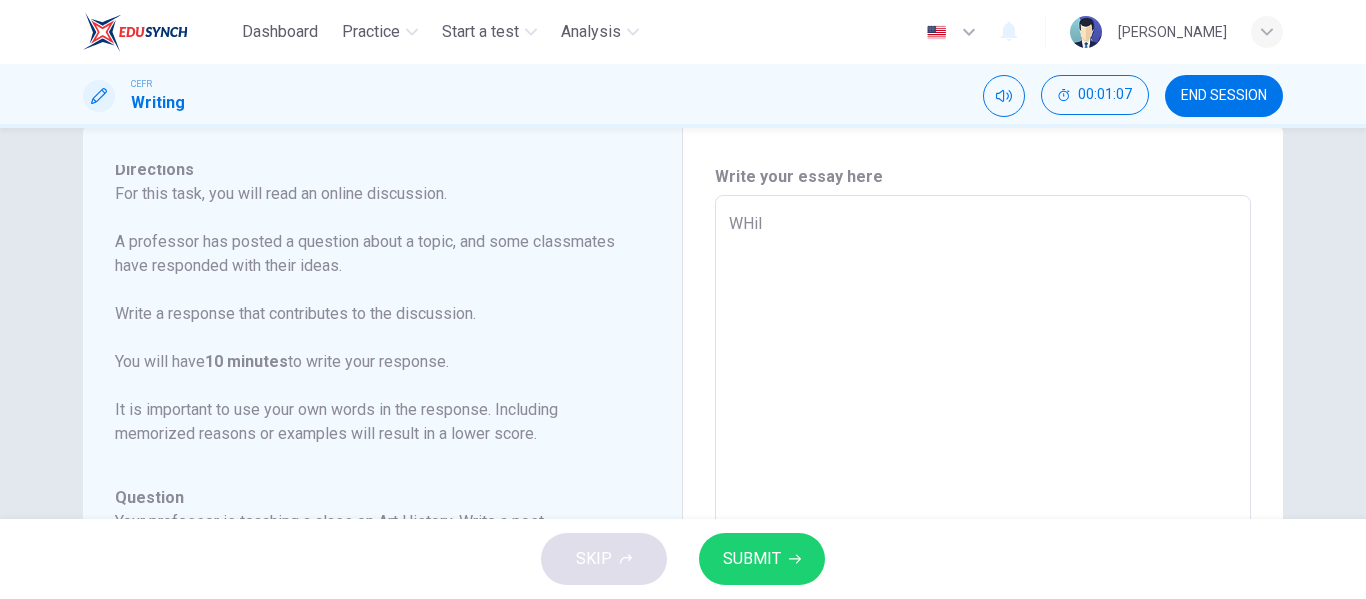 type on "x" 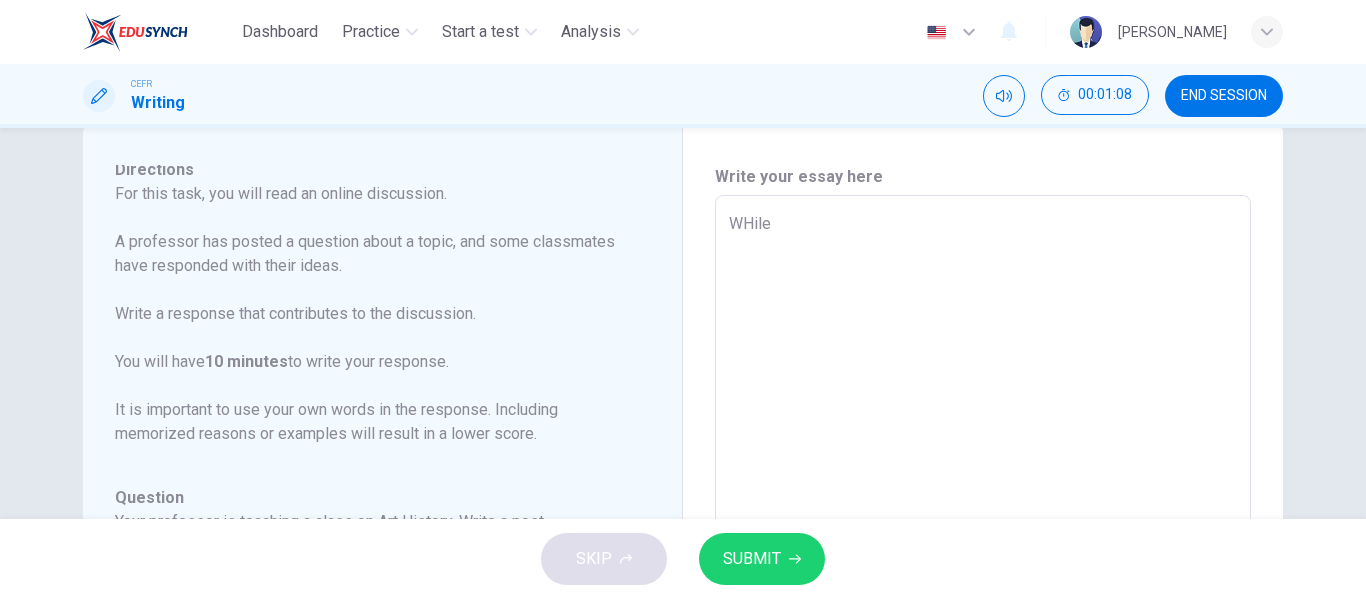 type on "WHil" 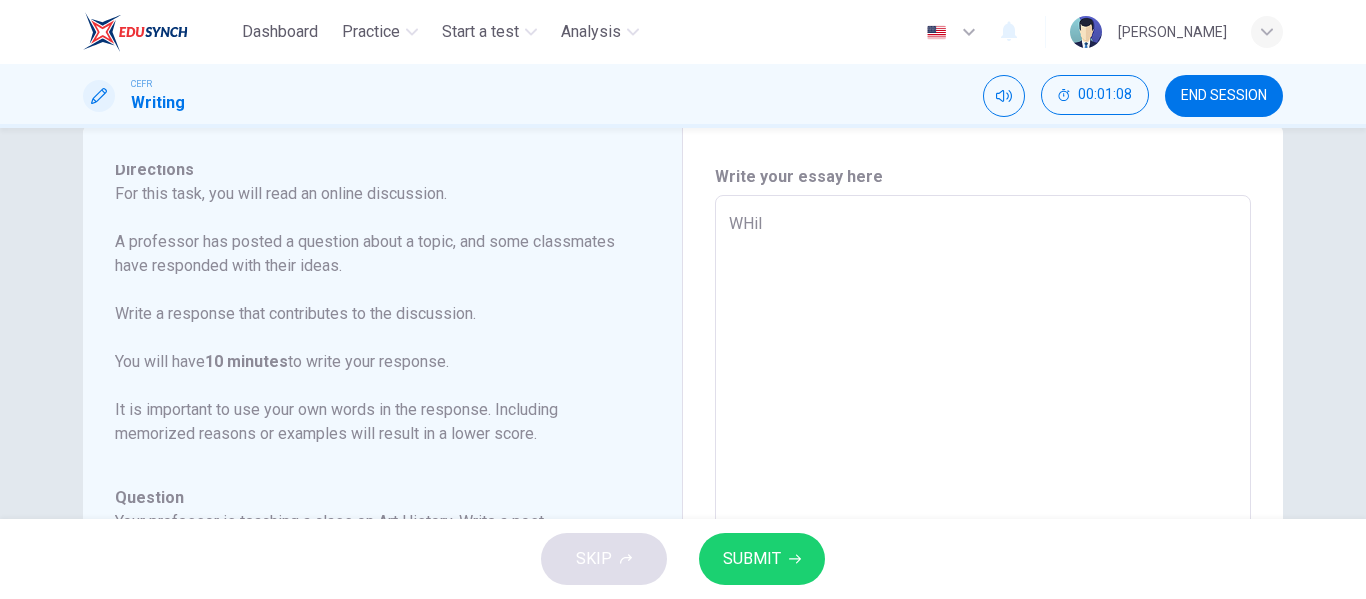 type on "x" 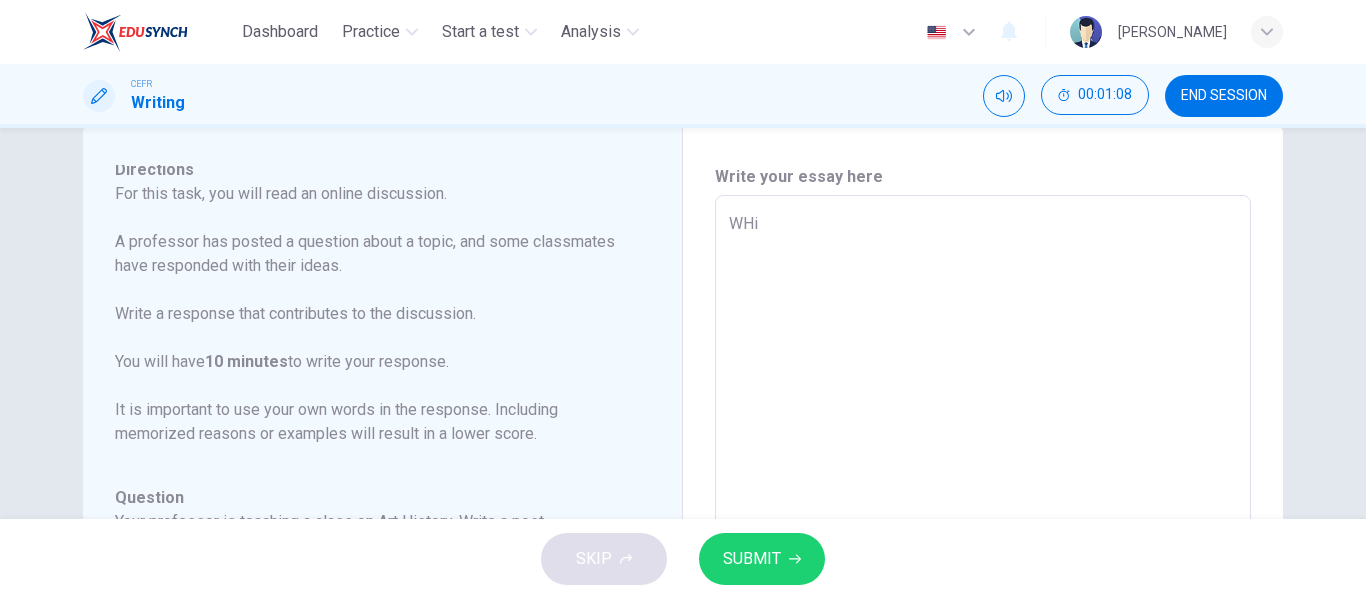 type on "x" 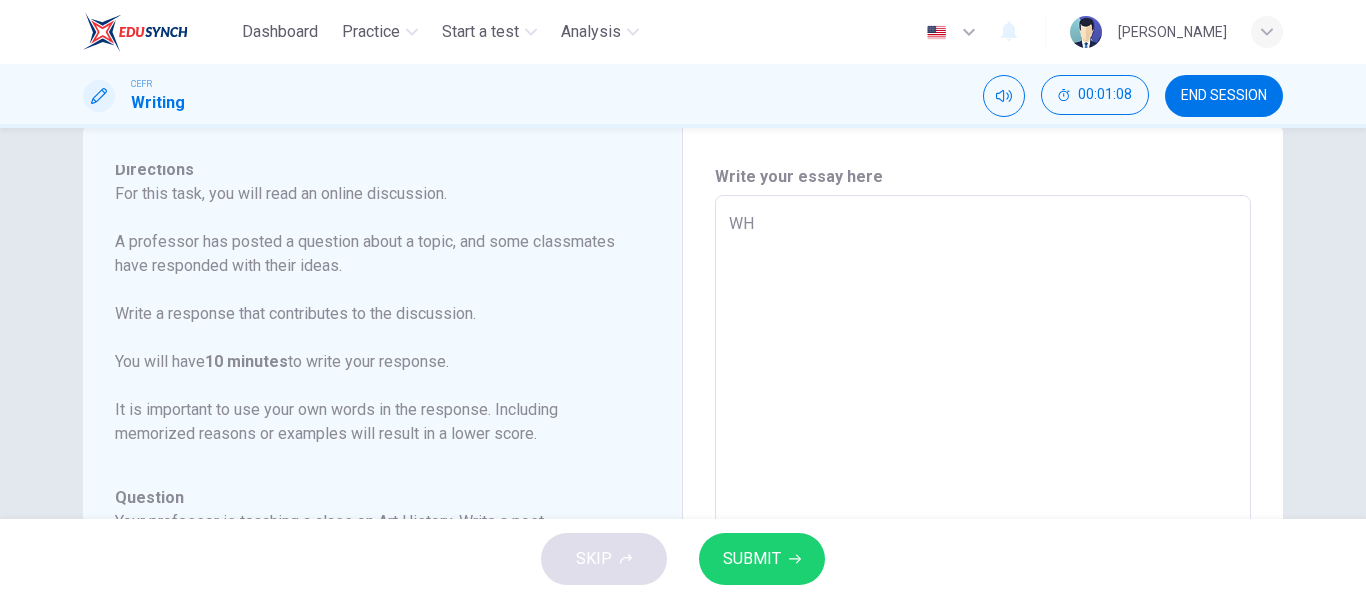 type on "x" 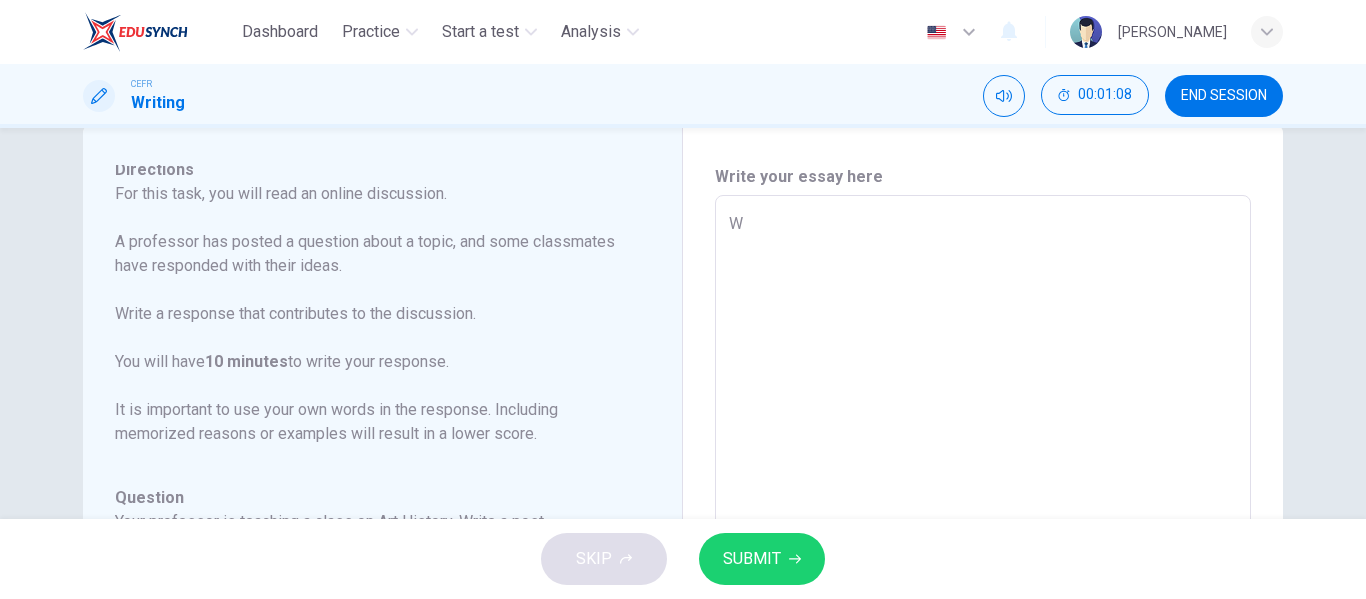 type on "x" 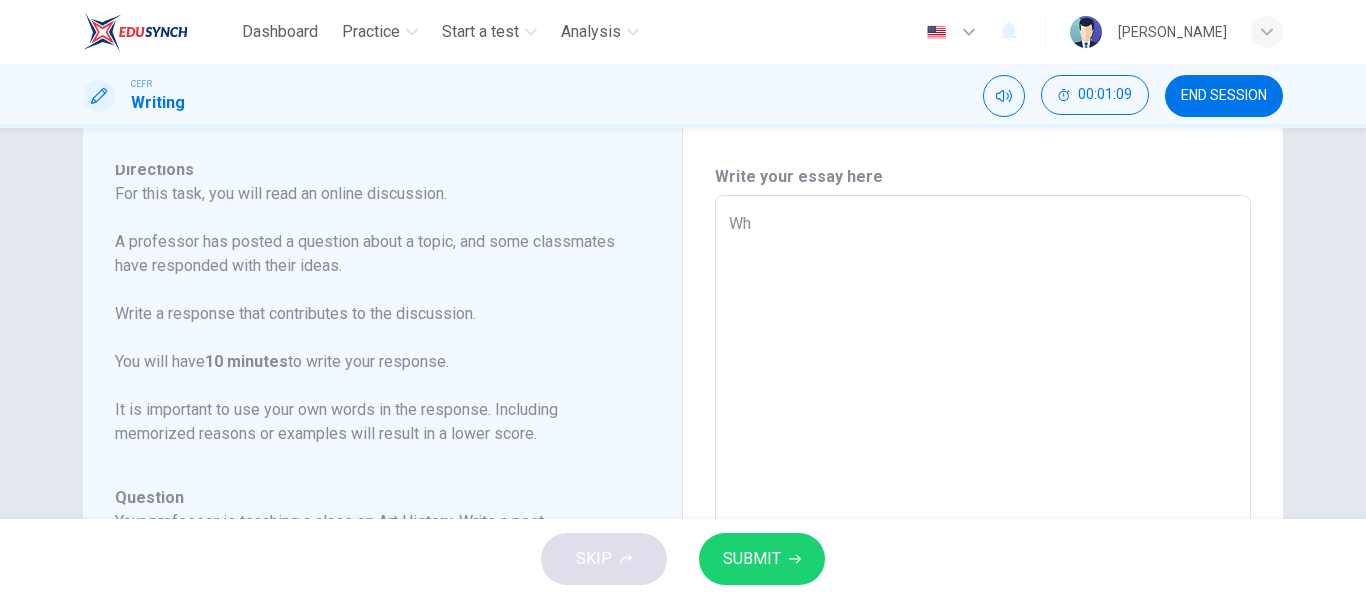 type on "Whi" 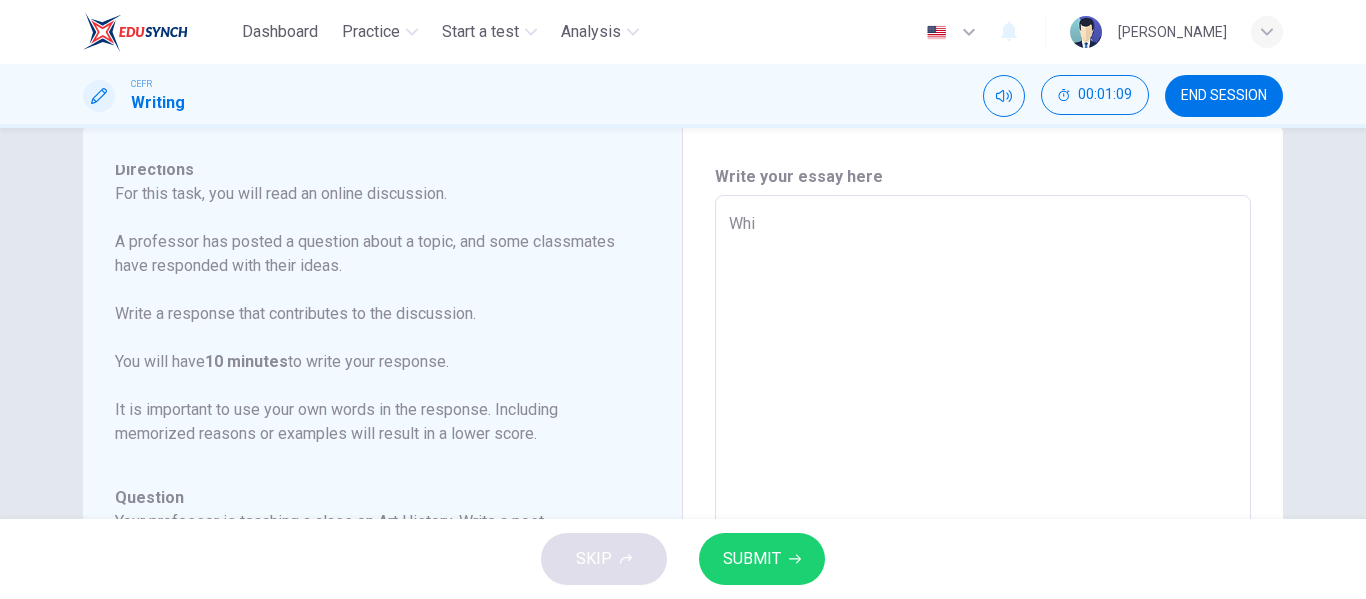 type on "x" 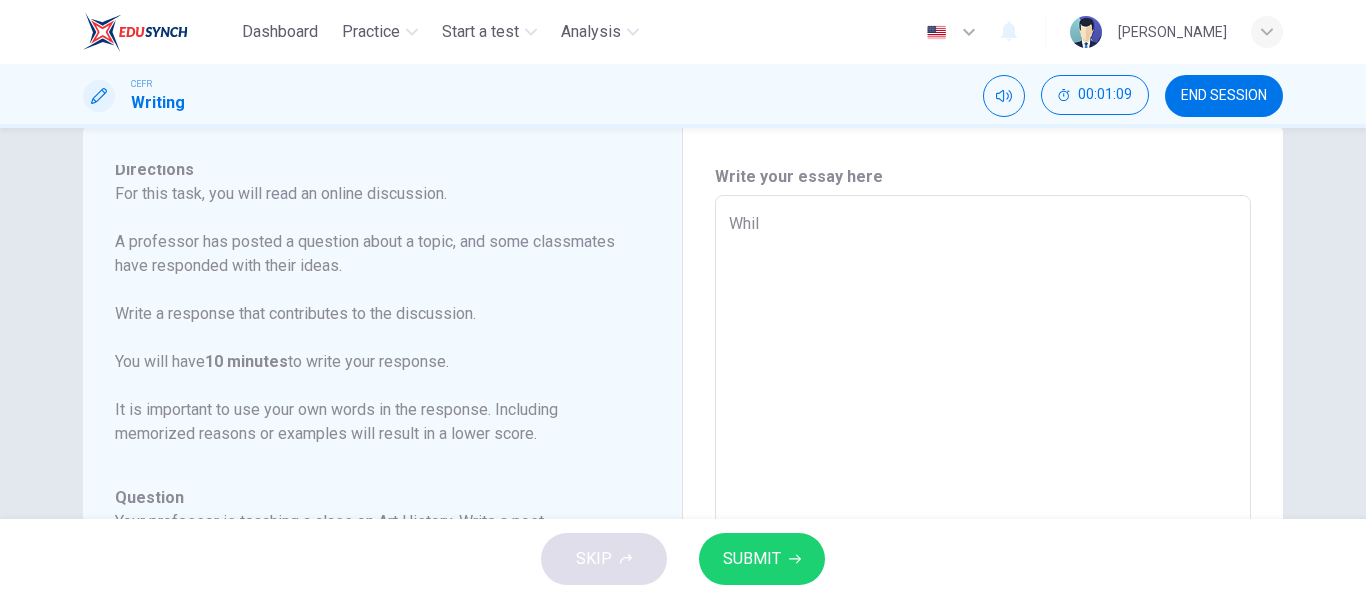 type on "x" 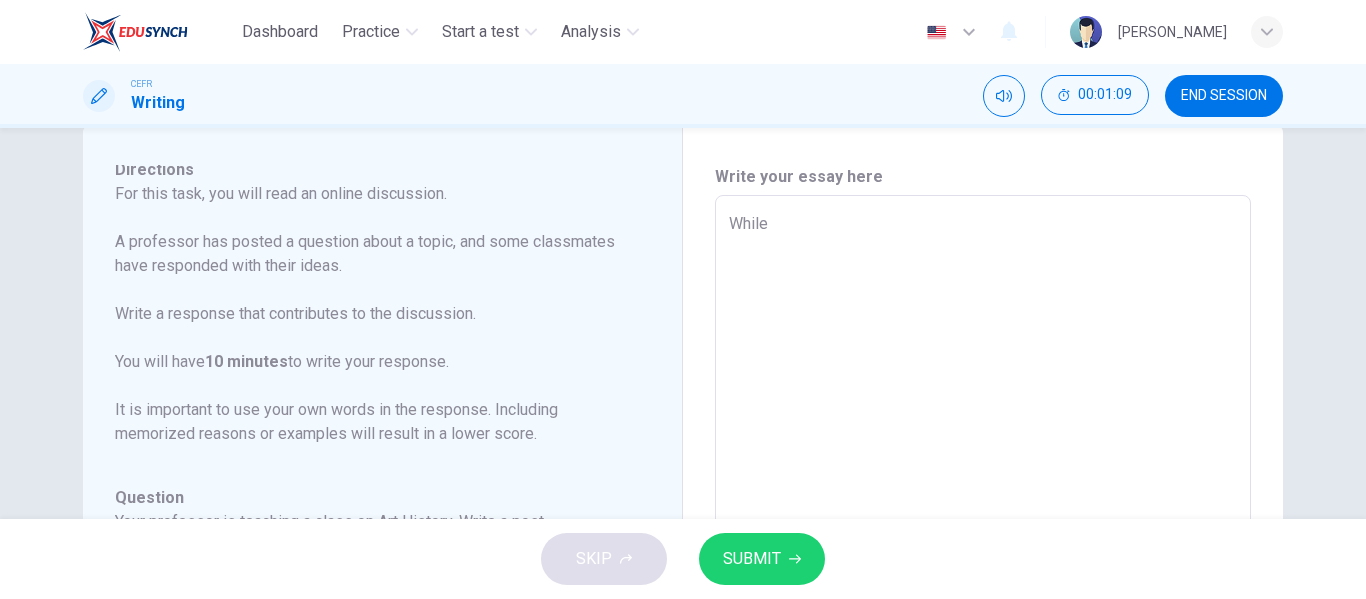 type on "x" 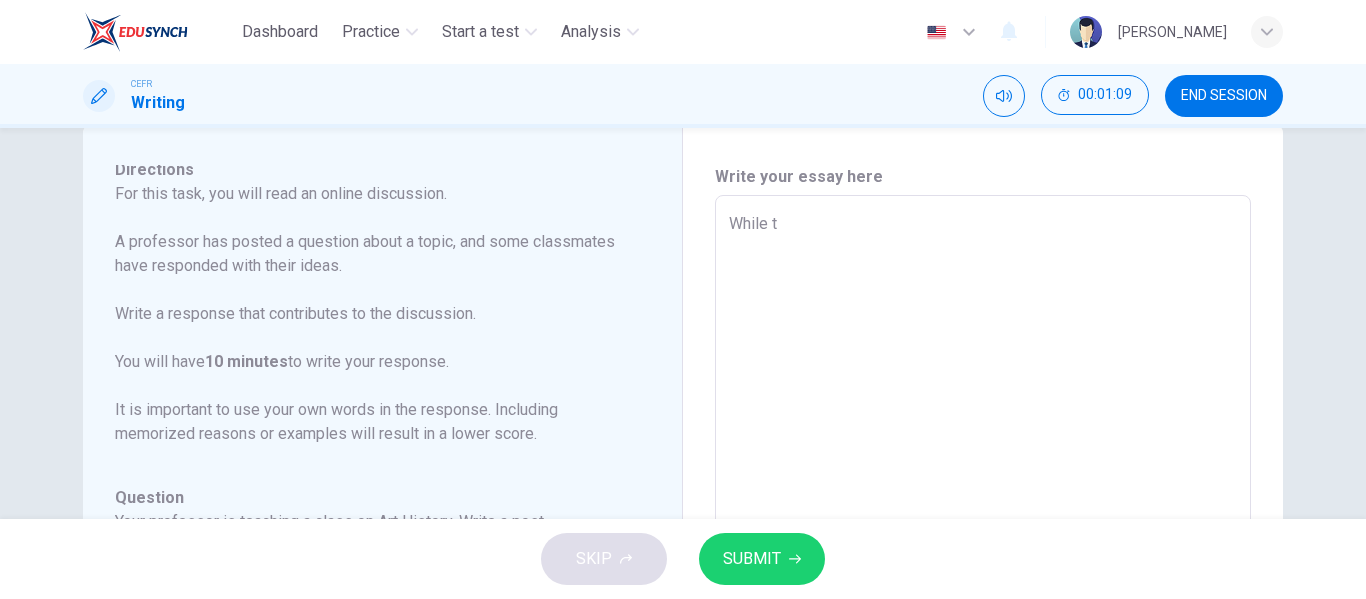 type on "x" 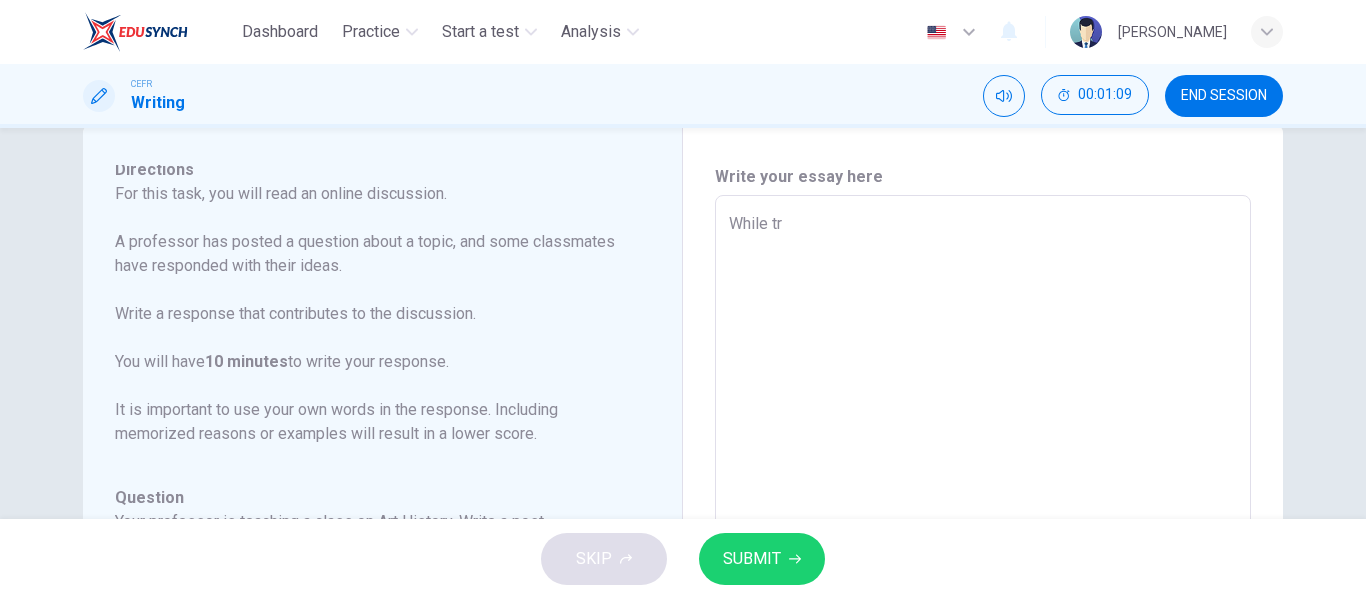 type on "x" 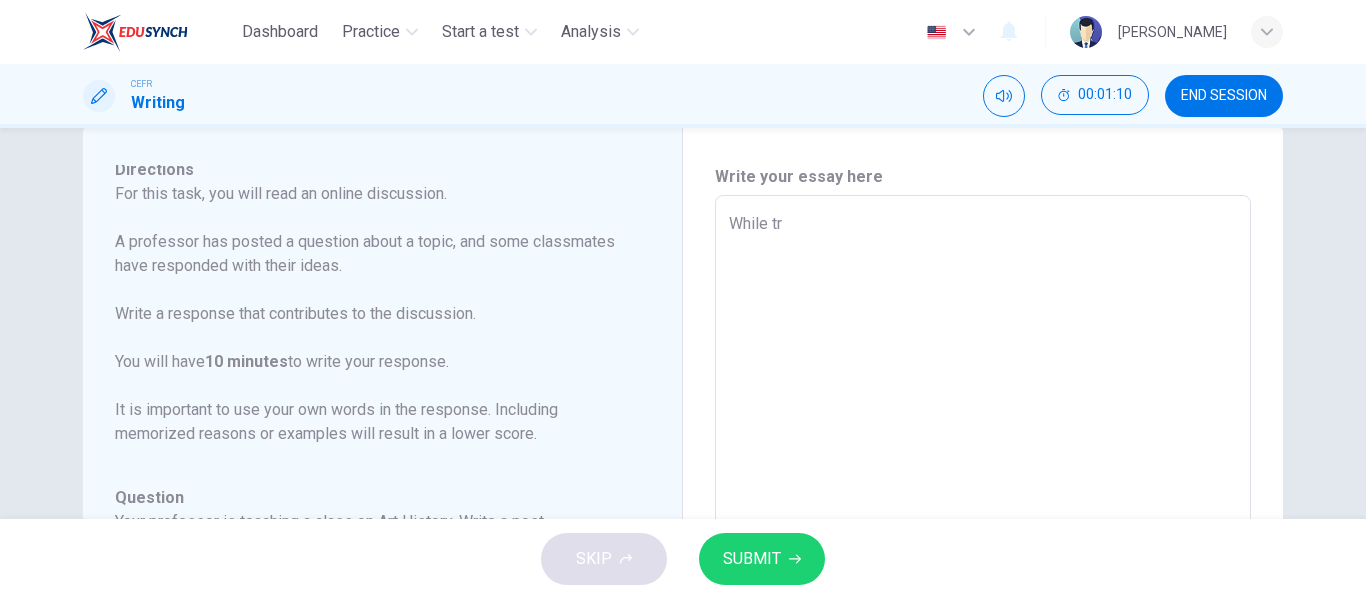 type on "While tra" 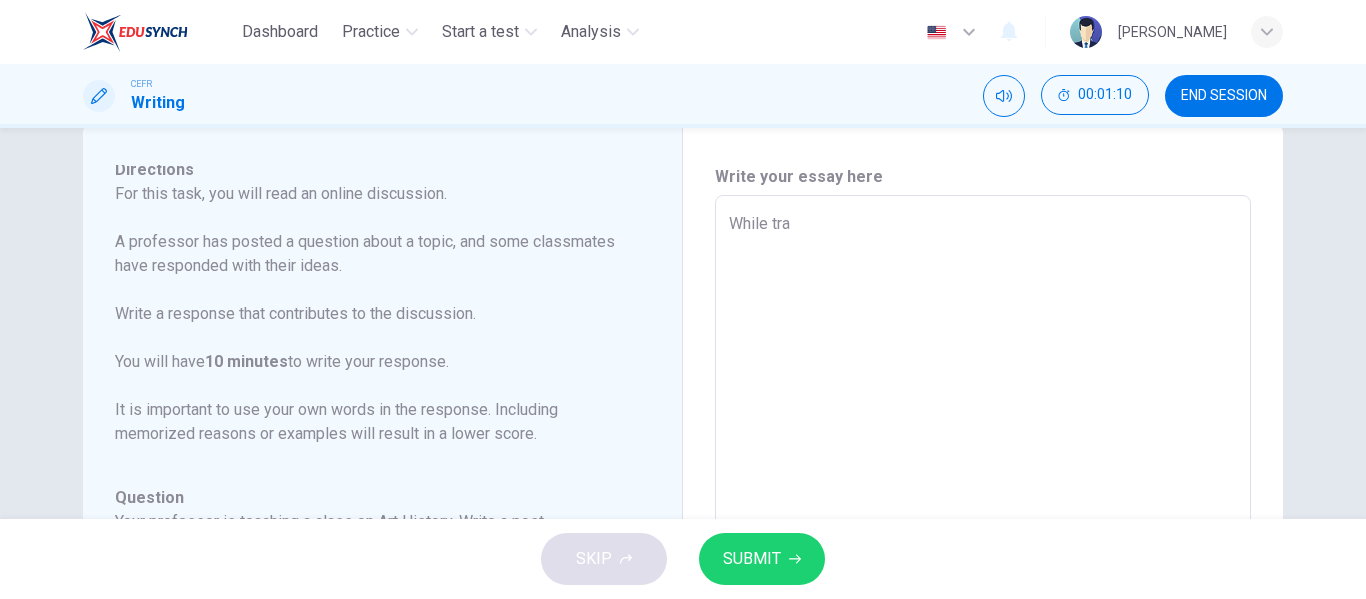 type on "While trad" 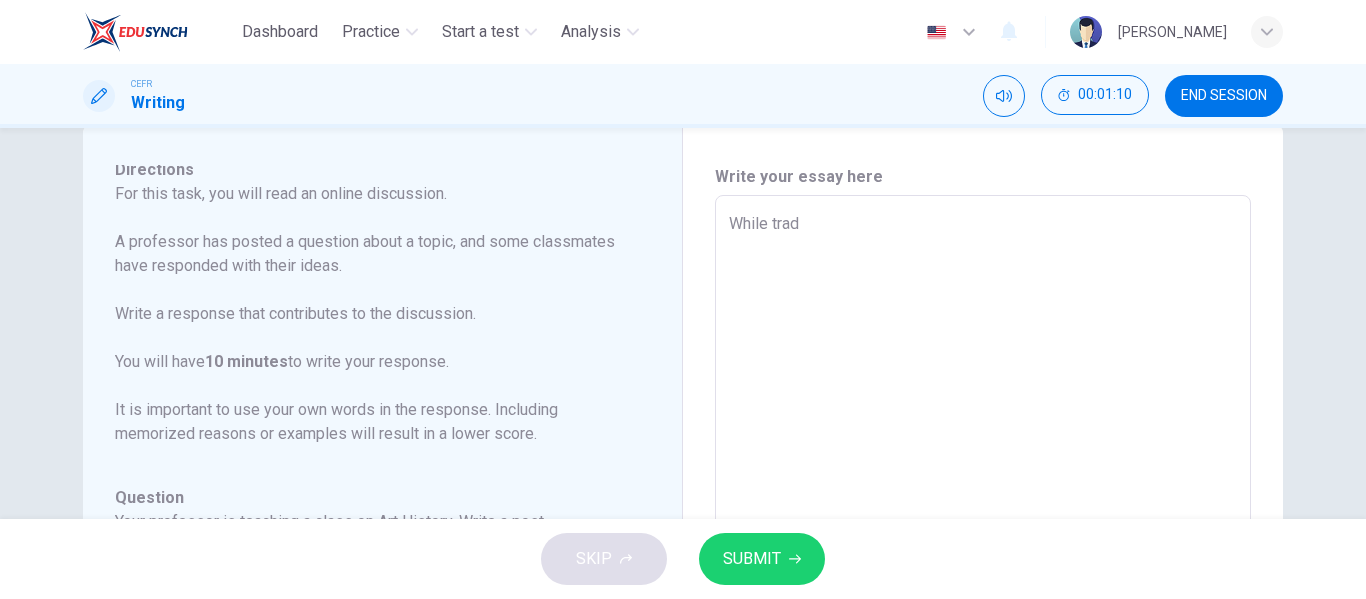 type on "x" 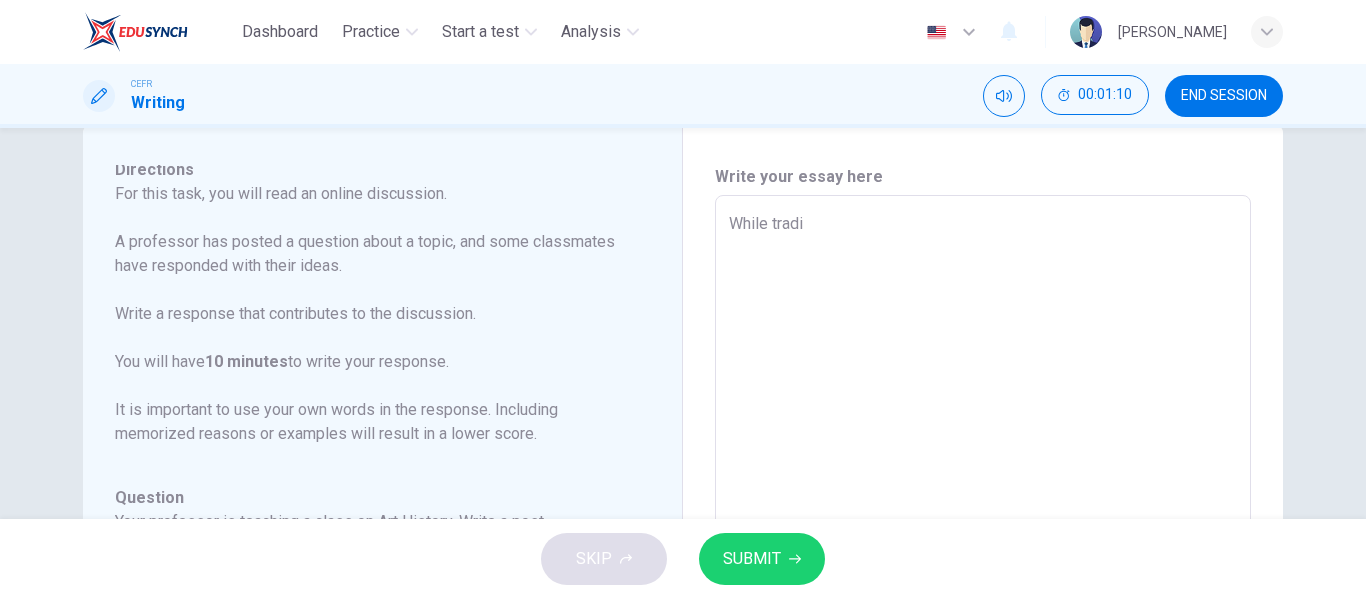 type on "x" 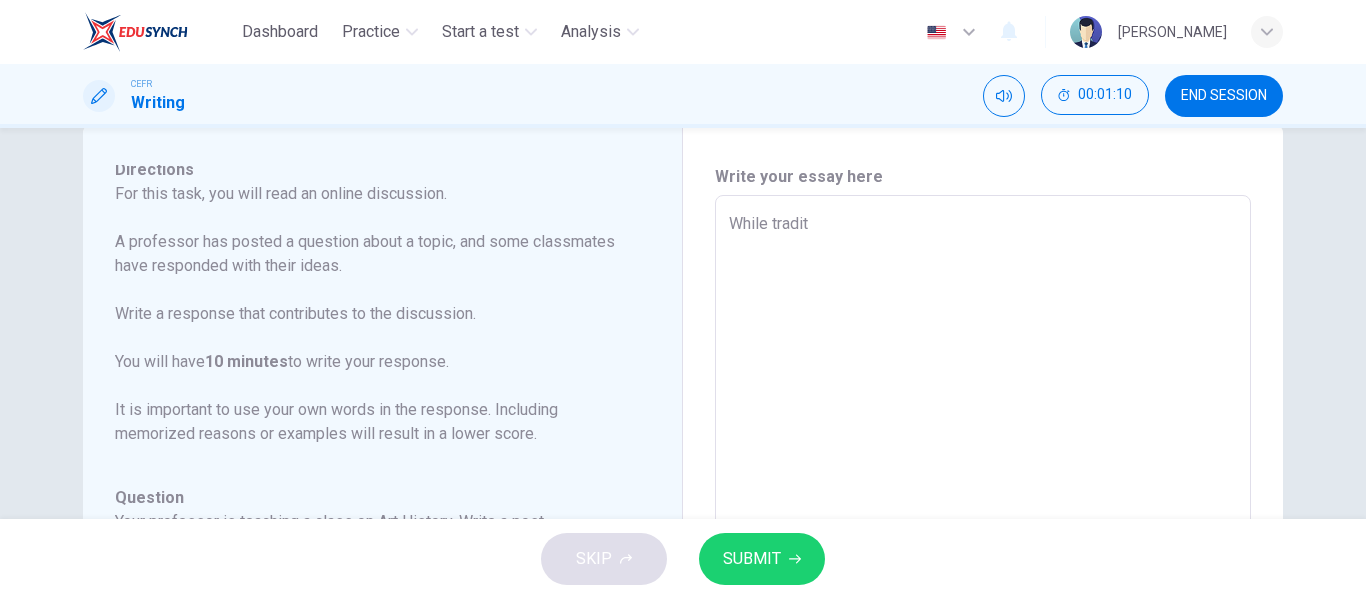 type on "While traditi" 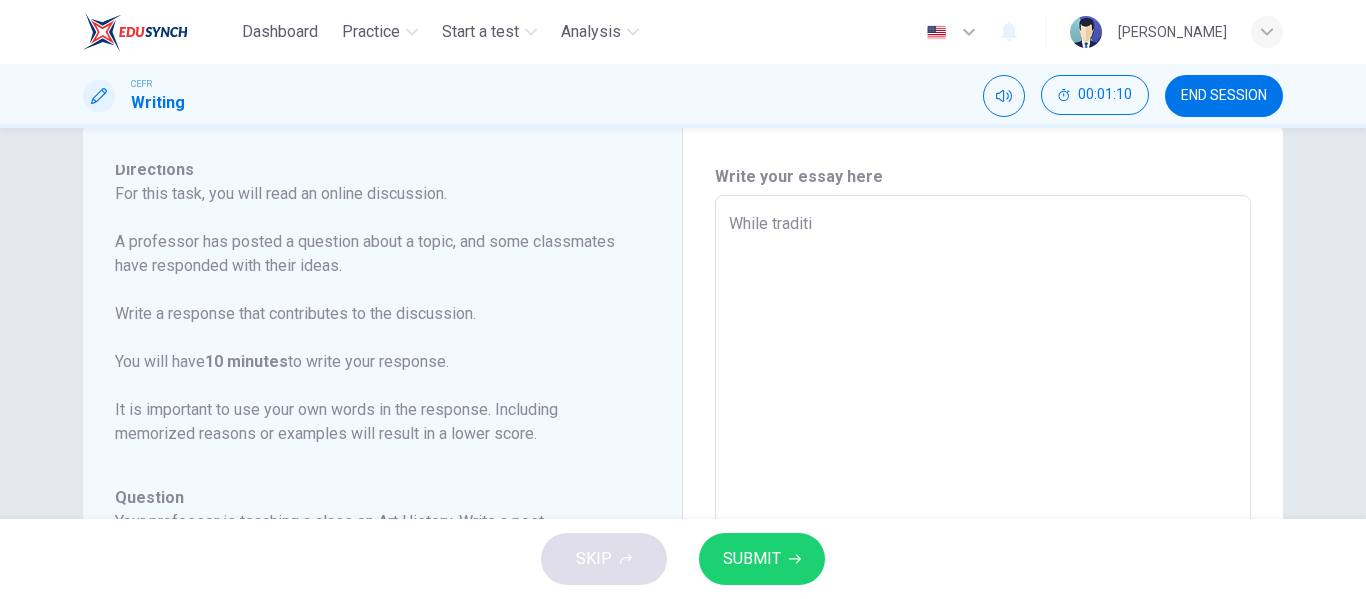 type on "x" 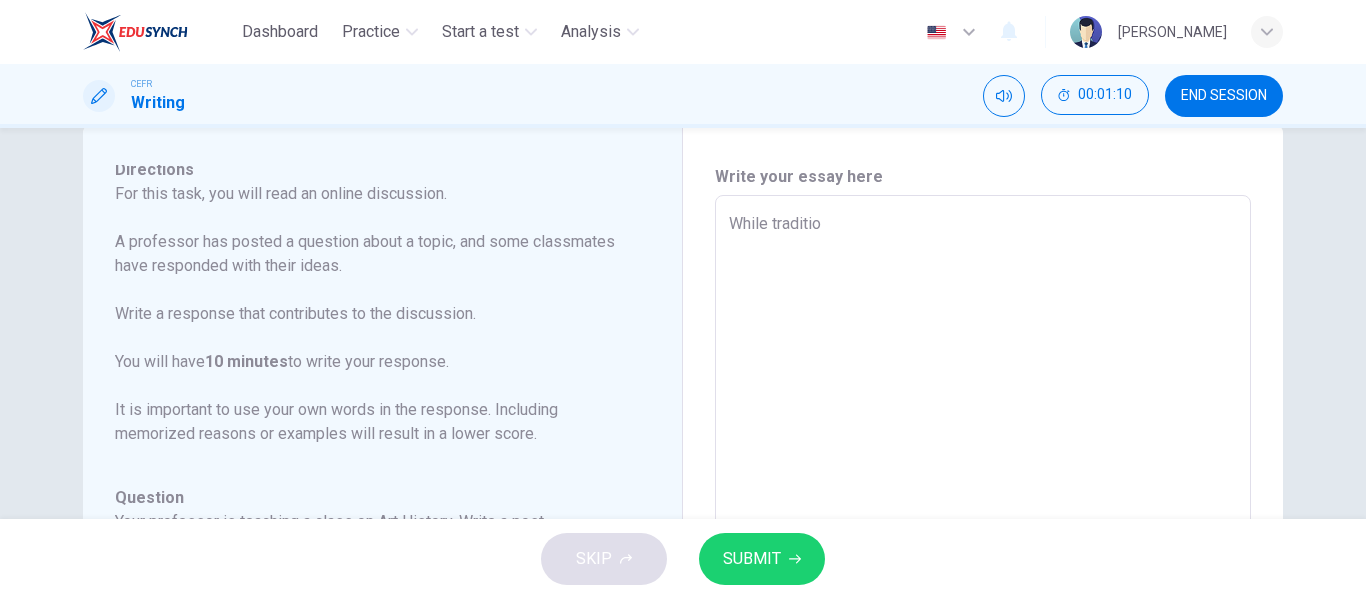 type on "x" 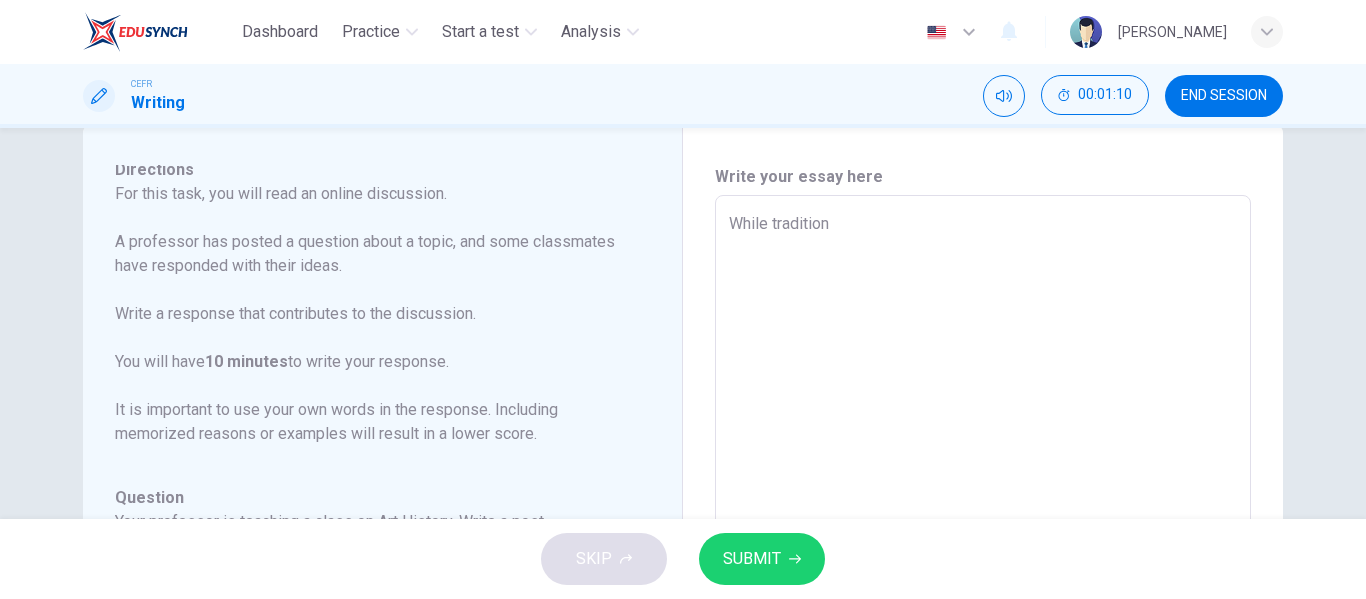 type on "While traditiona" 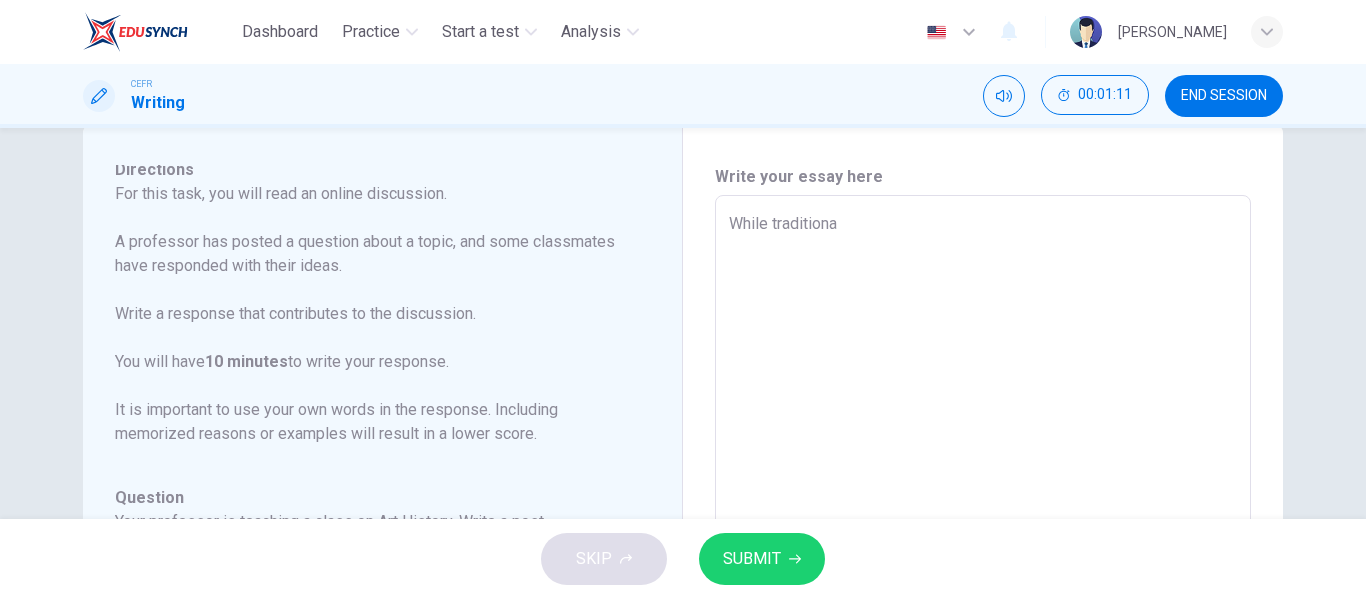 type on "x" 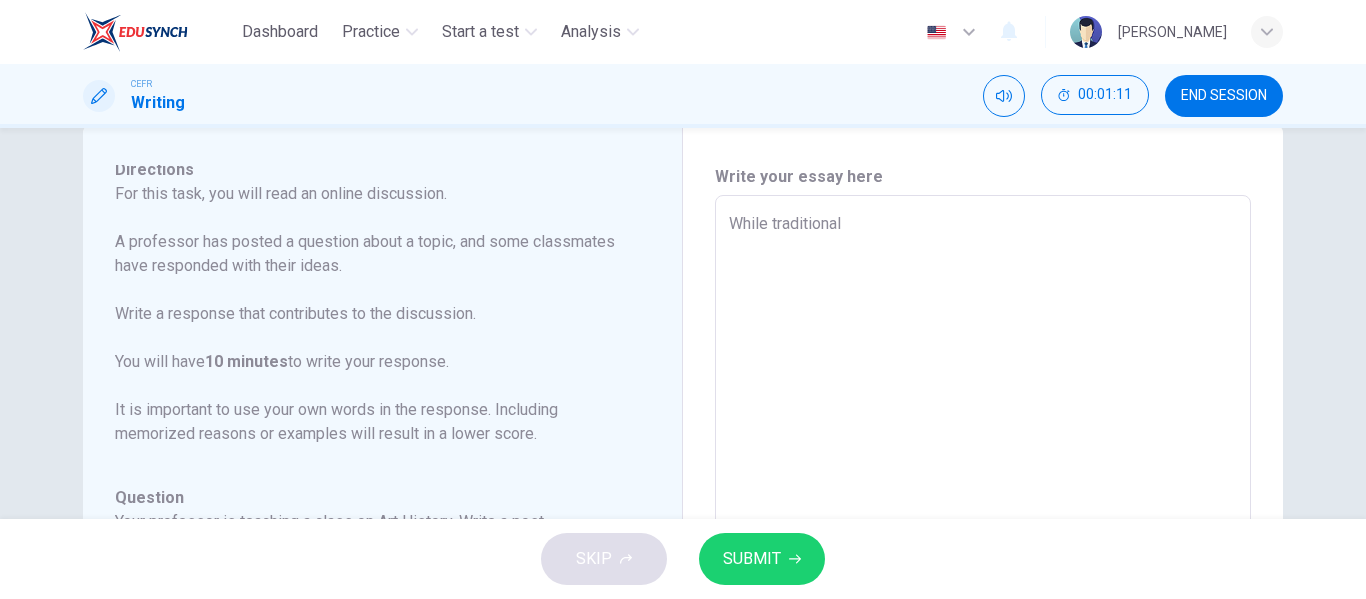 type on "x" 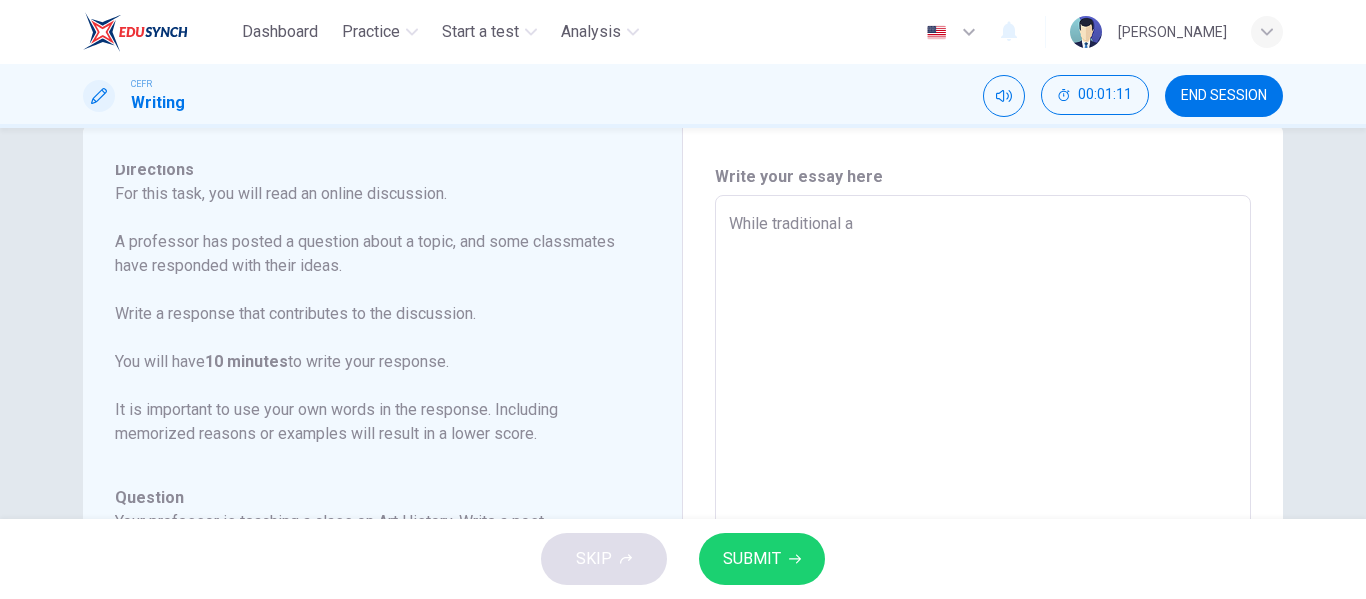 type on "x" 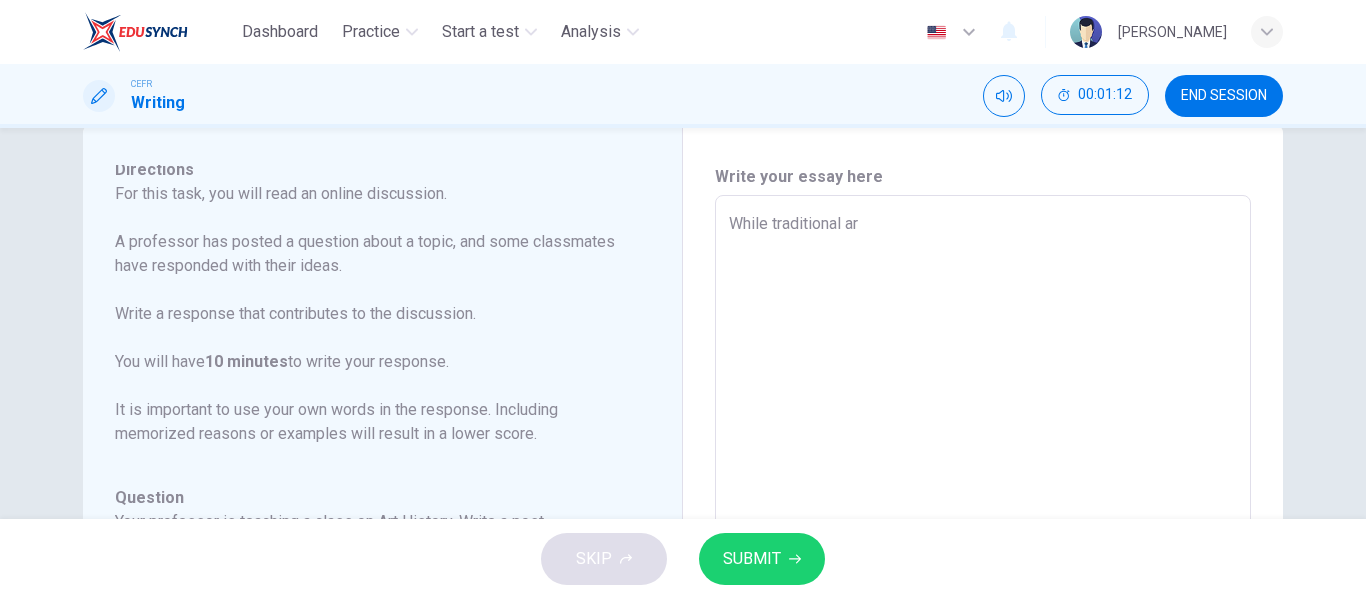 type on "While traditional art" 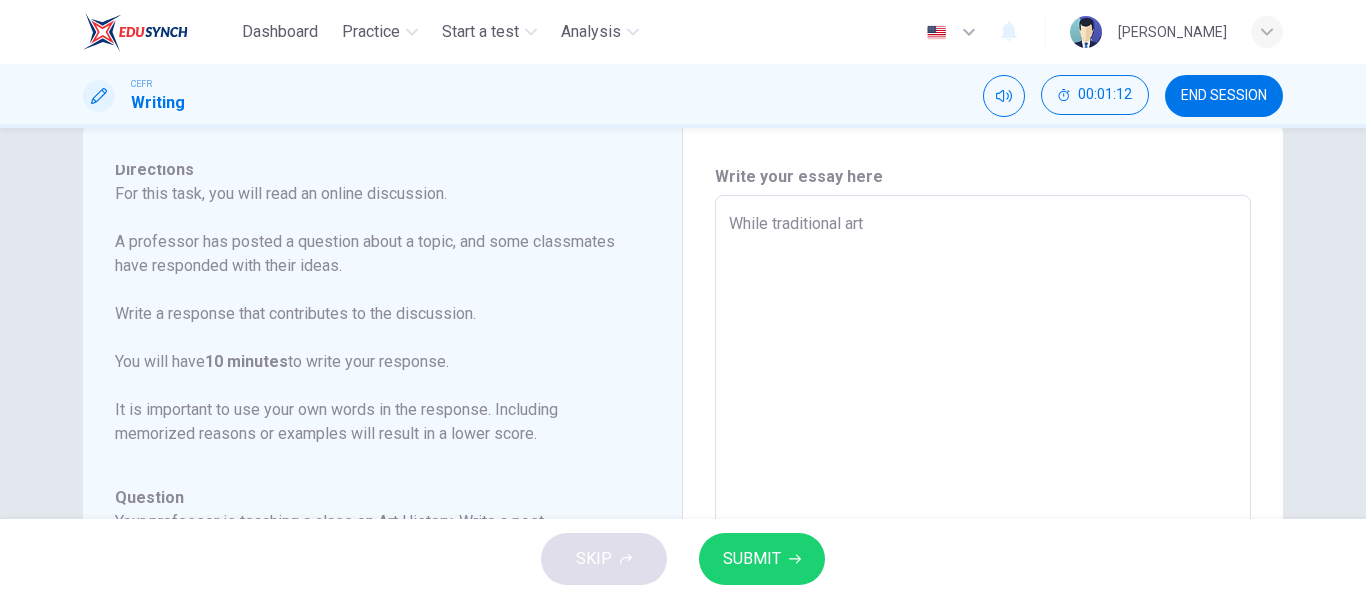 type on "x" 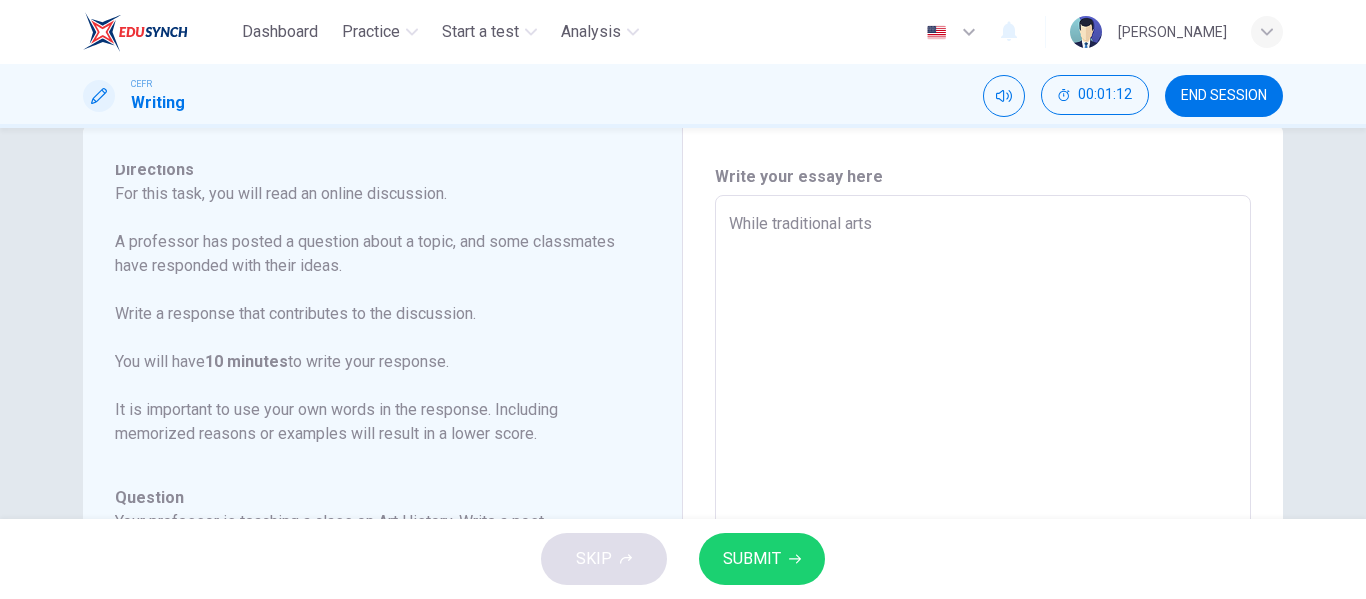type on "While traditional arts" 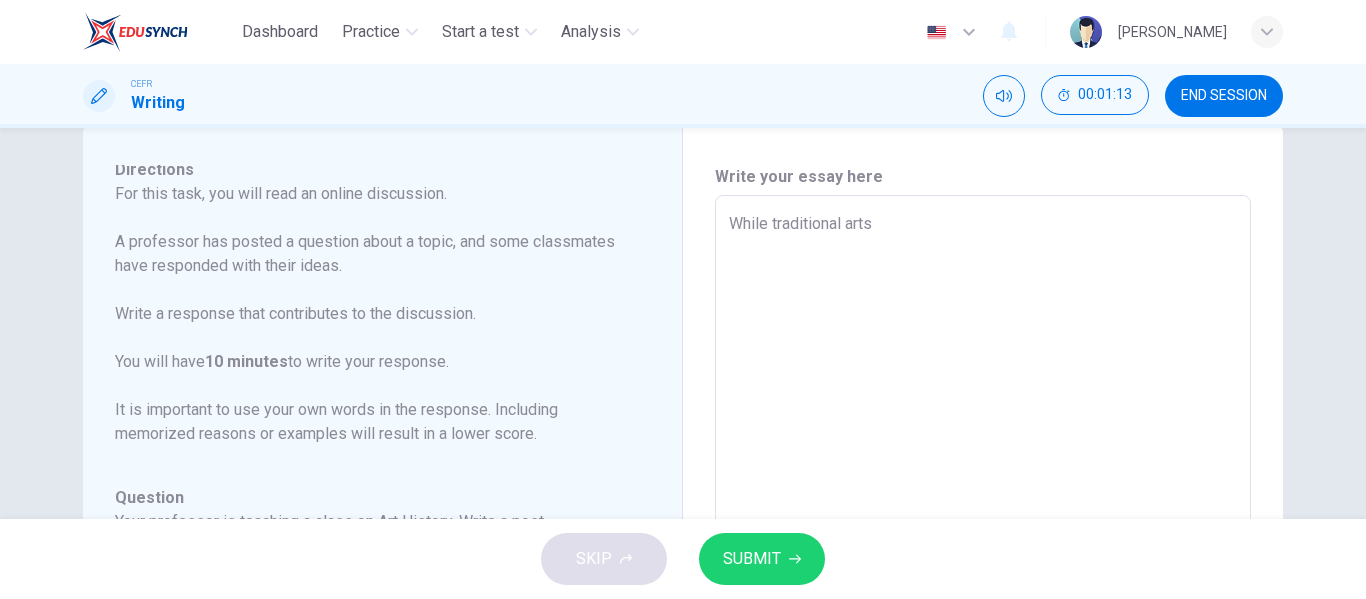 type on "While traditional arts h" 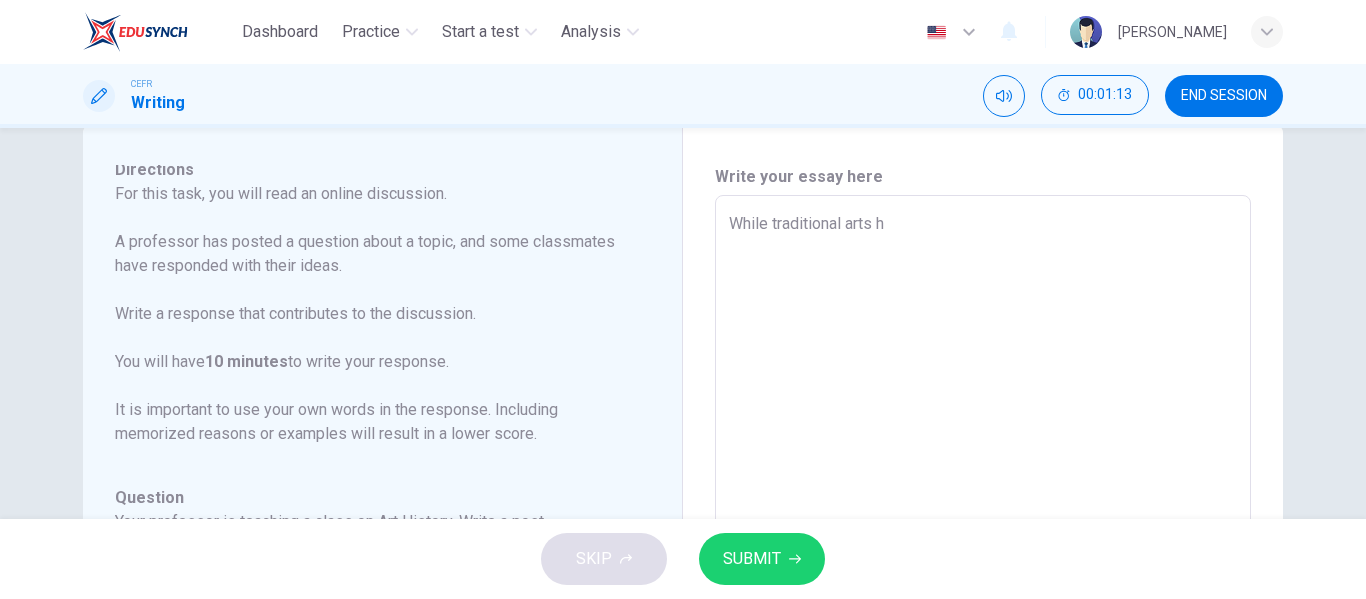 type on "x" 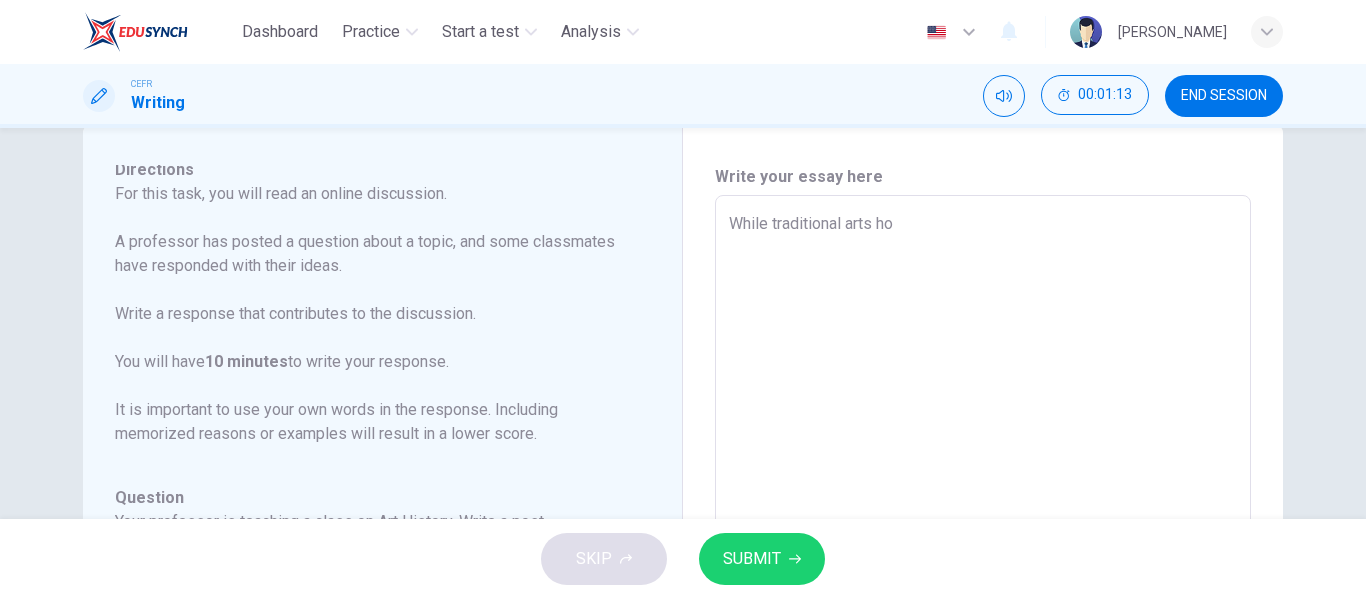 type on "x" 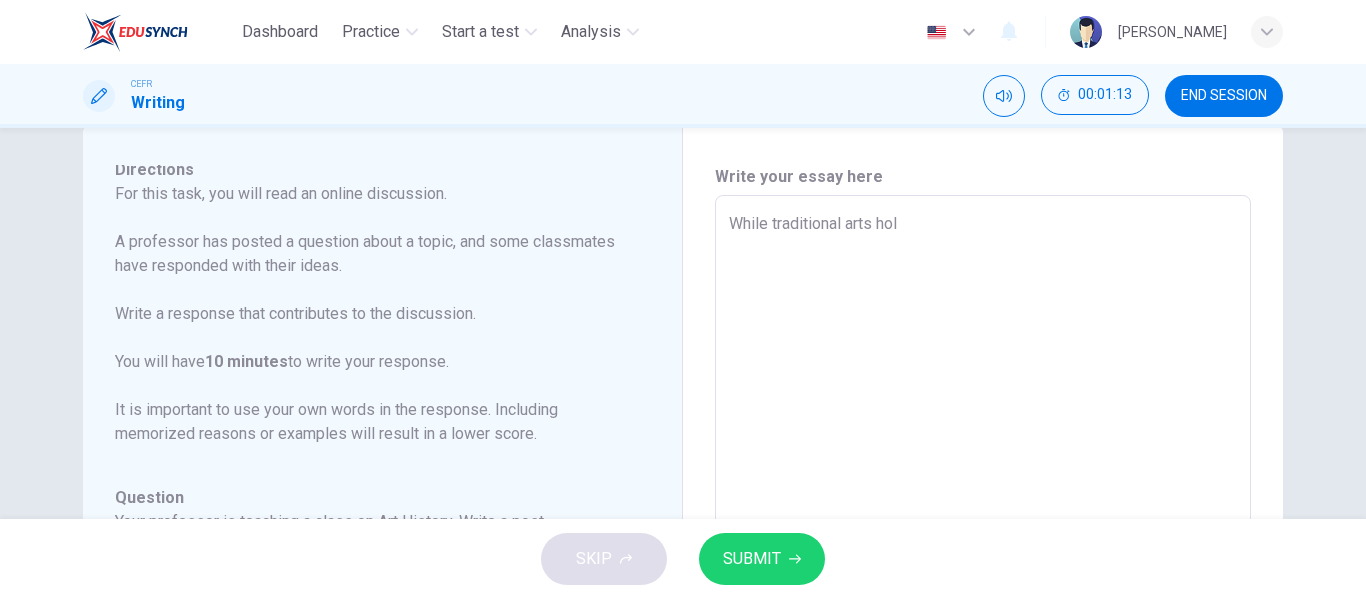 type on "x" 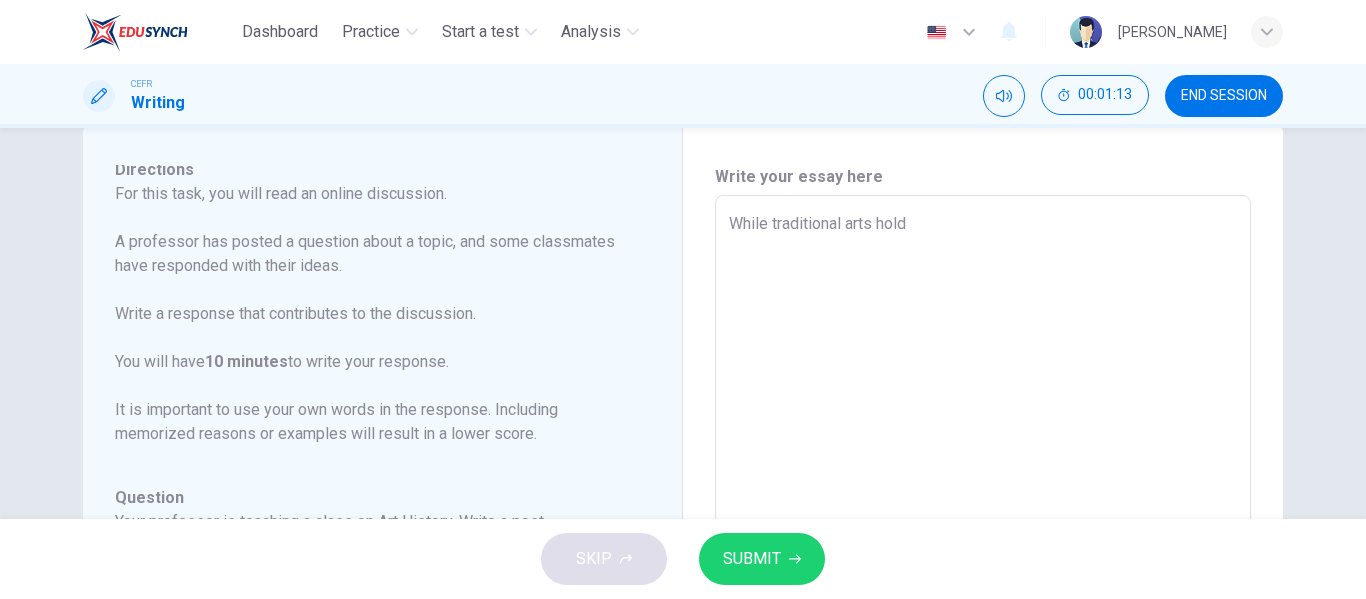 type on "x" 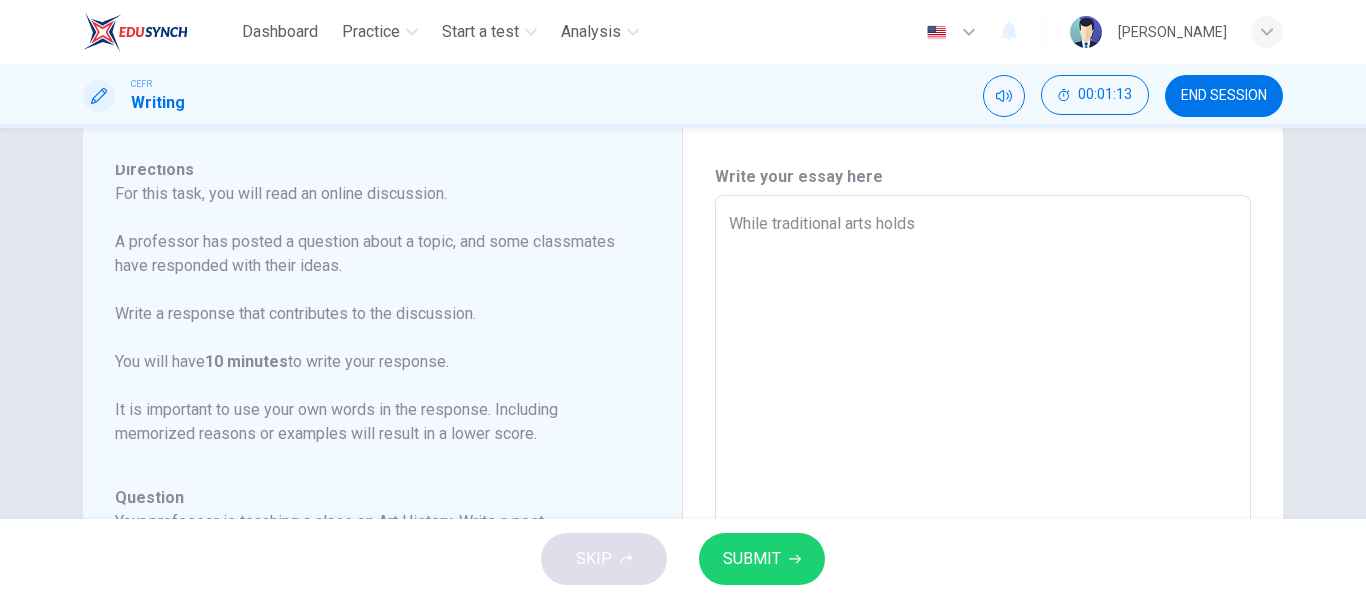 type on "x" 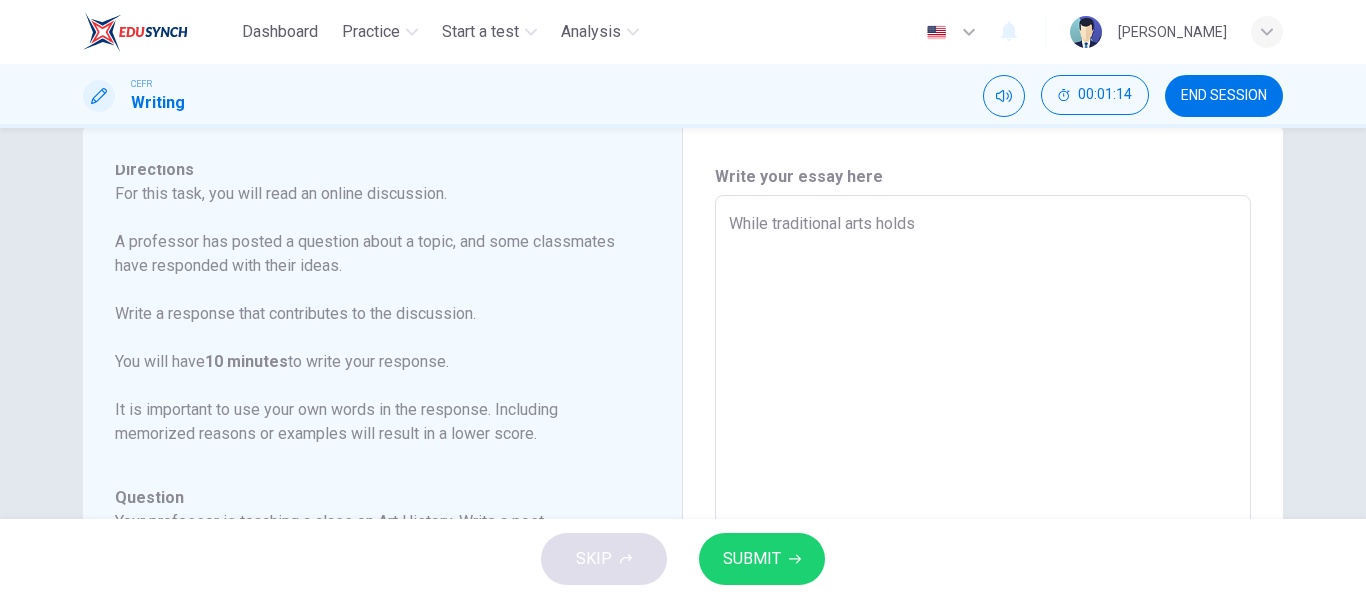 type on "While traditional arts holds" 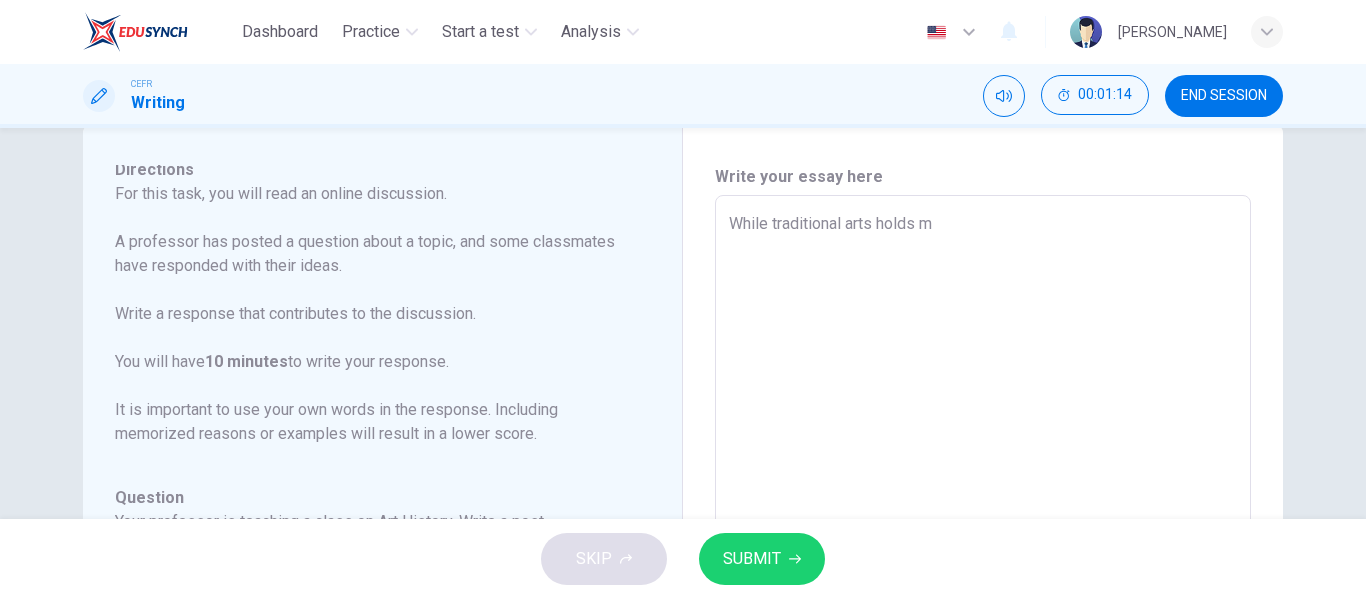 type on "x" 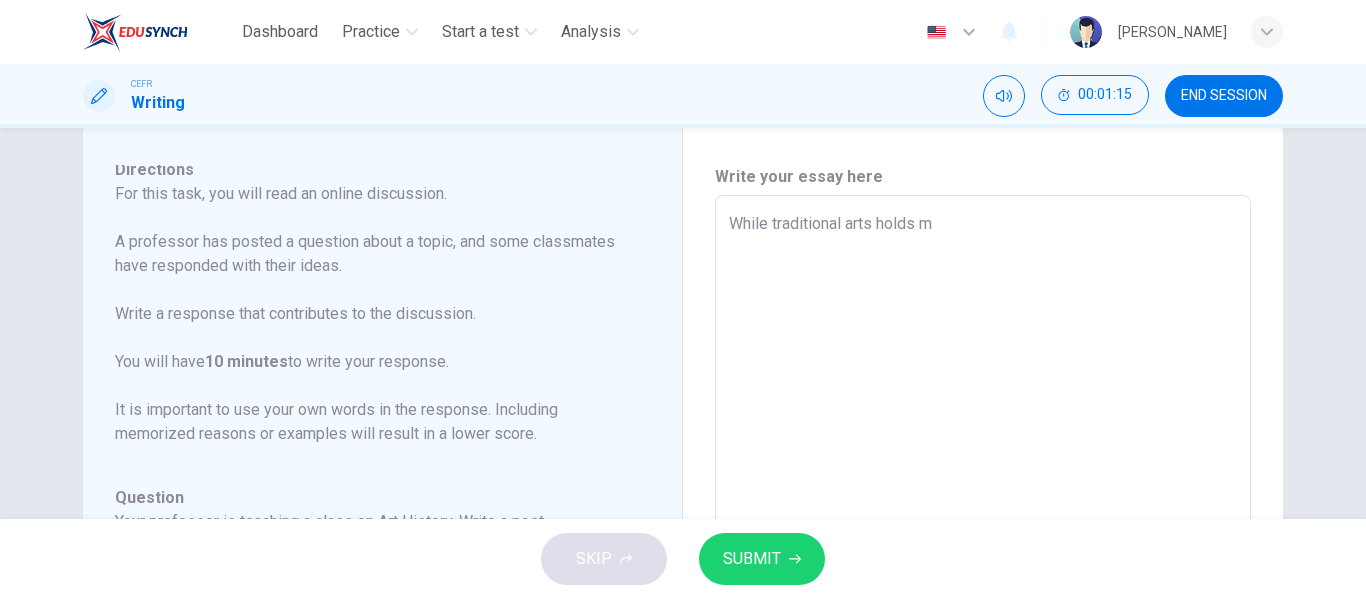 type on "While traditional arts holds" 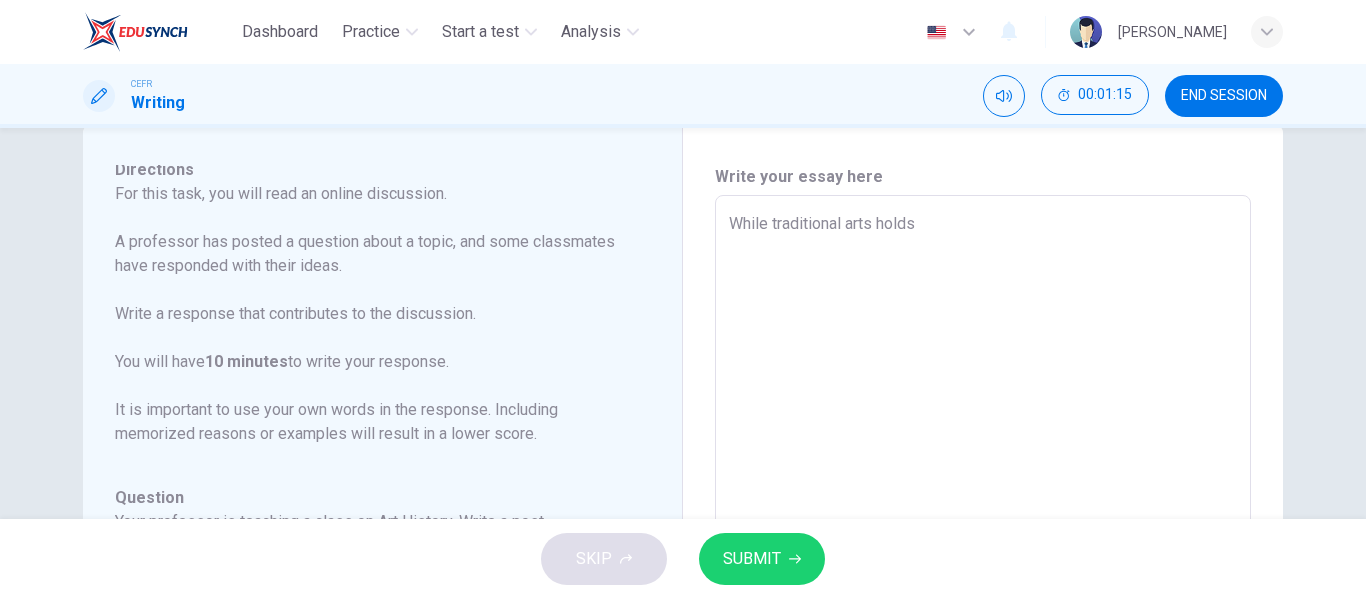 type on "x" 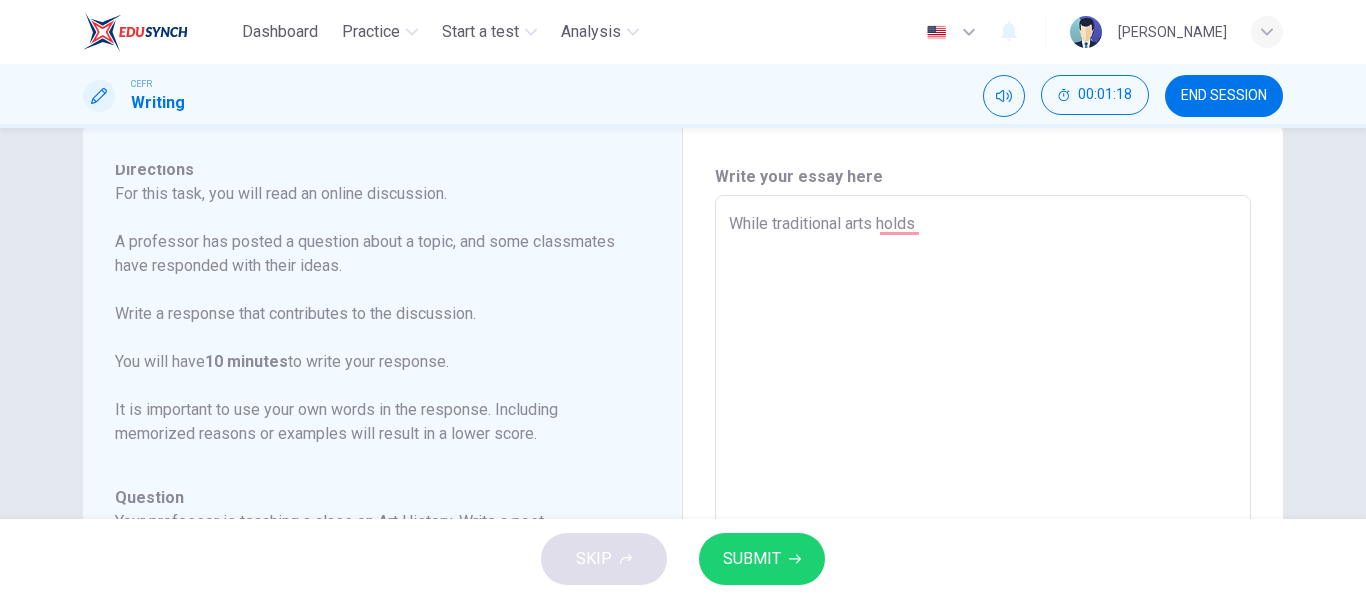 type on "While traditional arts holds m" 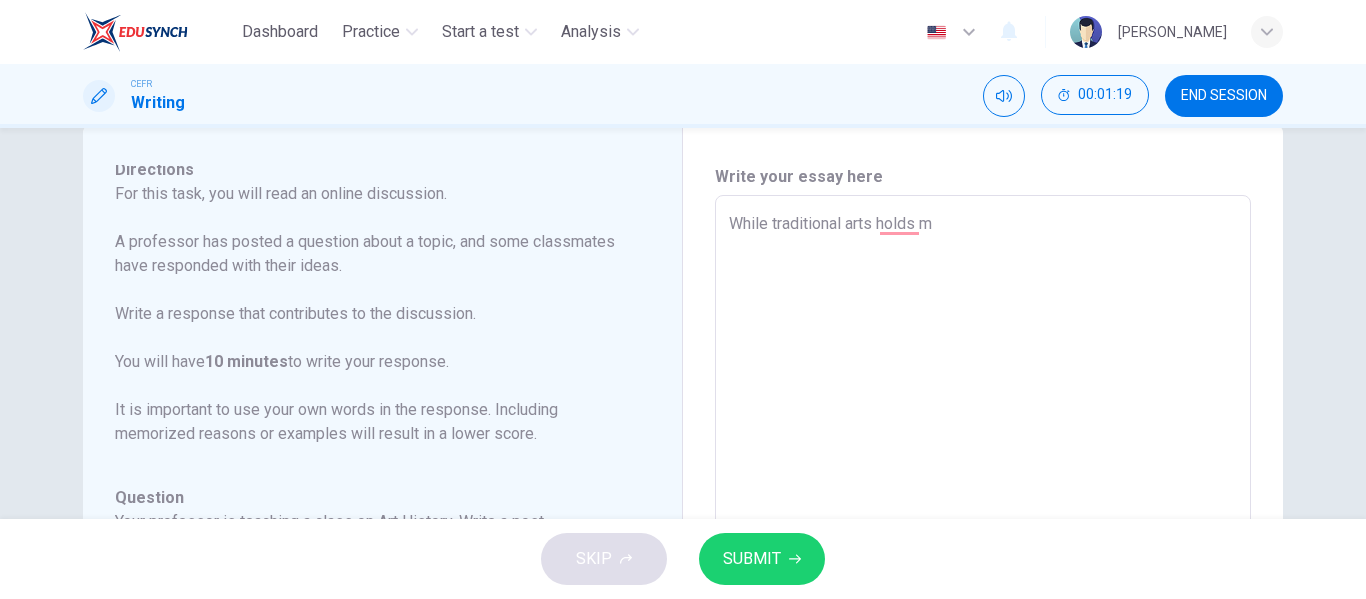 type on "x" 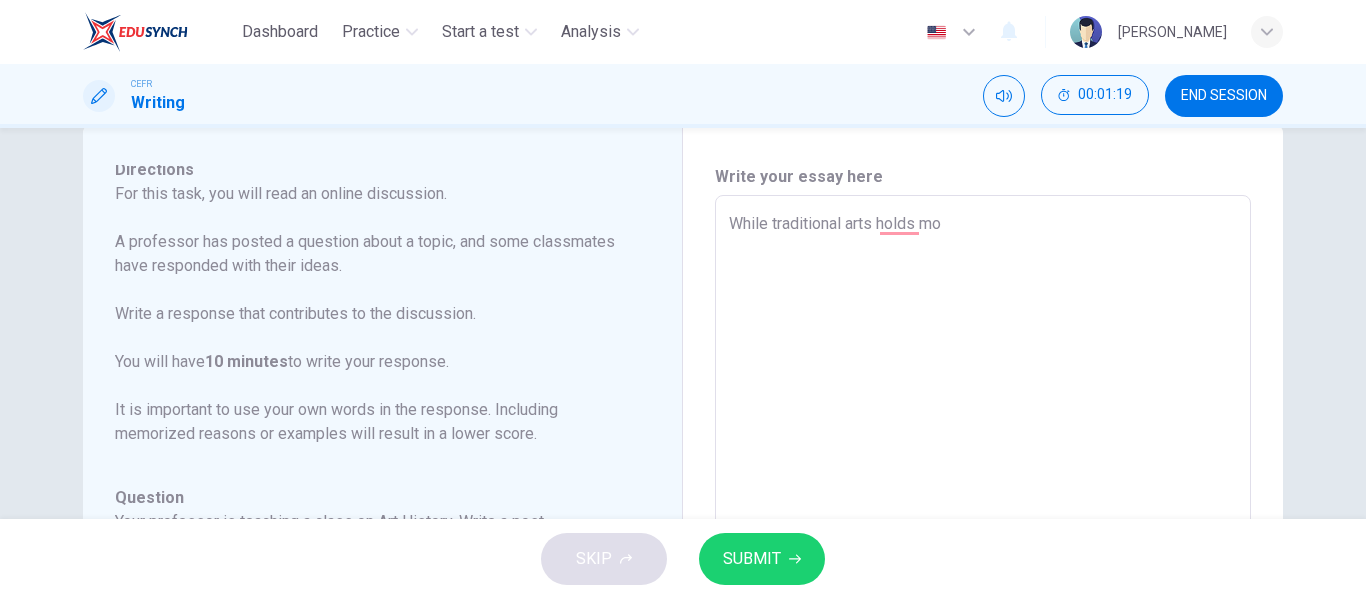 type on "x" 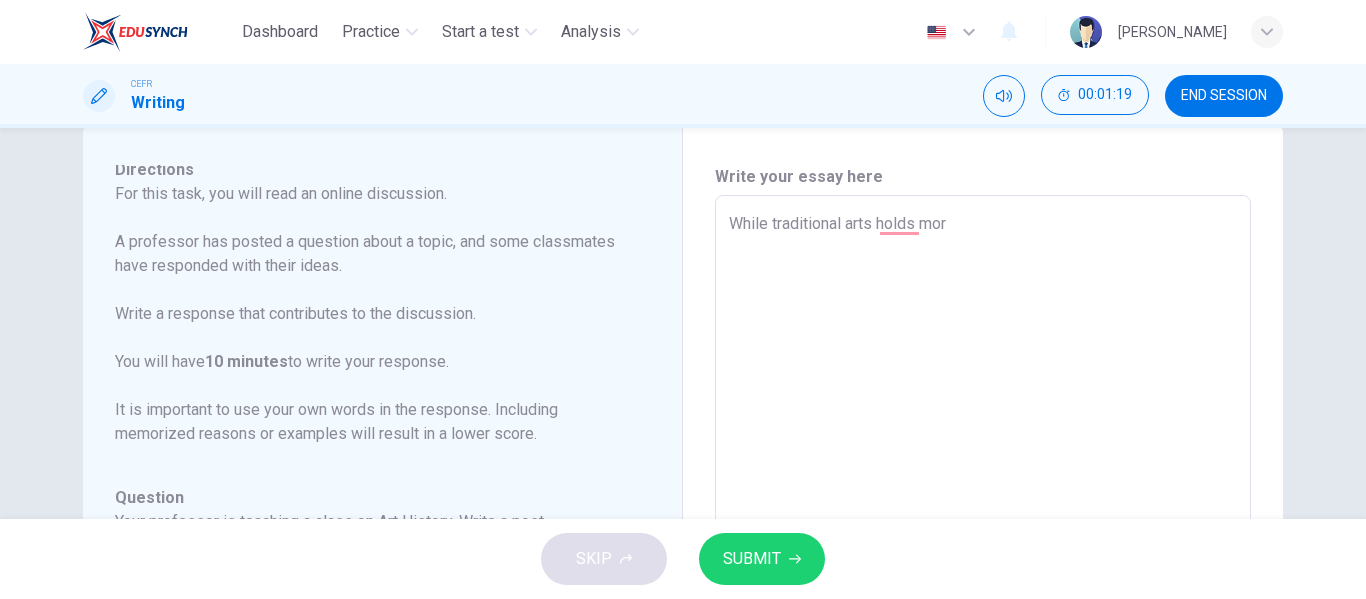 type on "x" 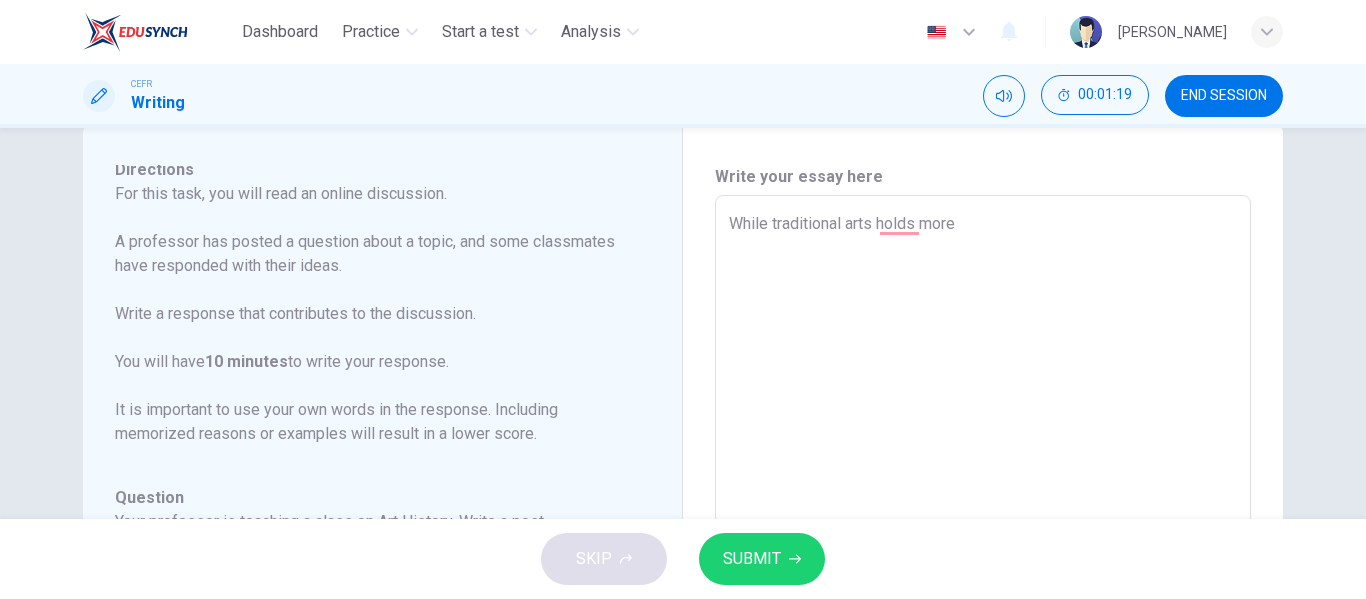 type on "x" 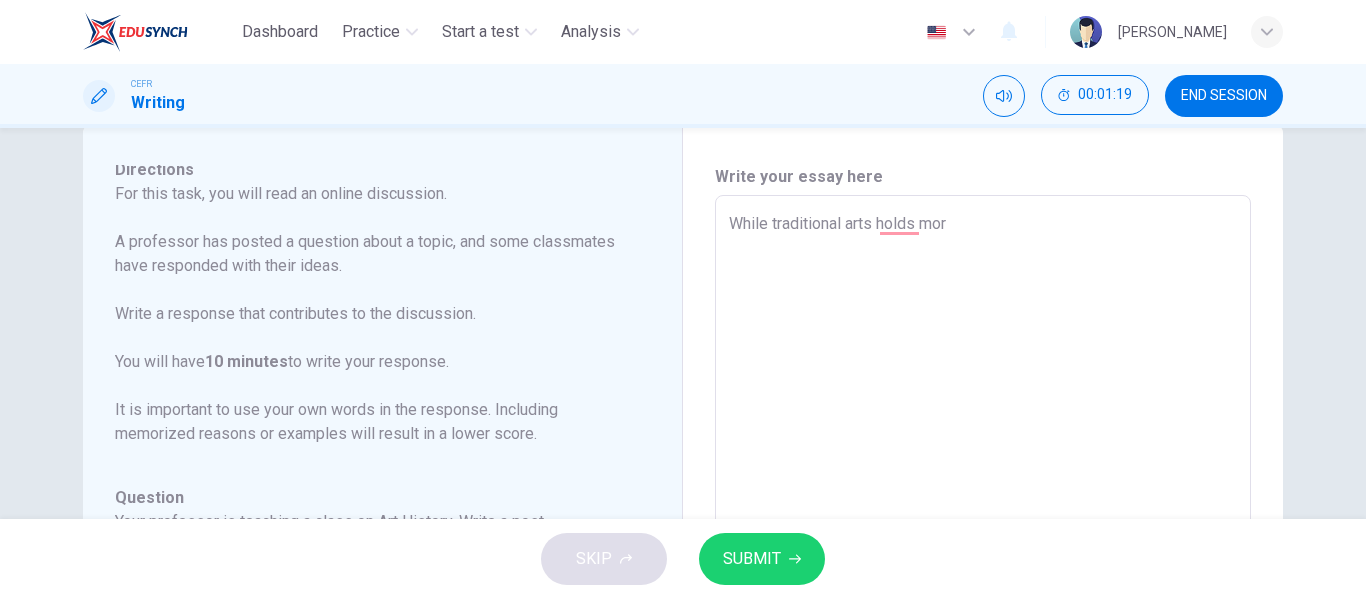 type on "x" 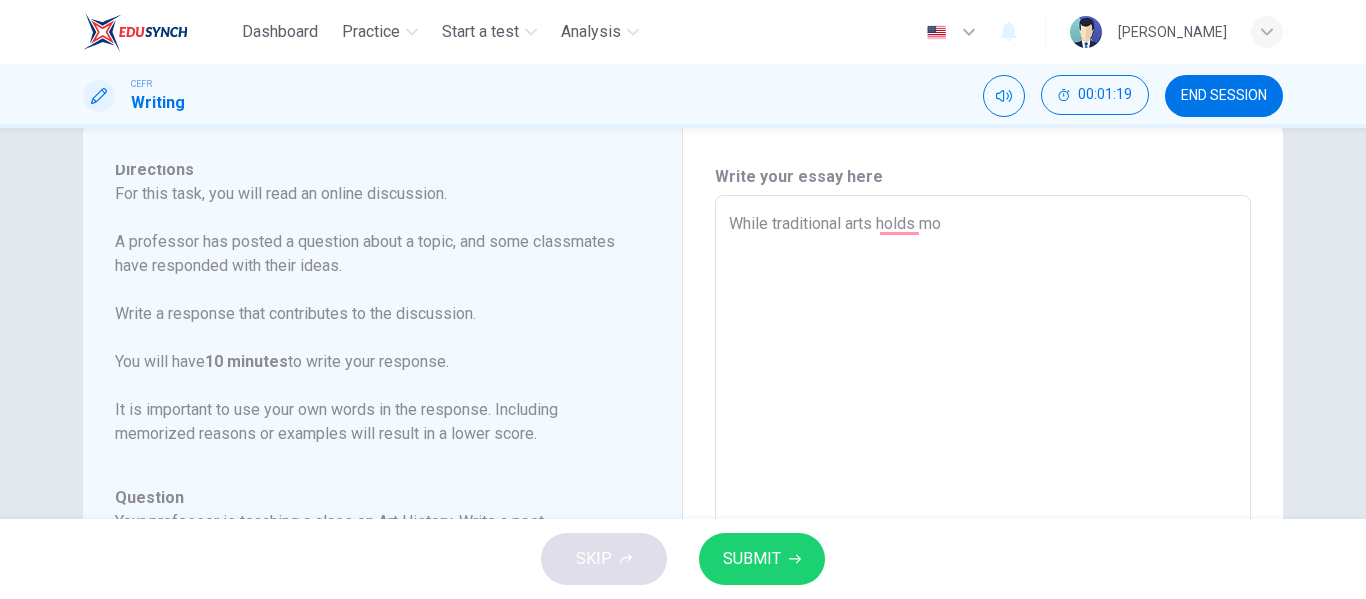 type on "x" 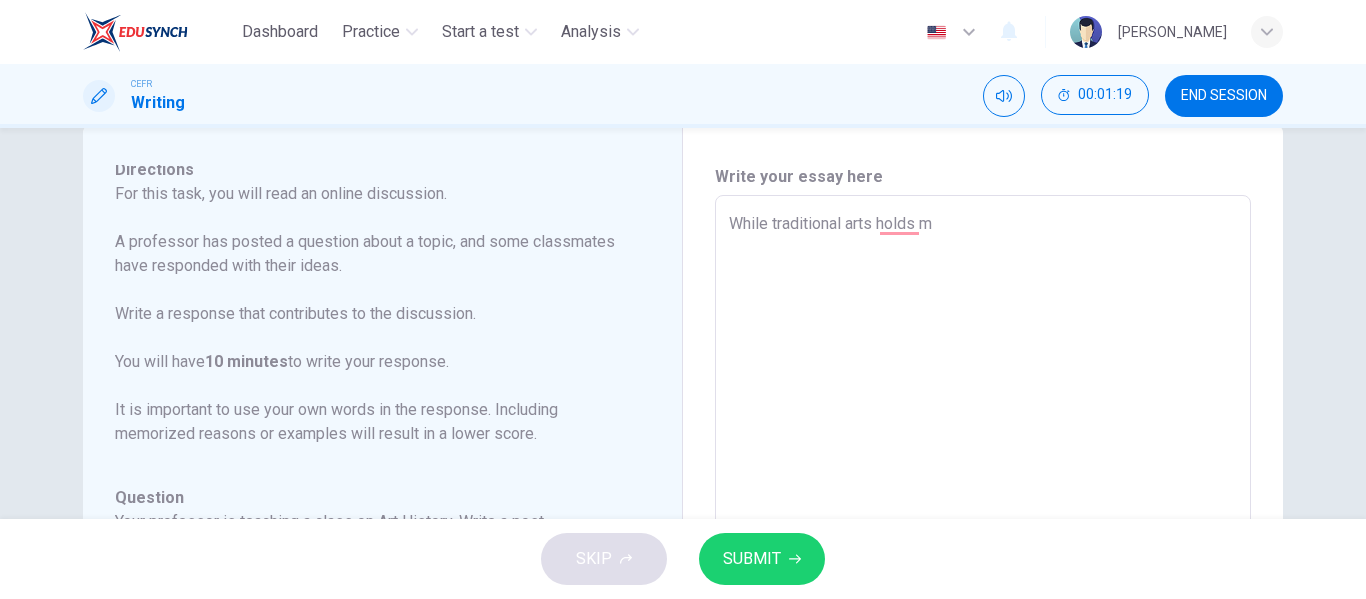 type on "x" 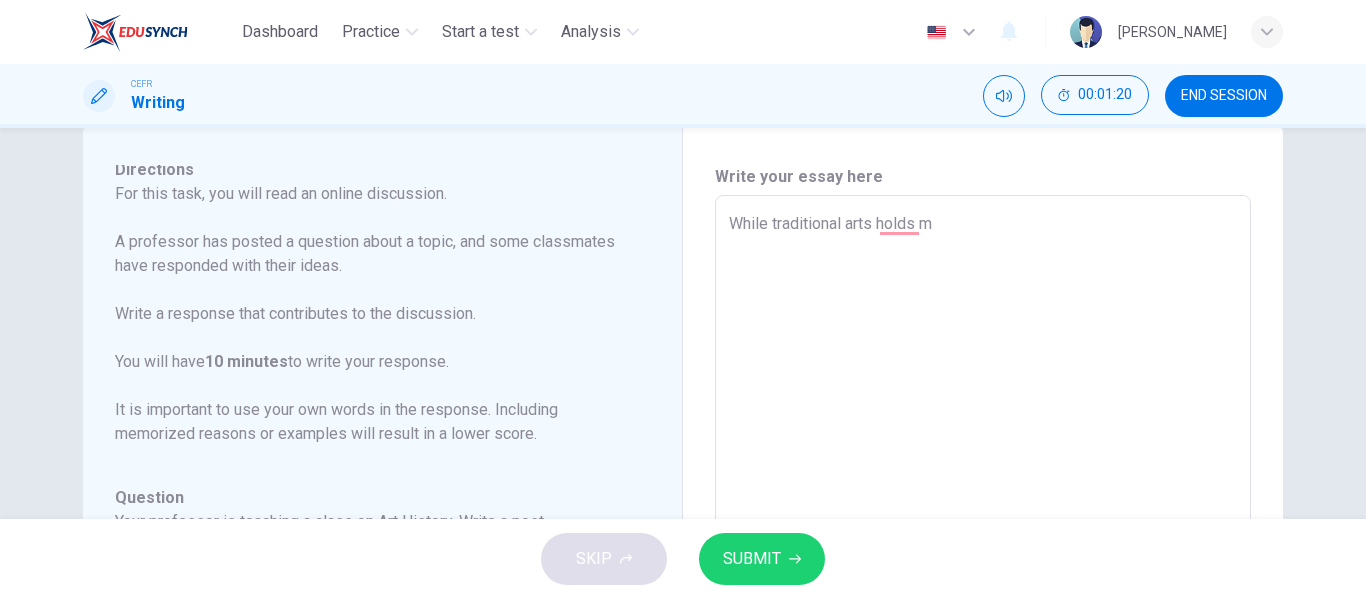 type on "While traditional arts holds" 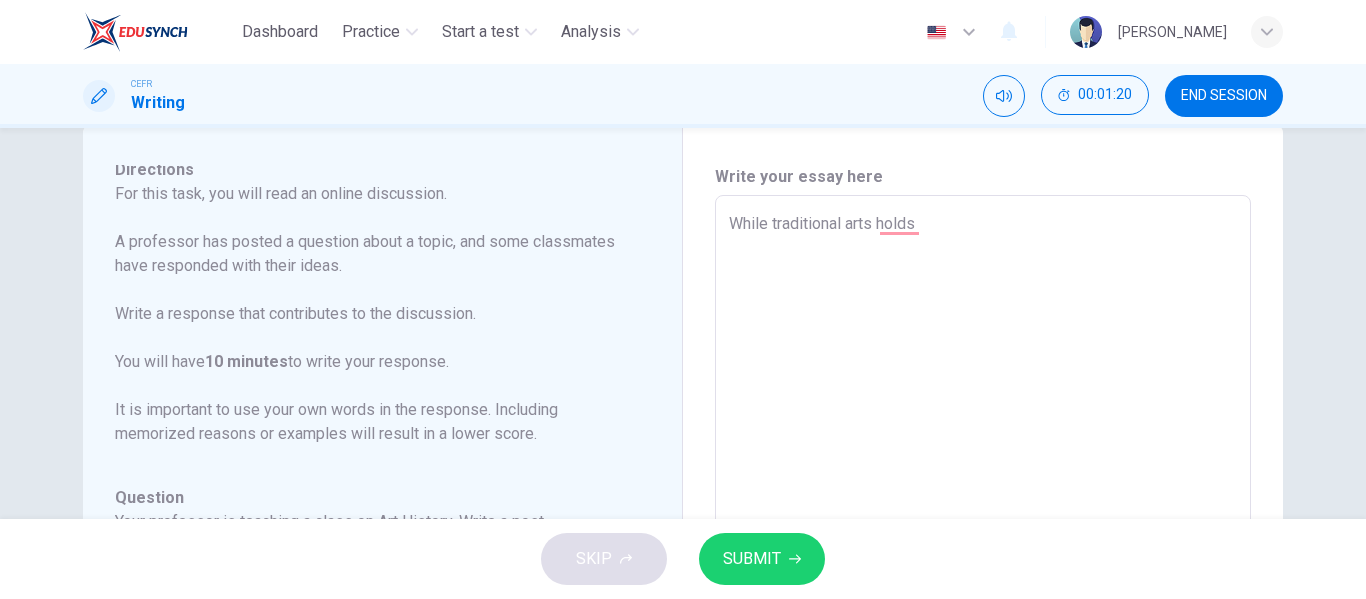 type on "x" 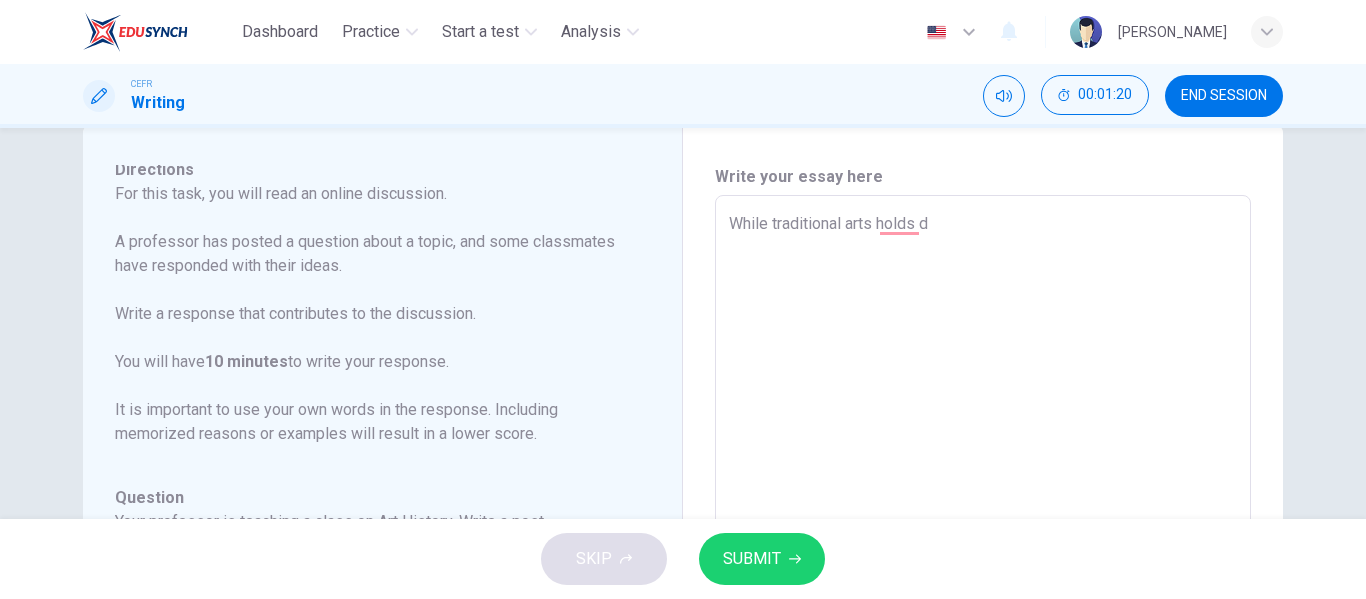 type on "x" 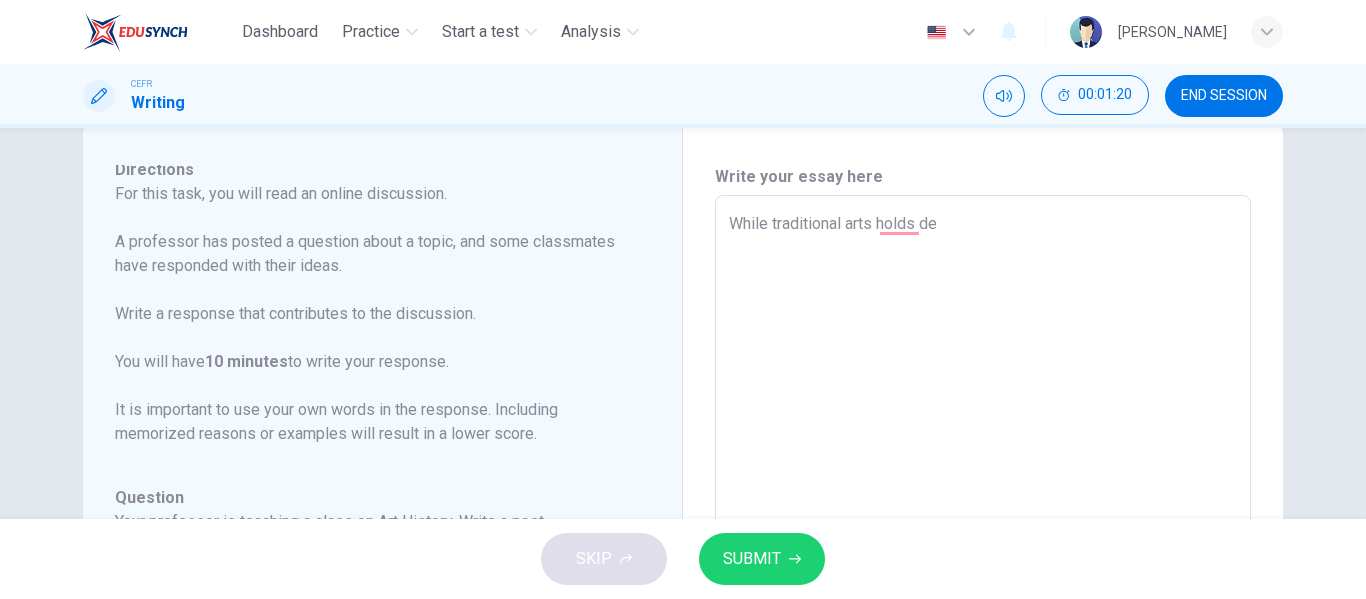 type on "While traditional arts holds dee" 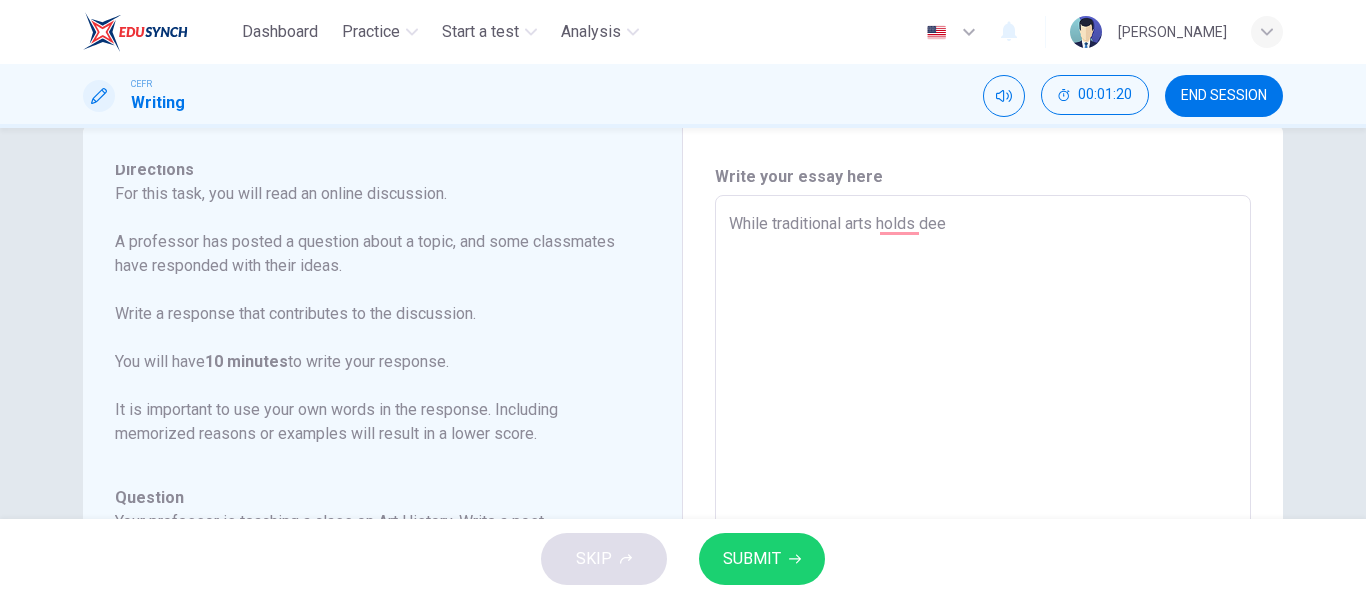 type on "x" 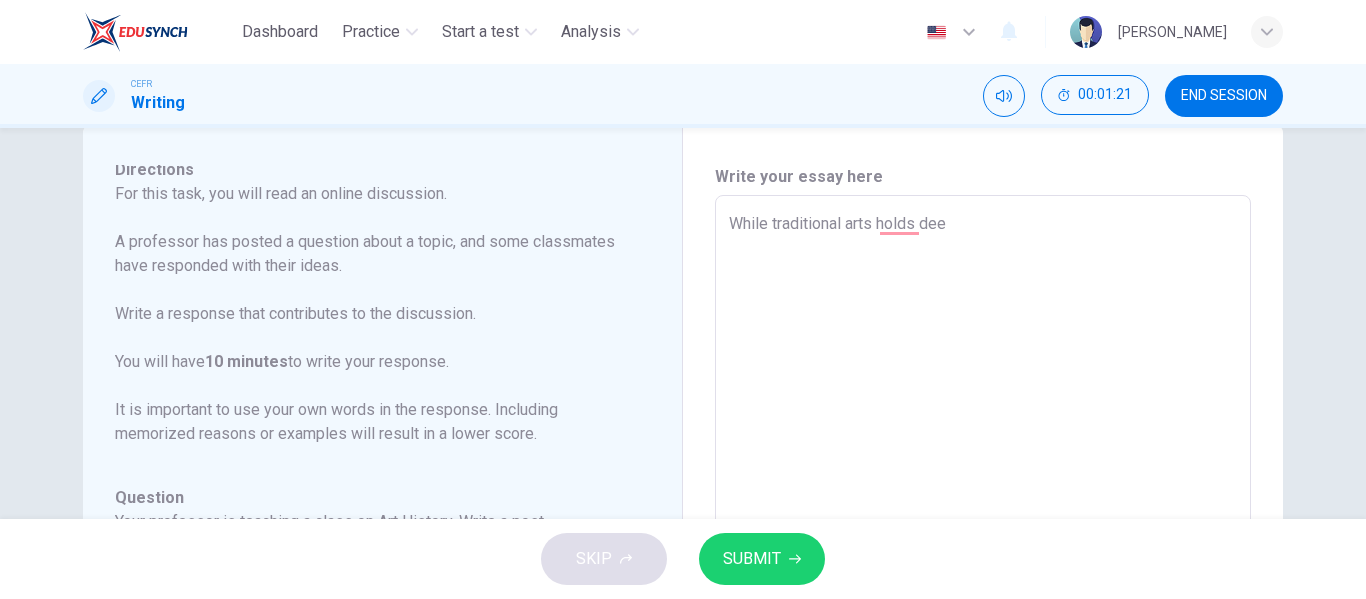 type on "While traditional arts holds deep" 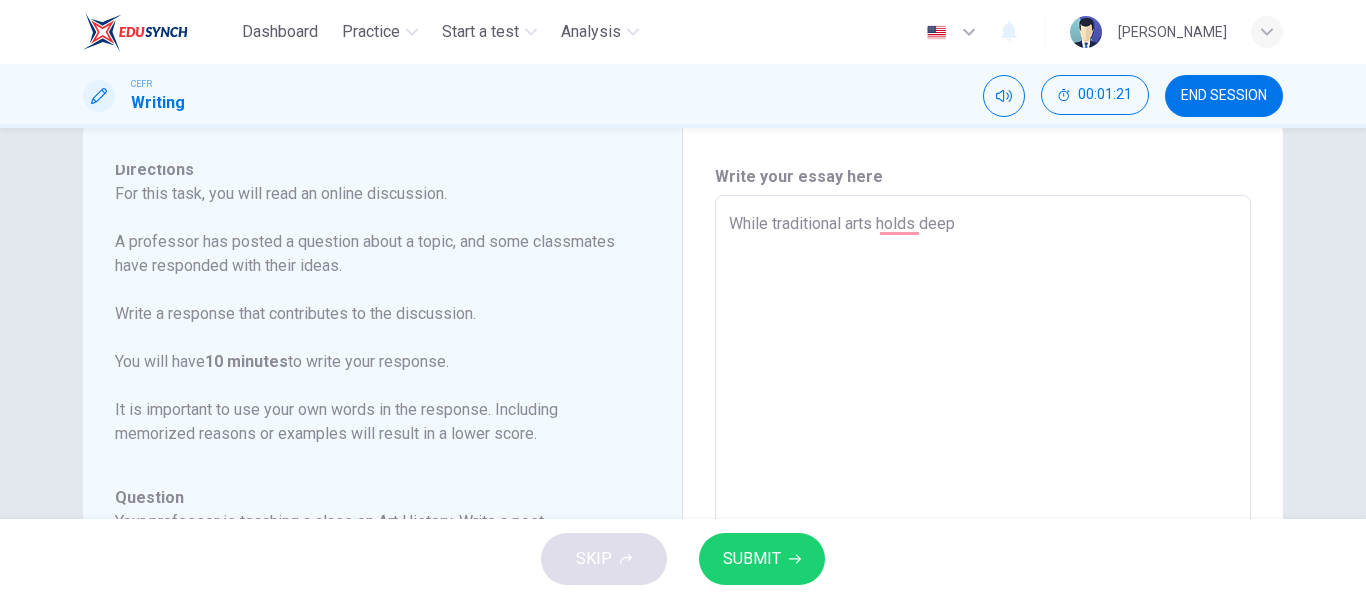 type on "While traditional arts holds deepe" 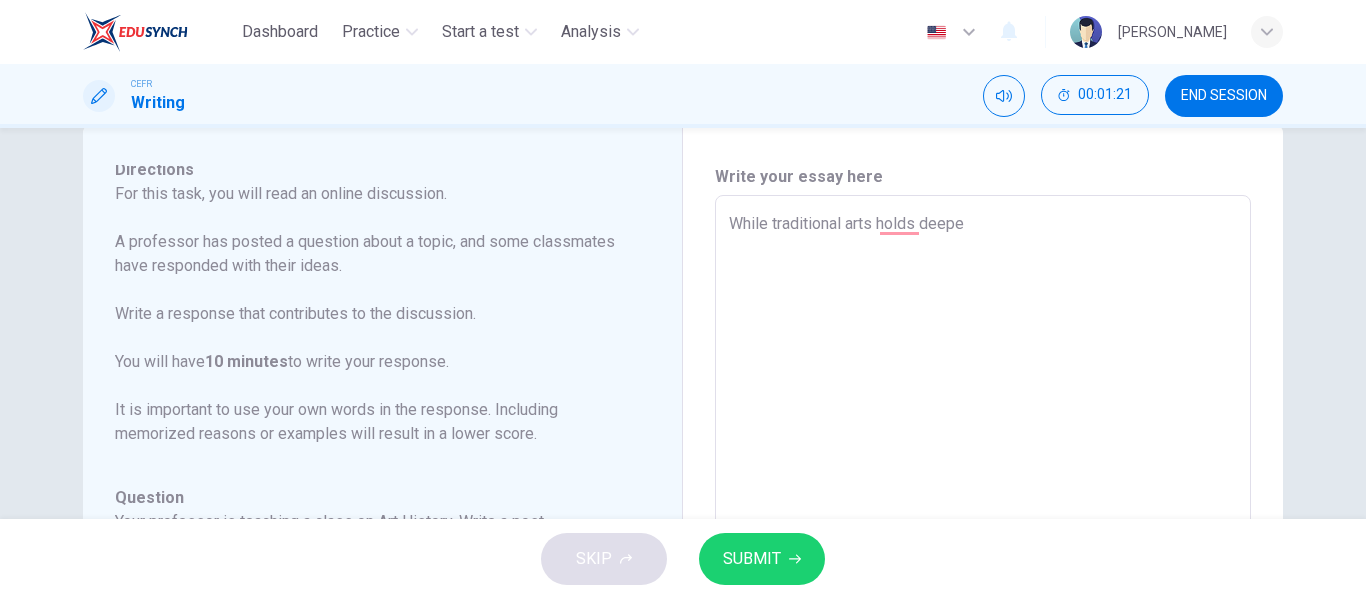 type on "x" 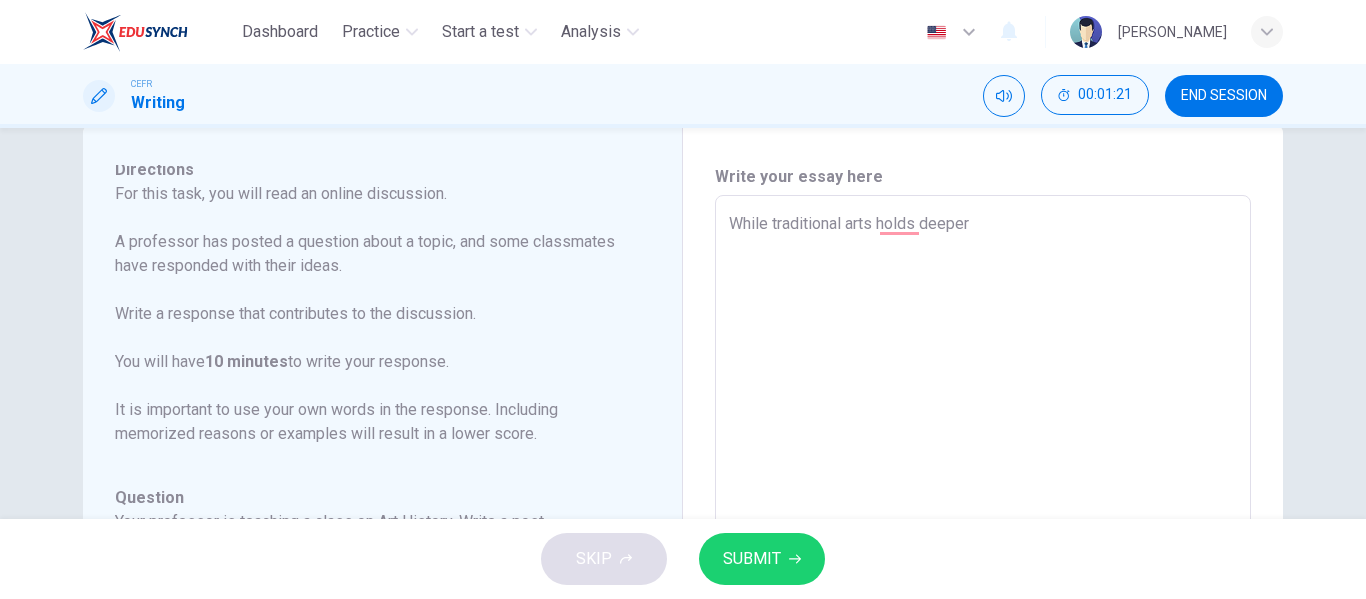 type on "x" 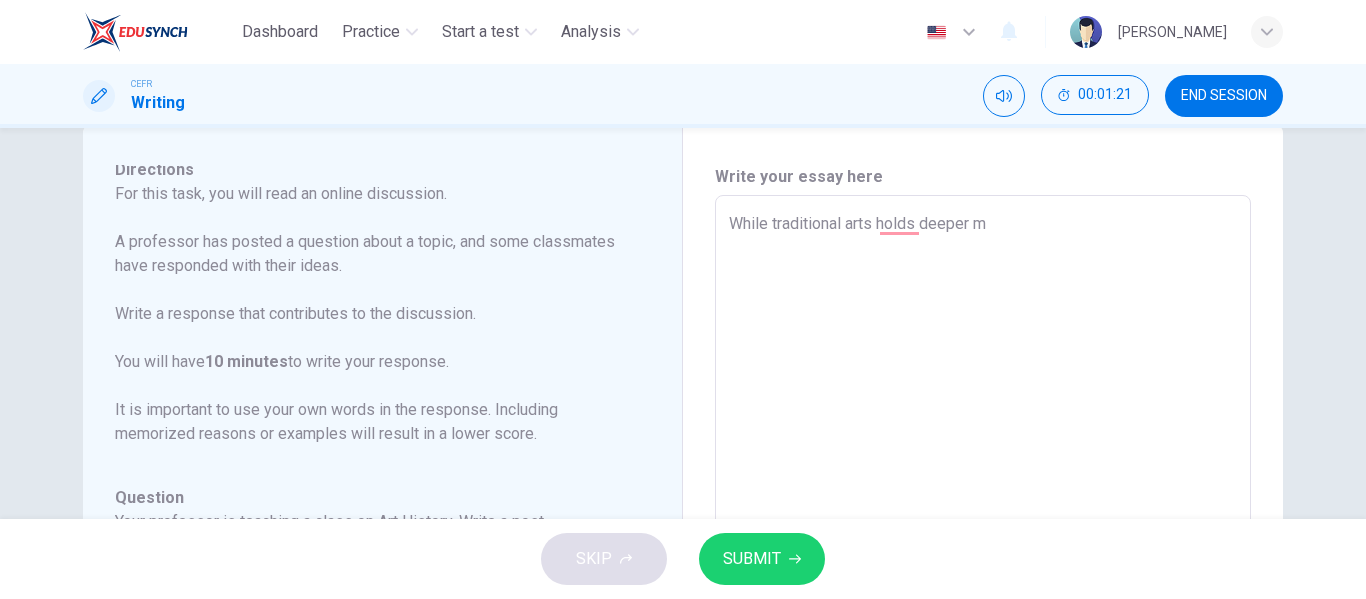 type on "While traditional arts holds deeper me" 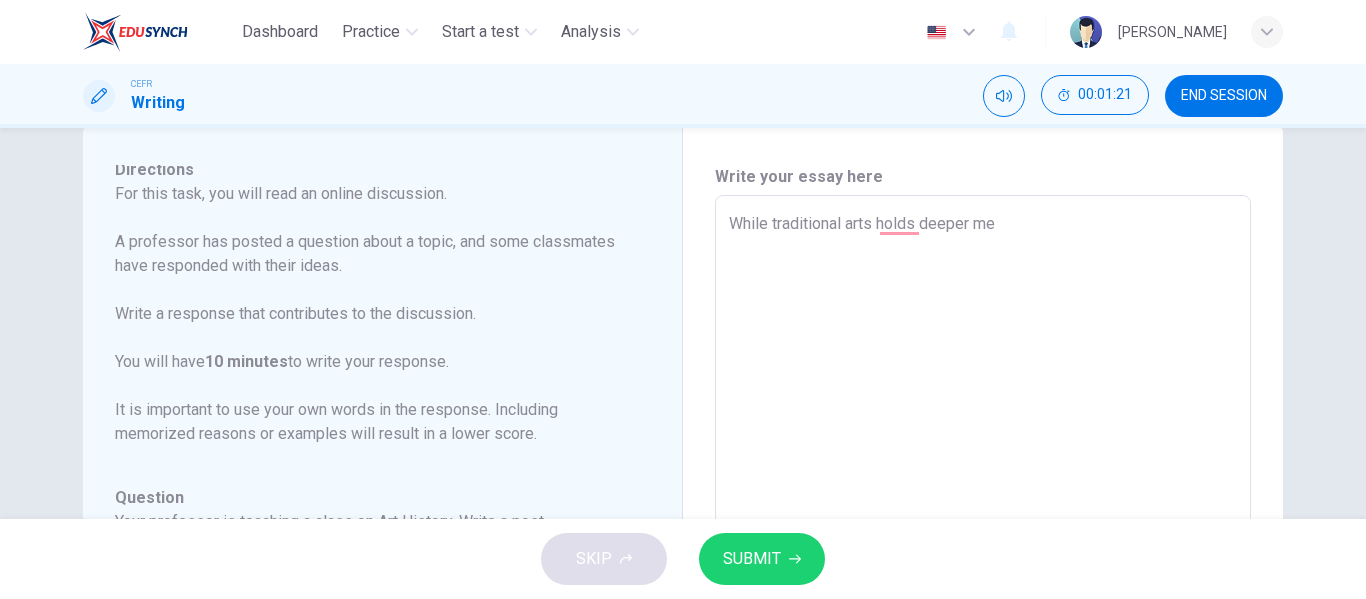 type on "x" 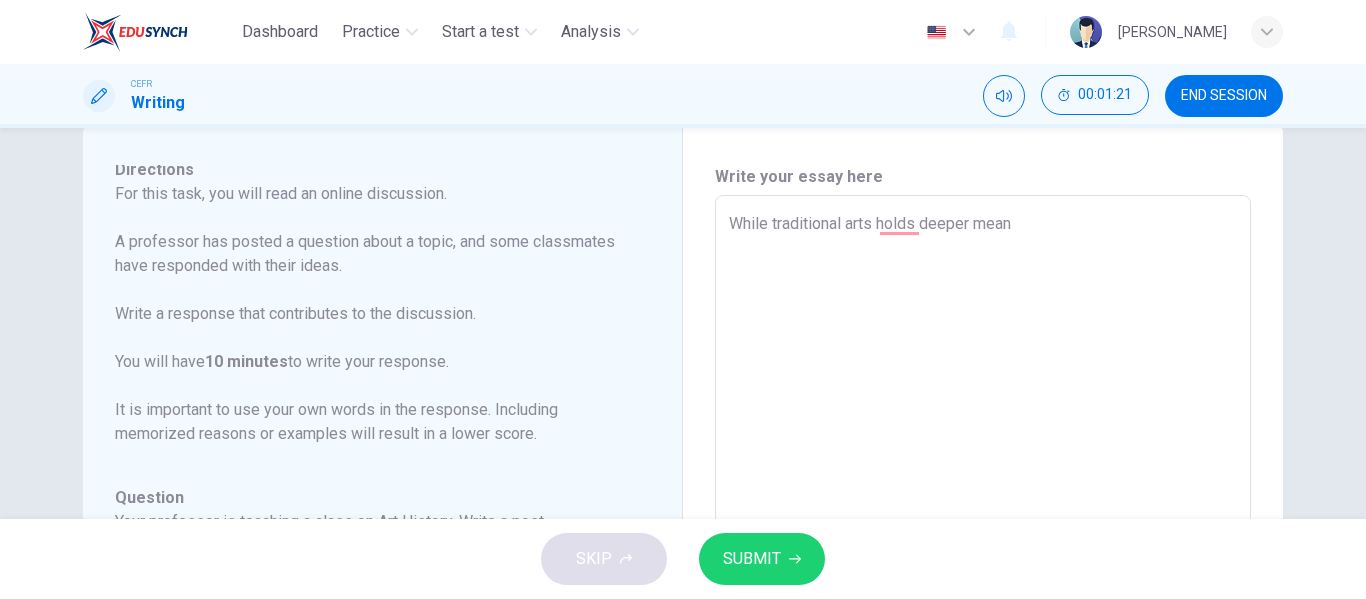 type on "While traditional arts holds deeper meani" 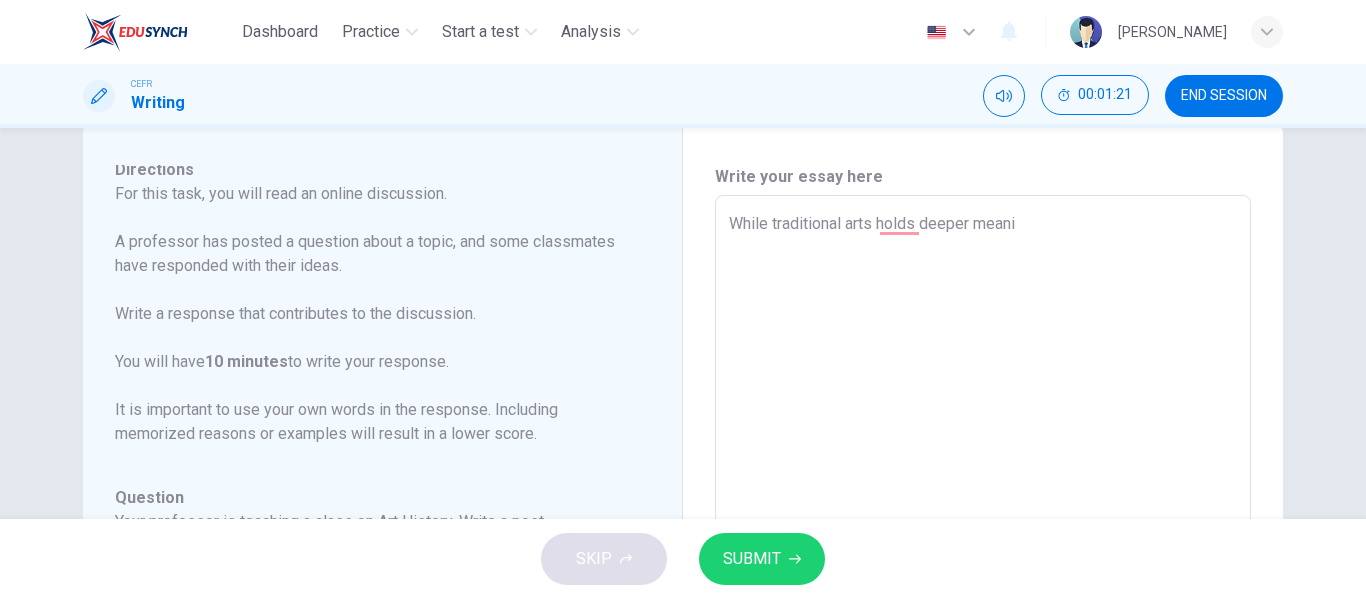 type on "x" 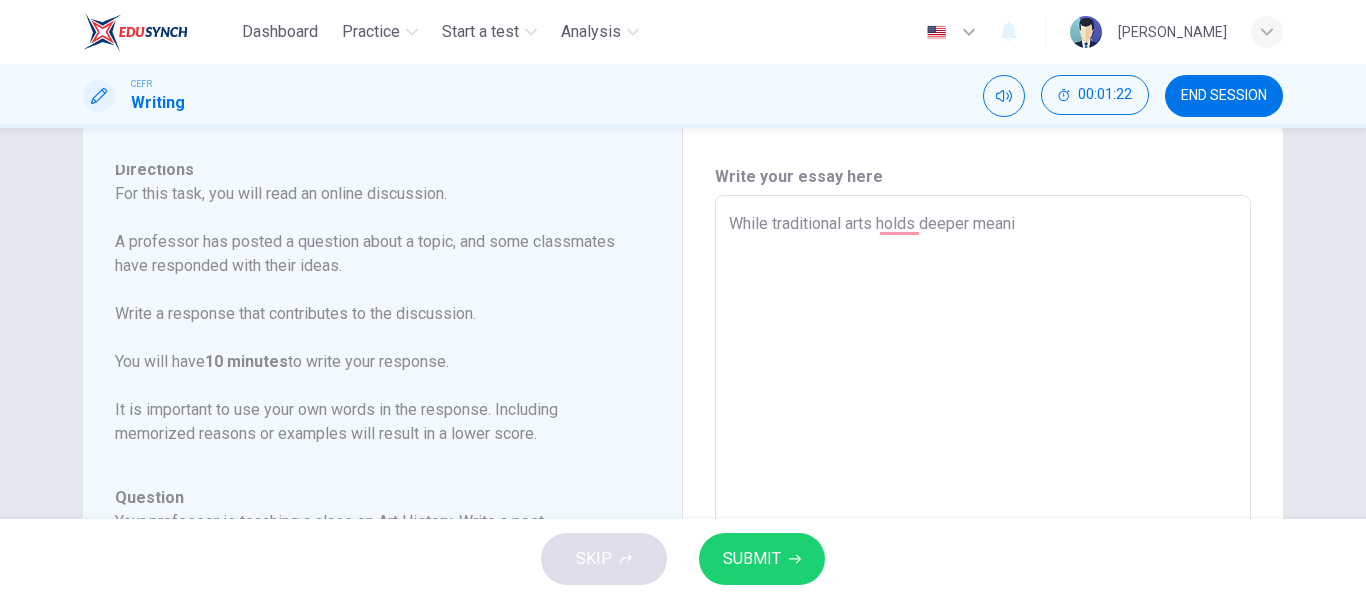 type on "While traditional arts holds deeper meanin" 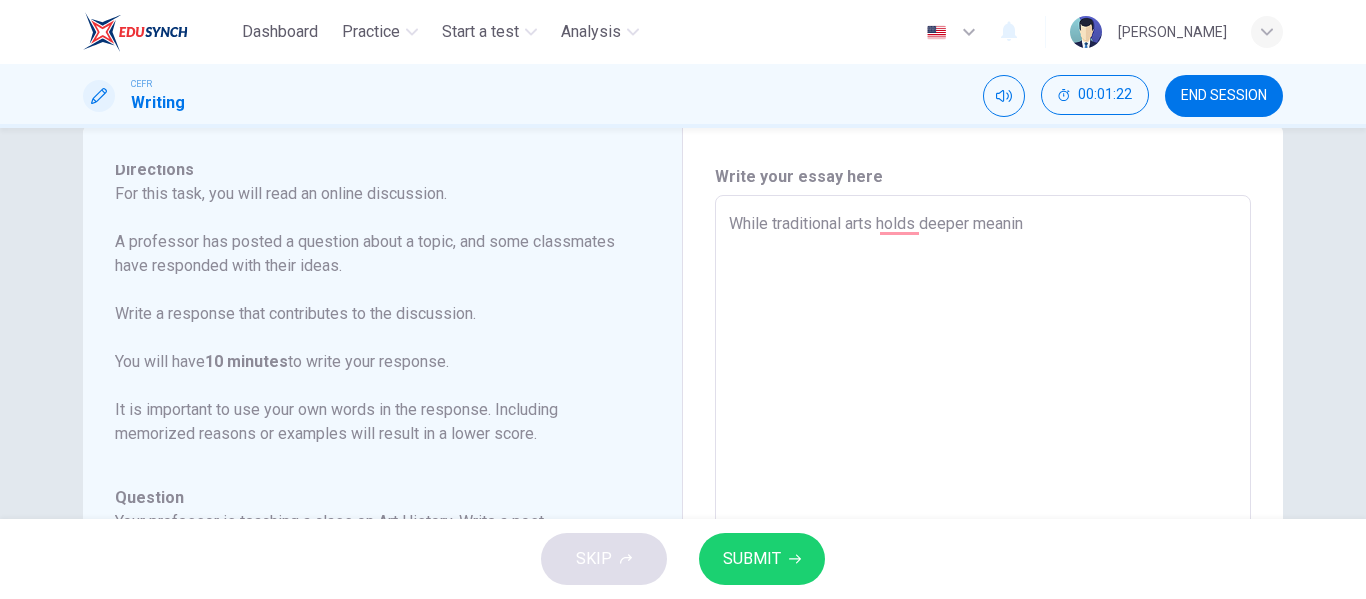 type on "x" 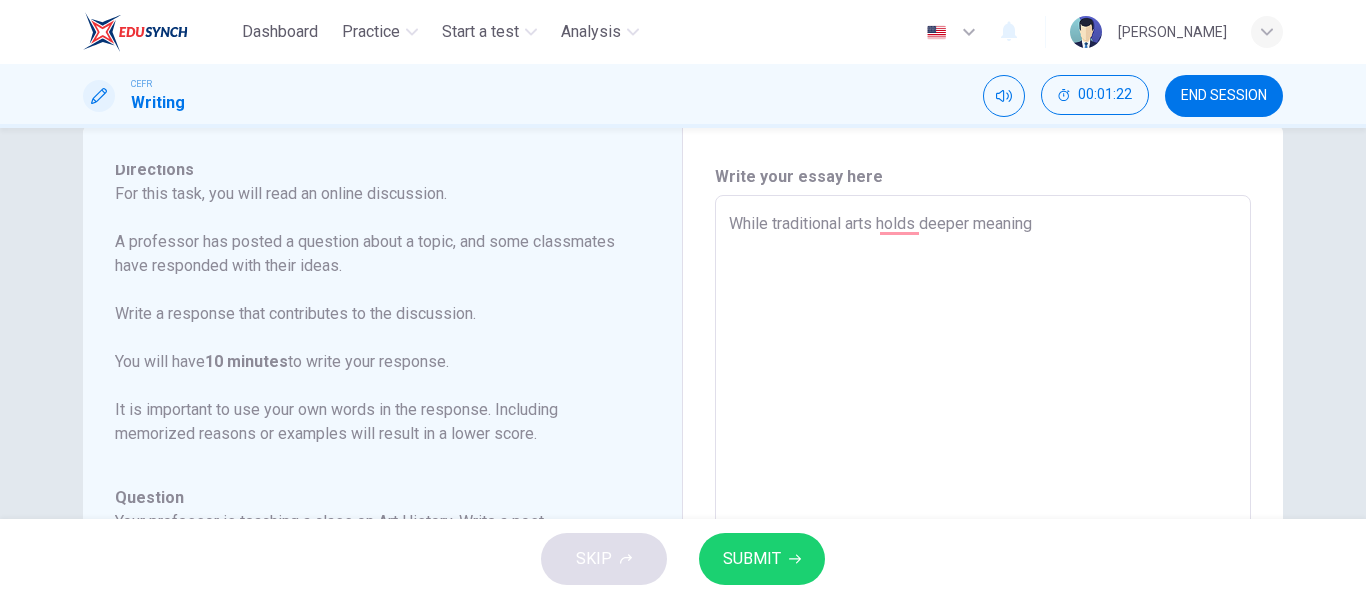 type on "x" 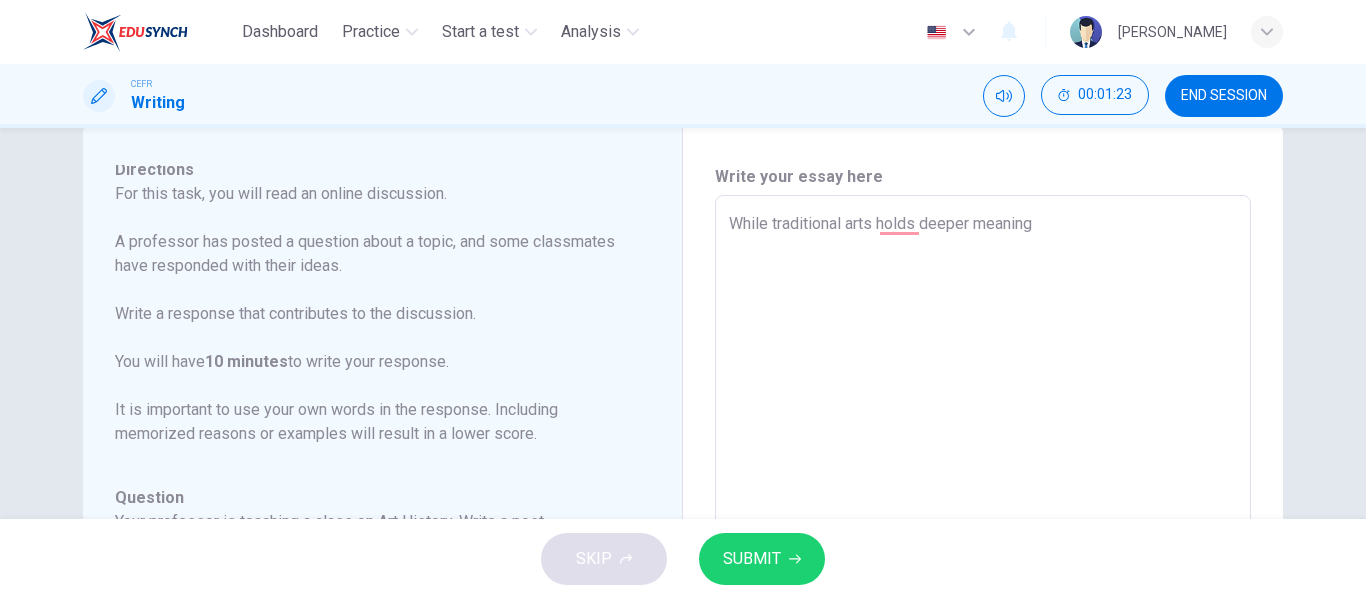 type on "While traditional arts holds deeper meaning i" 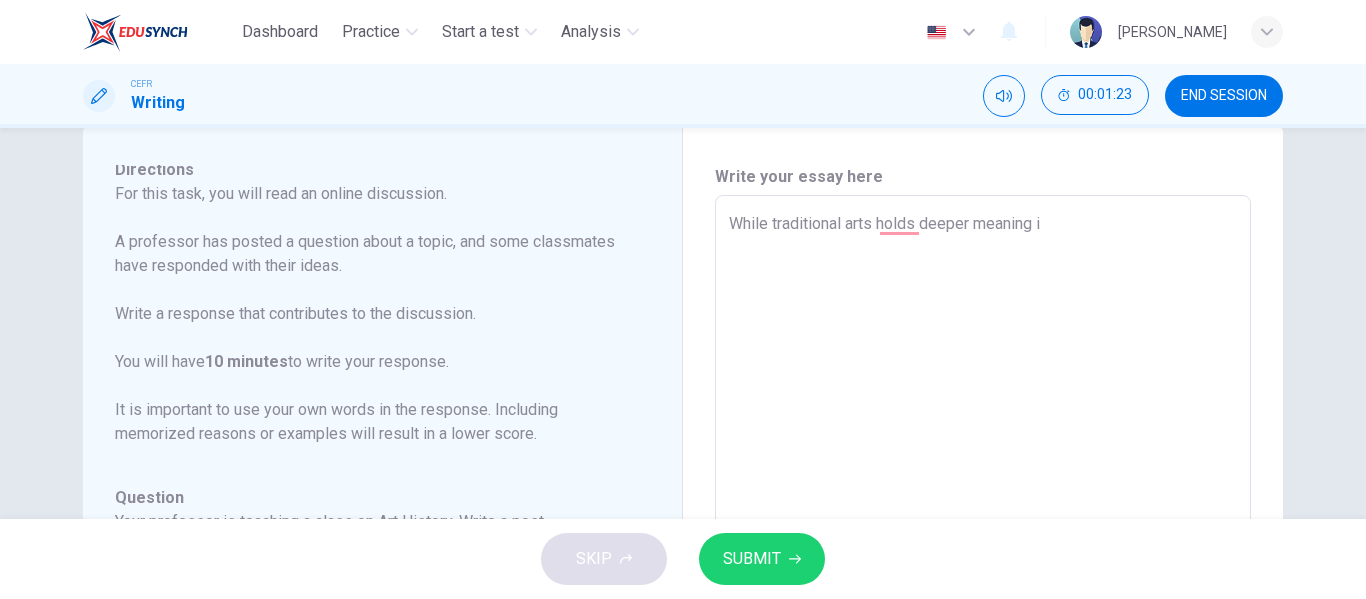 type on "While traditional arts holds deeper meaning in" 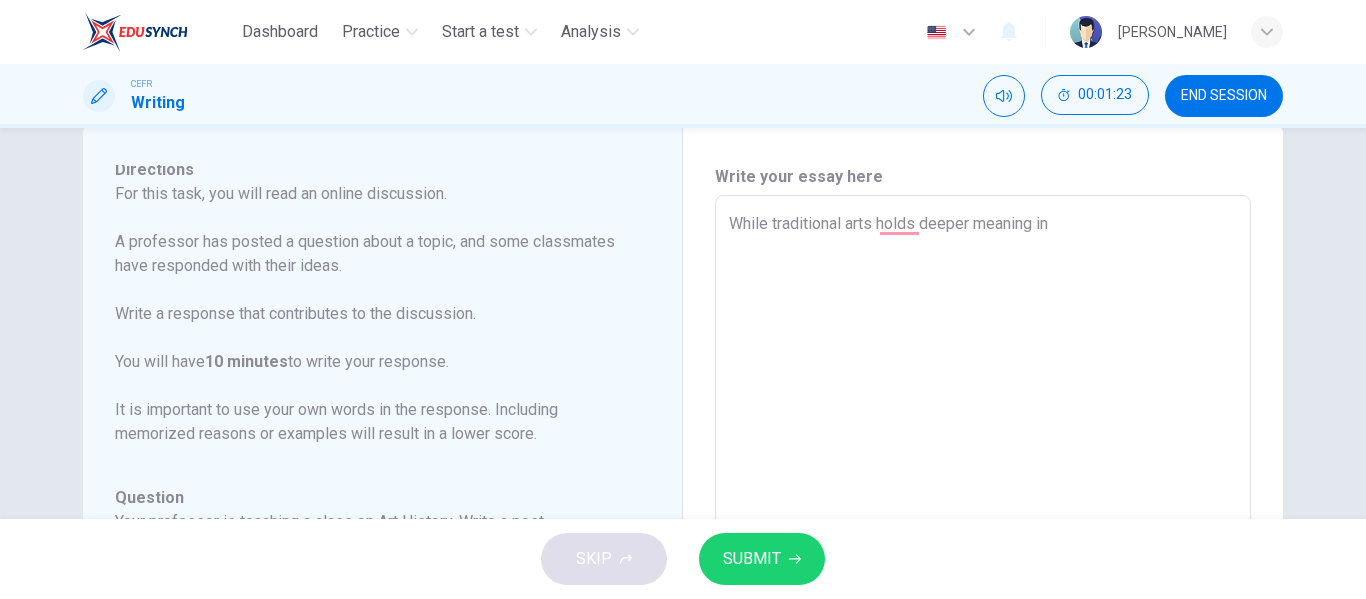type on "While traditional arts holds deeper meaning in t" 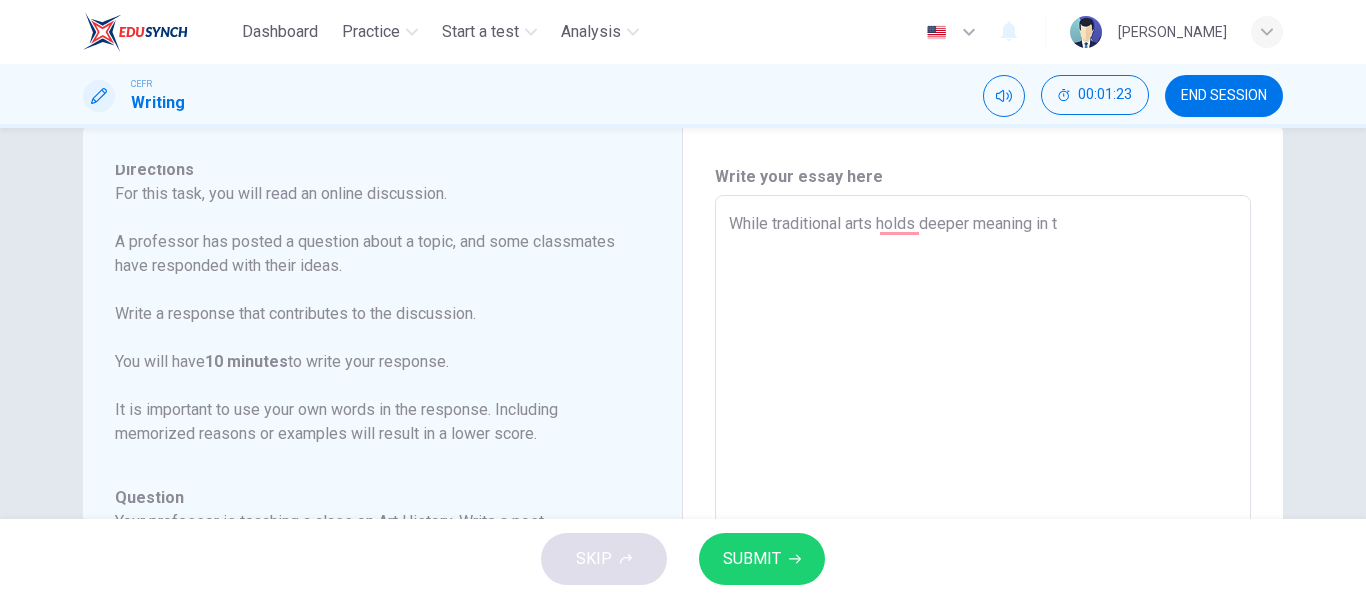 type on "x" 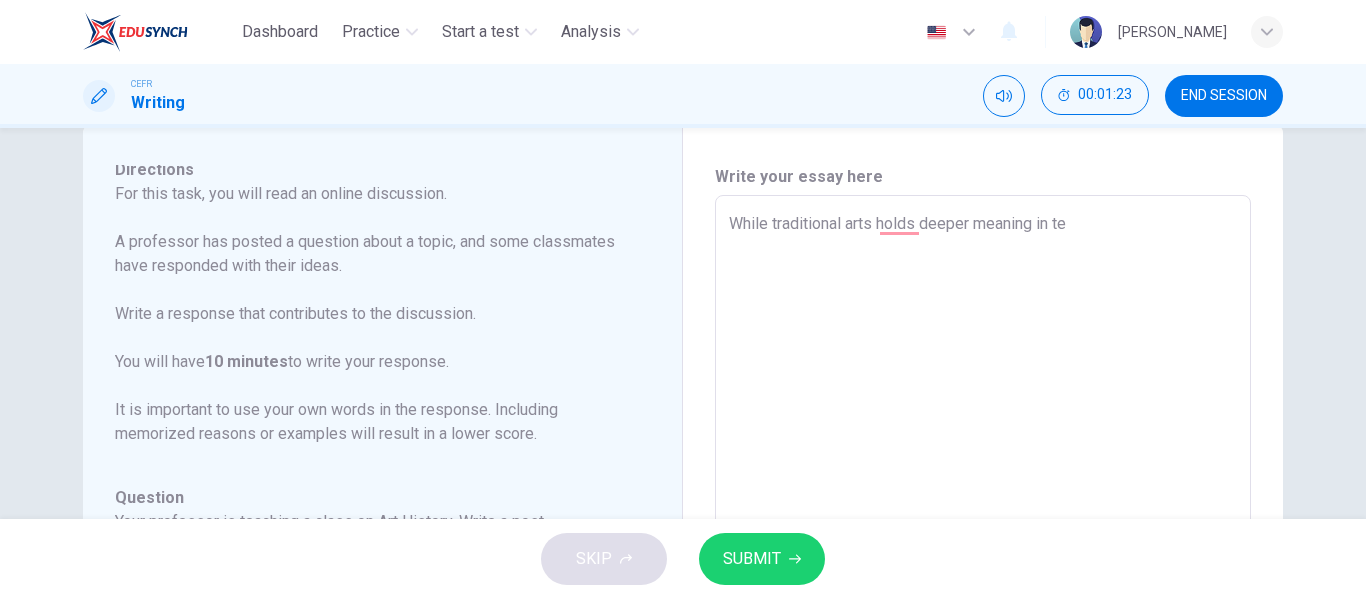 type on "x" 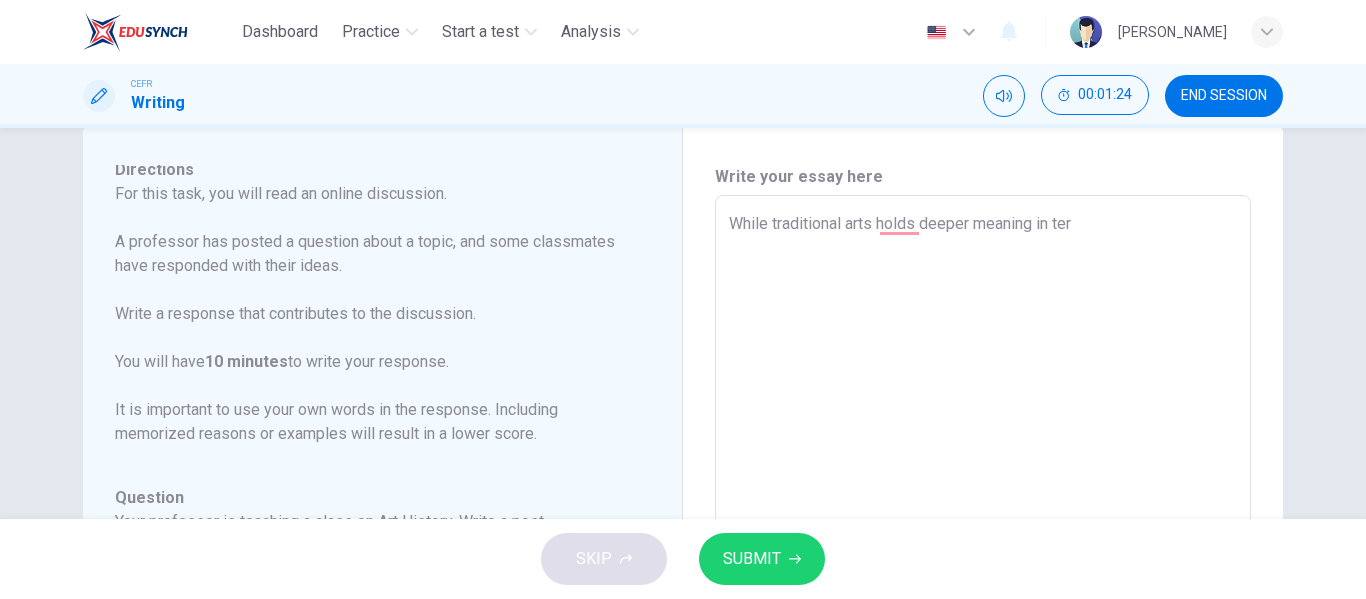 type on "x" 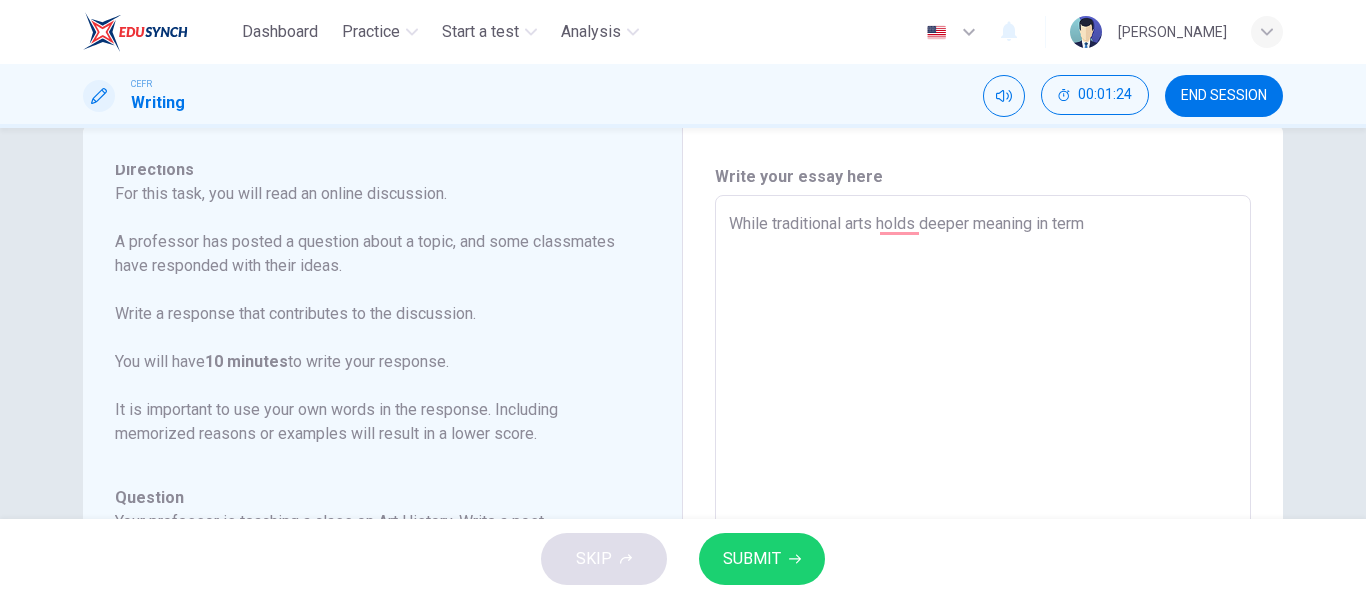type on "x" 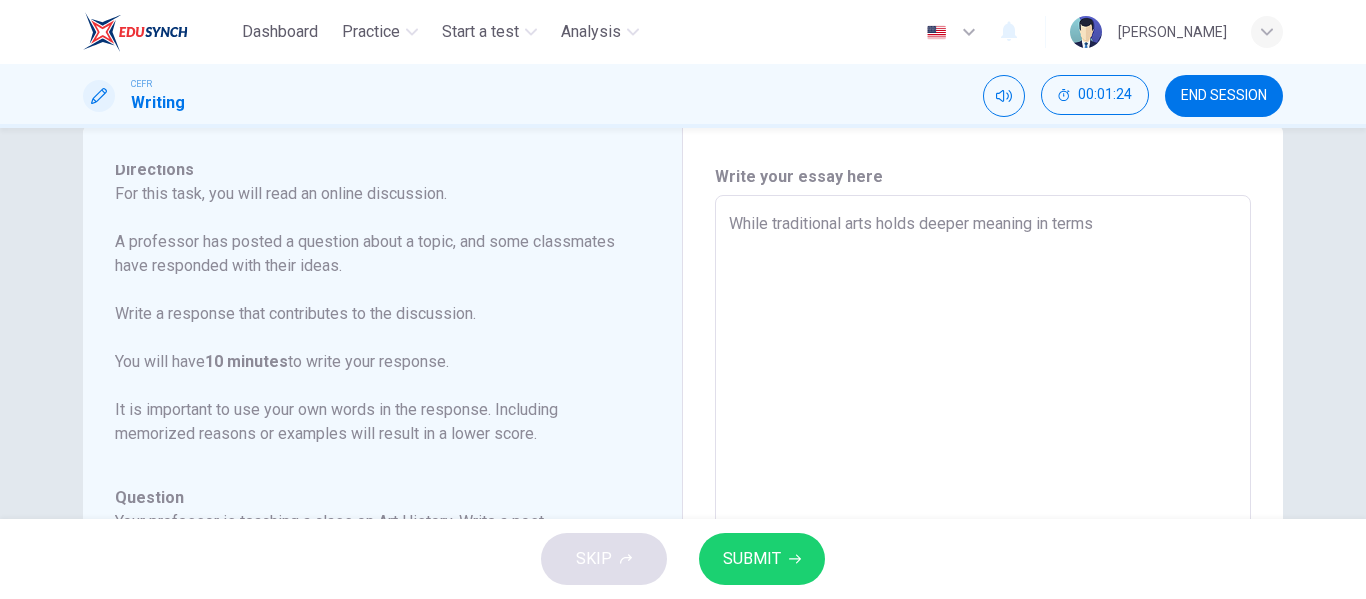 type on "x" 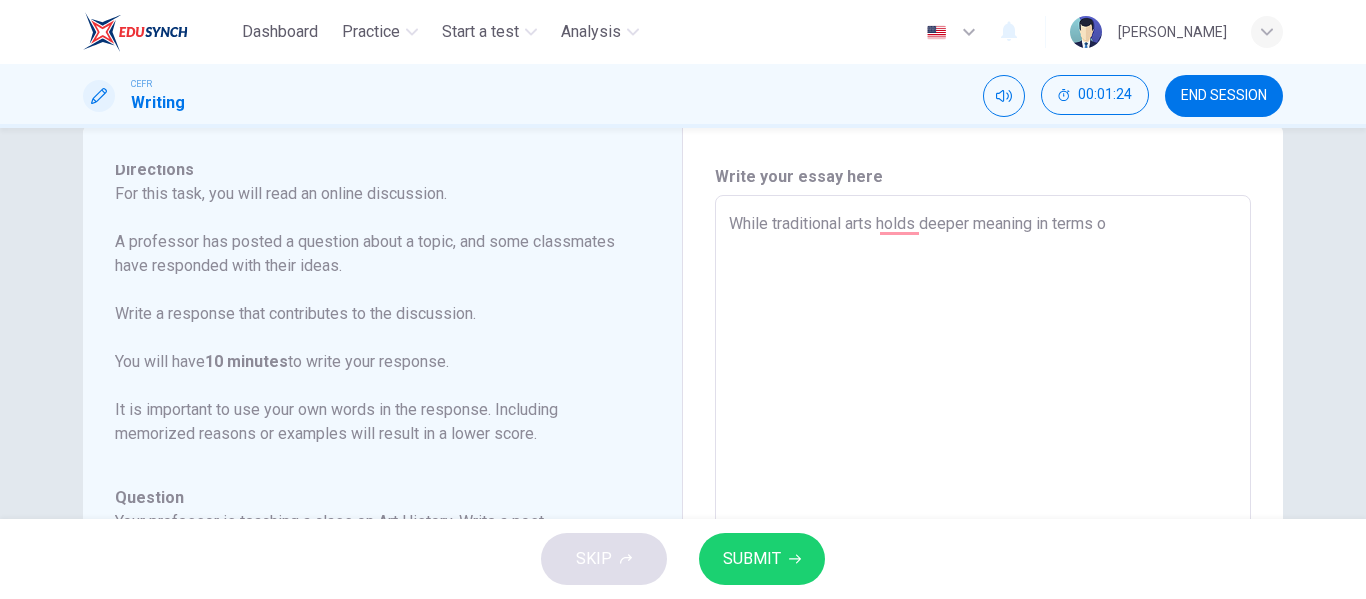 type on "While traditional arts holds deeper meaning in terms of" 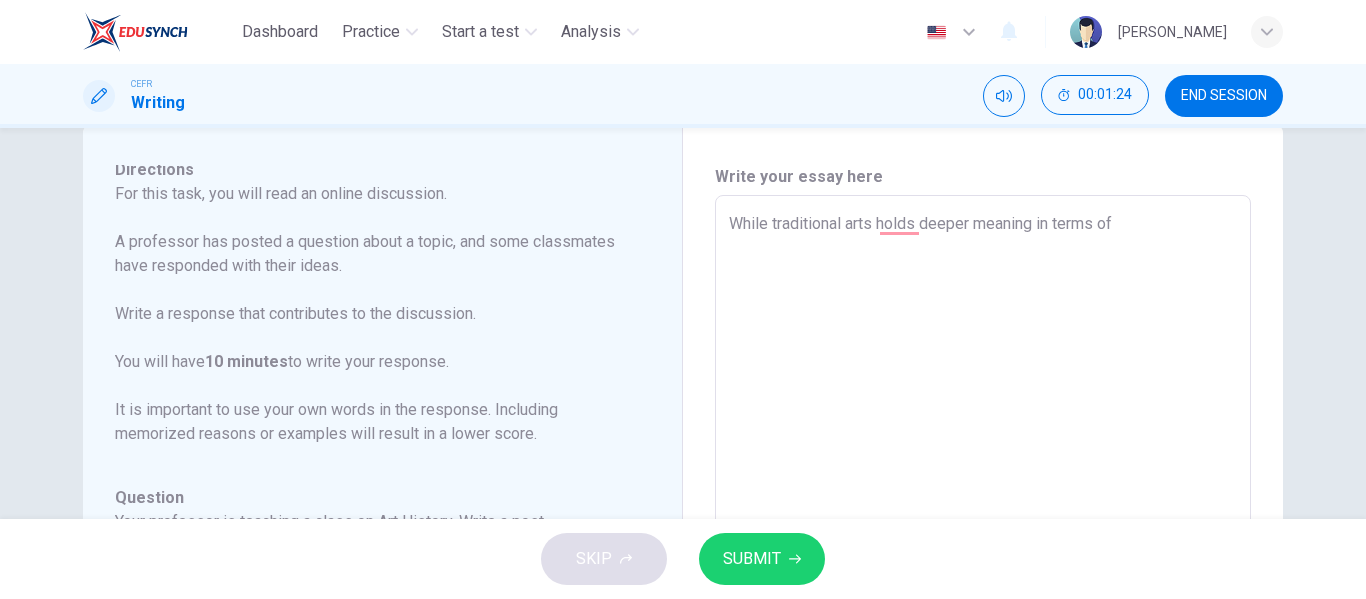 type on "x" 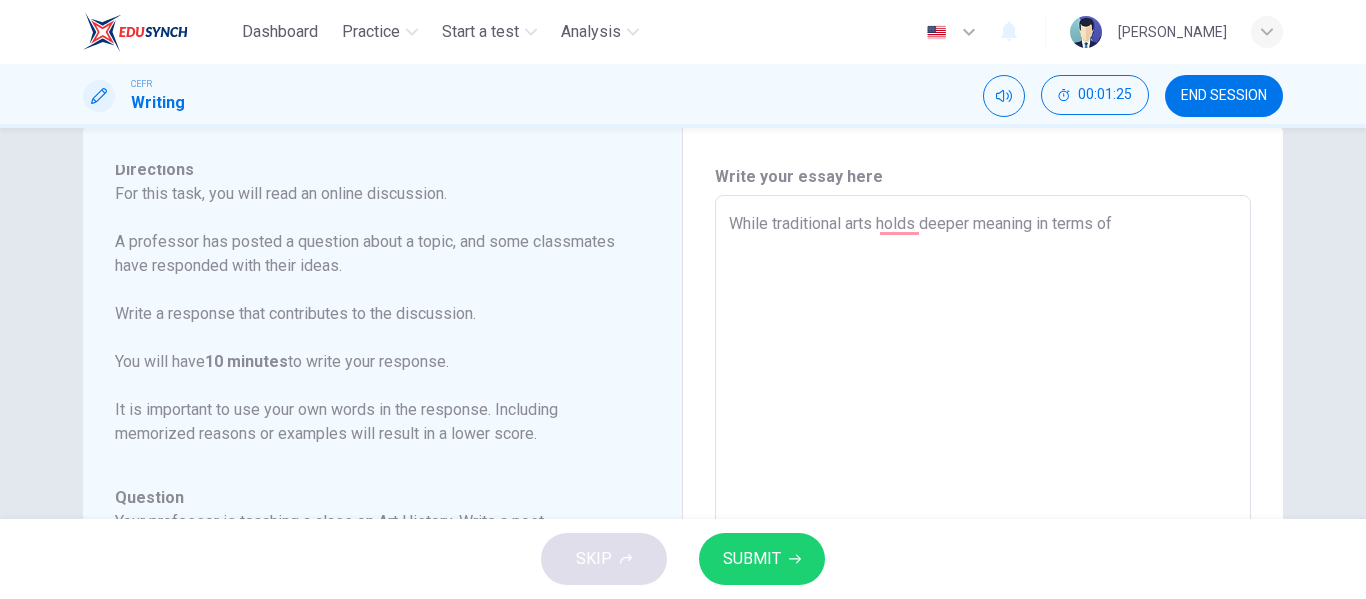 type on "While traditional arts holds deeper meaning in terms of t" 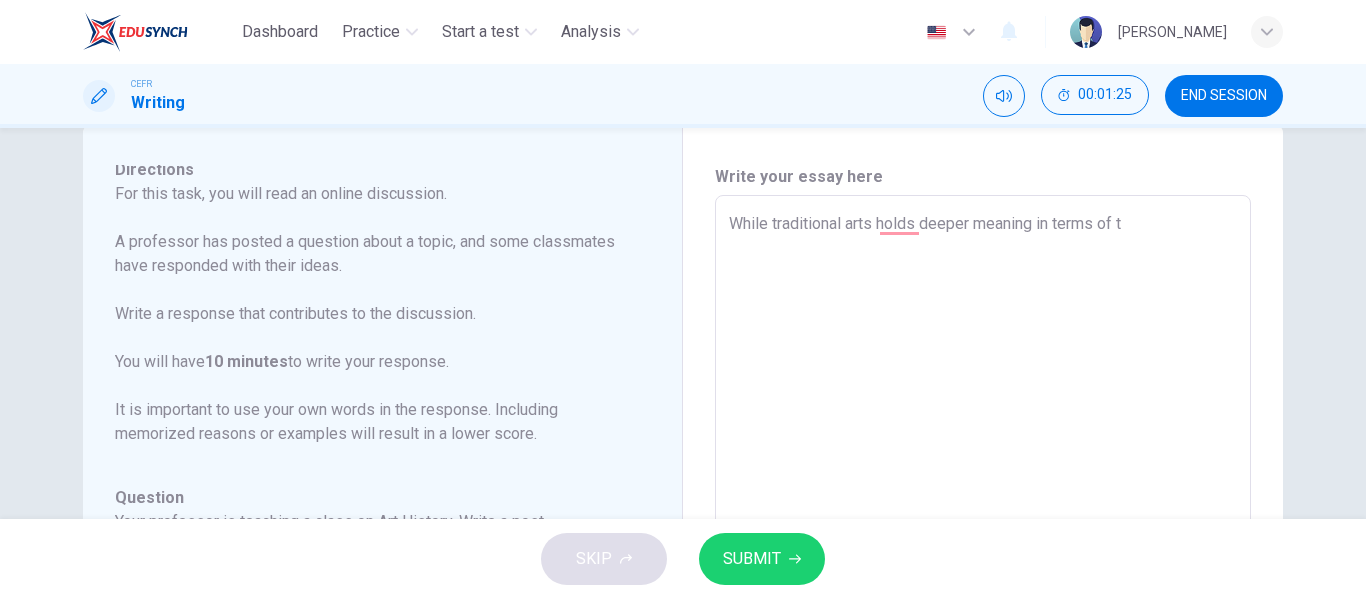 type on "x" 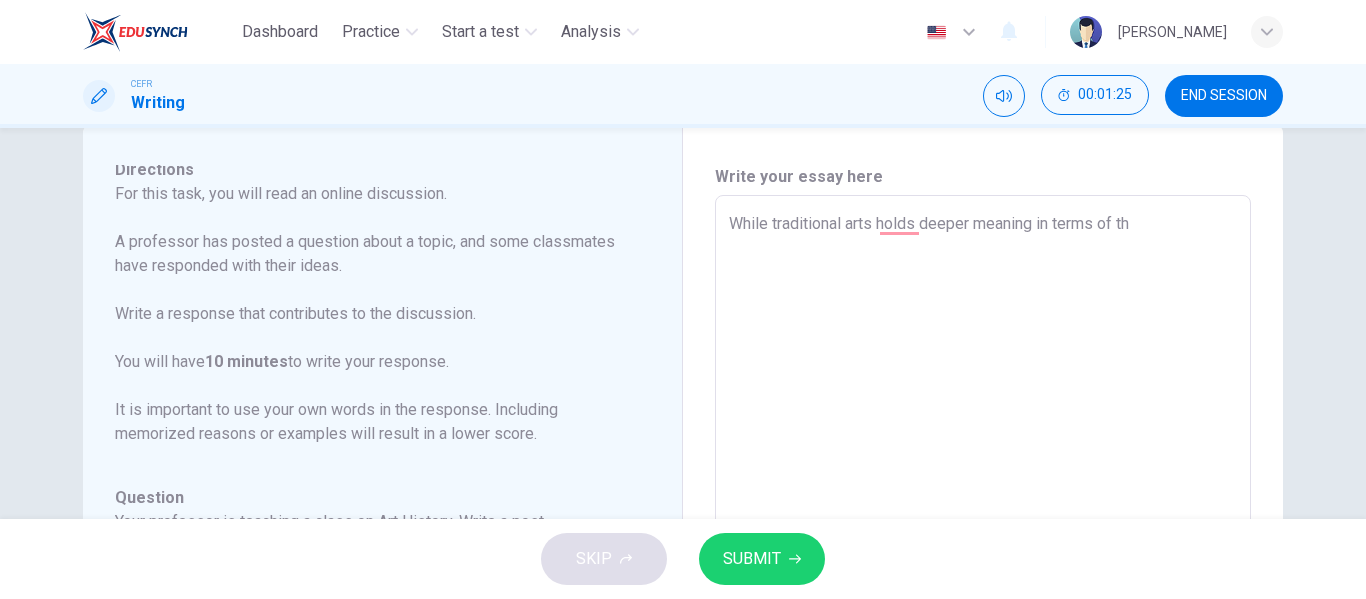 type on "x" 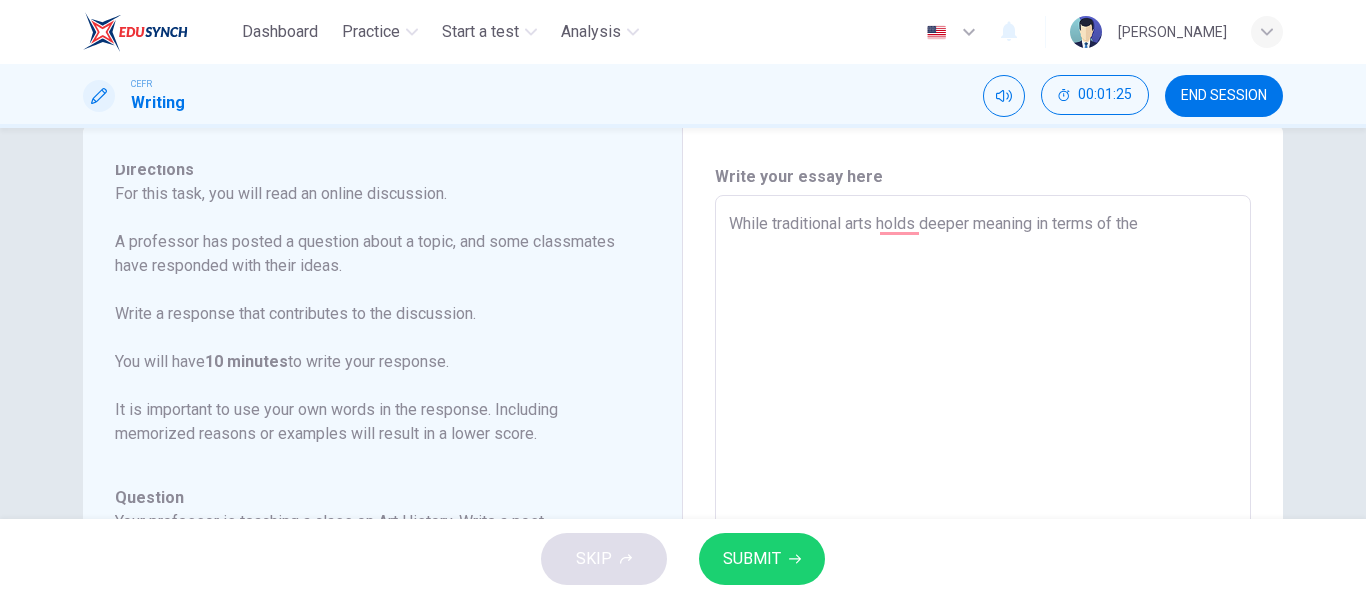 type on "x" 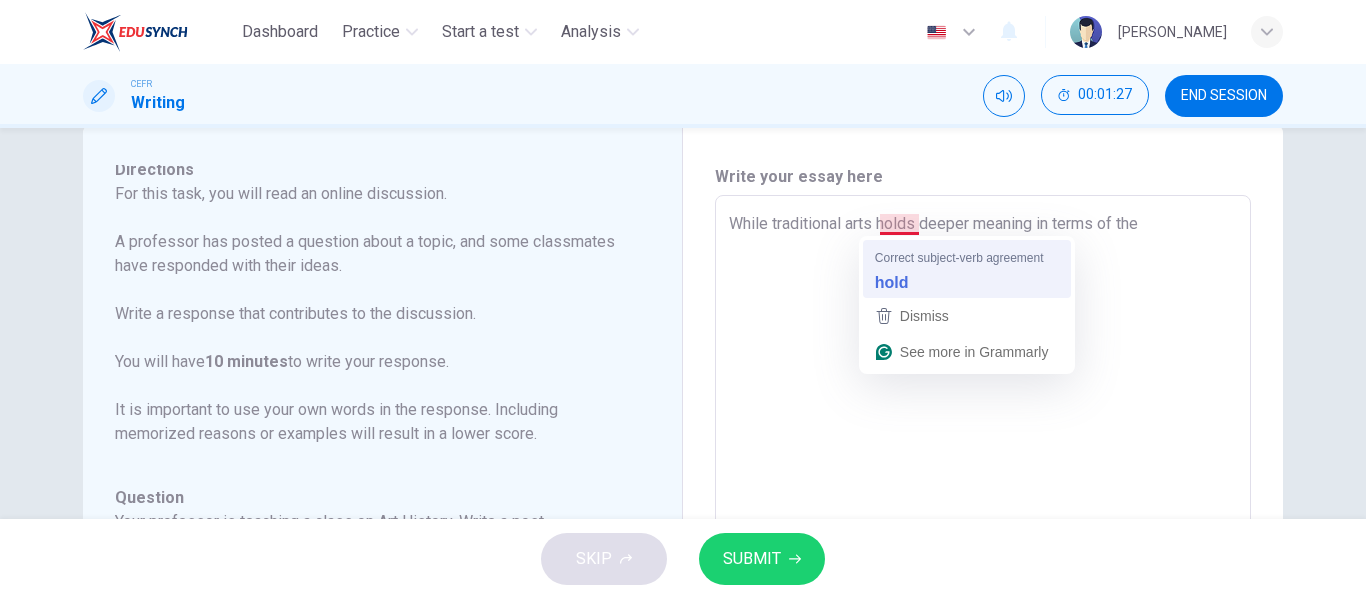 type on "While traditional arts hold deeper meaning in terms of the" 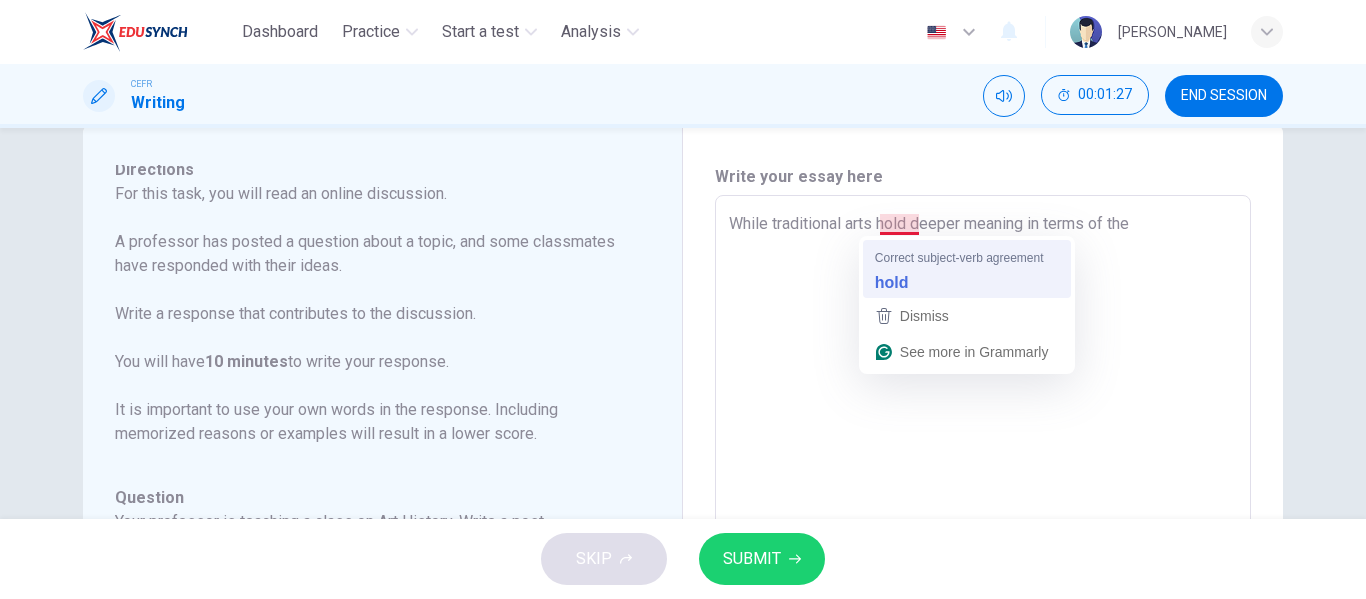 type on "x" 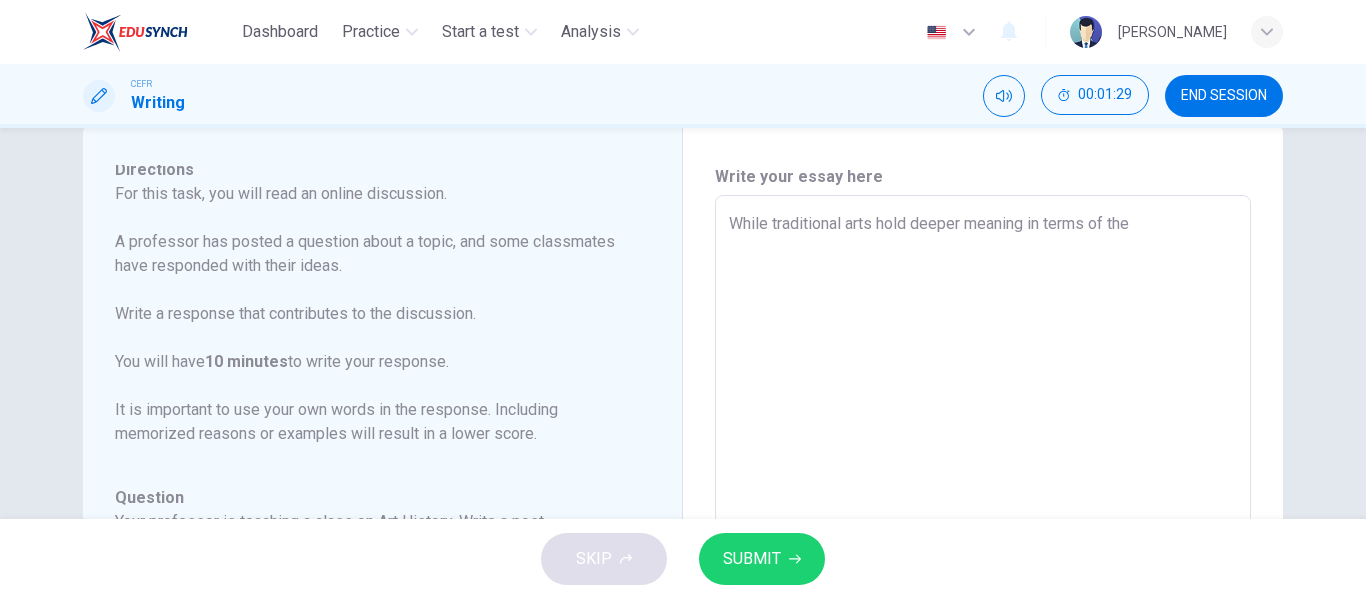 click on "While traditional arts hold deeper meaning in terms of the" at bounding box center (983, 529) 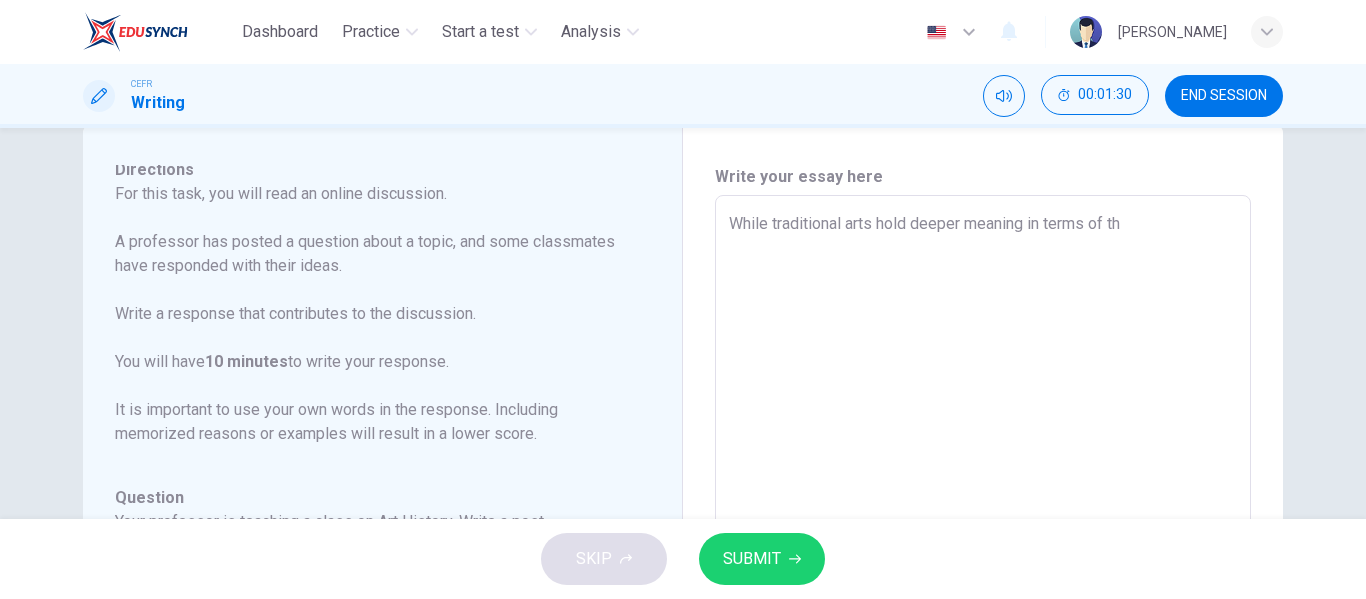 type on "x" 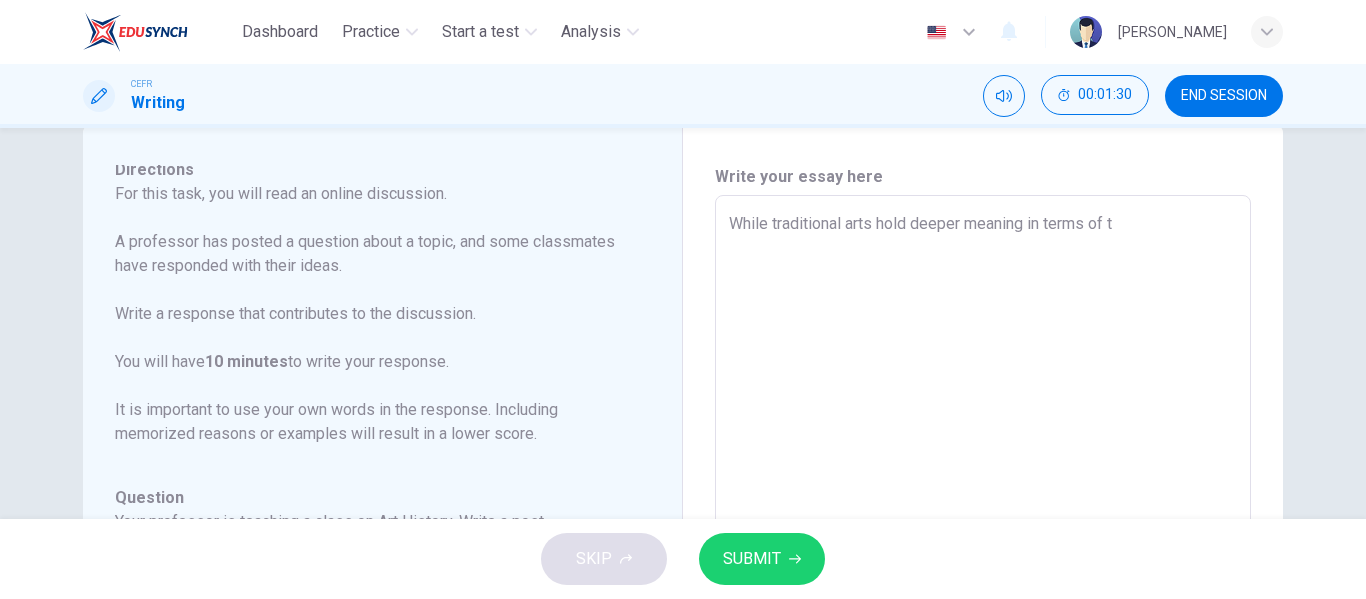 type on "x" 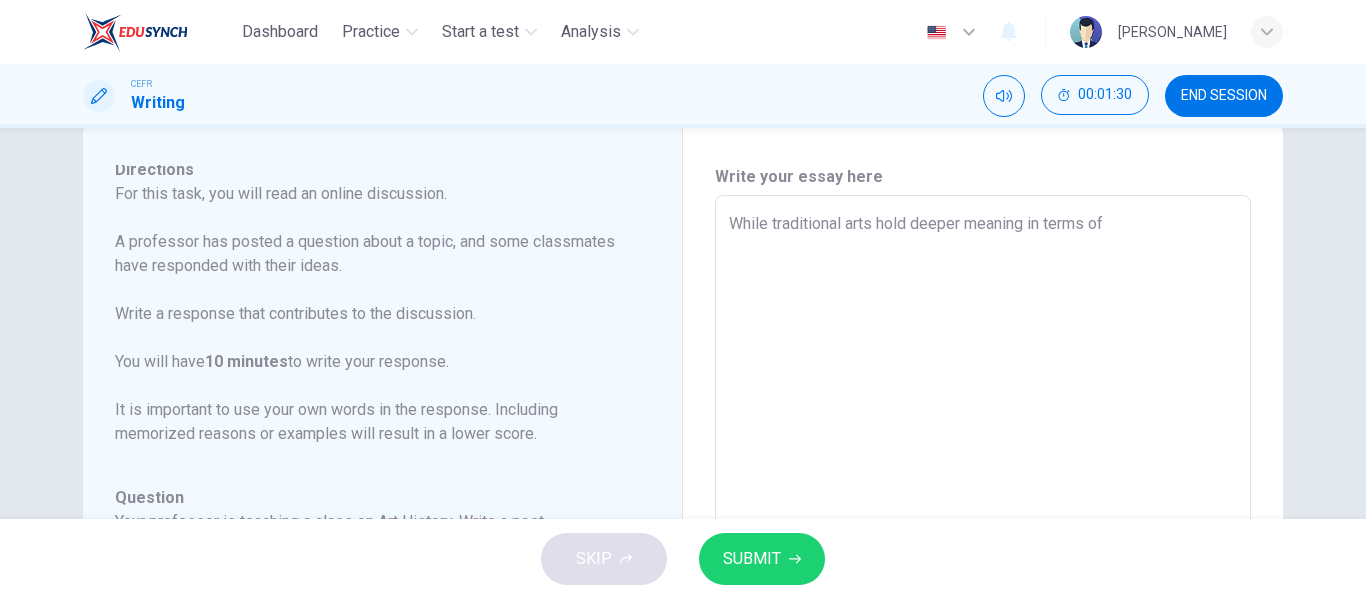 type on "x" 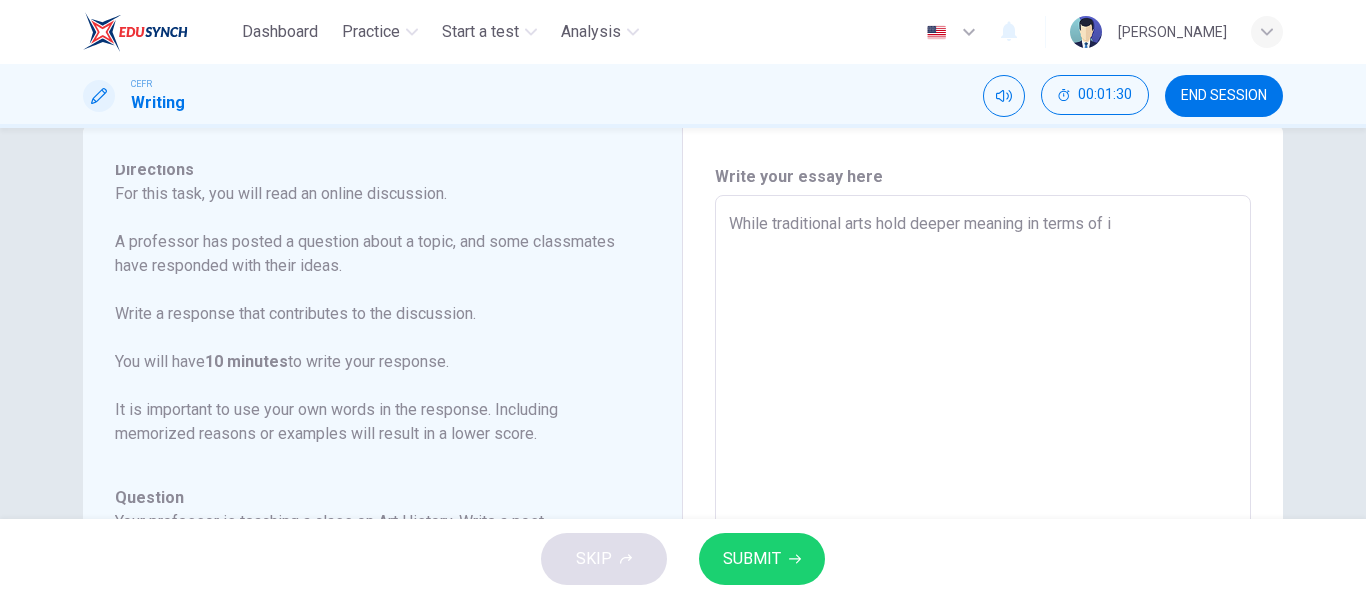 type on "x" 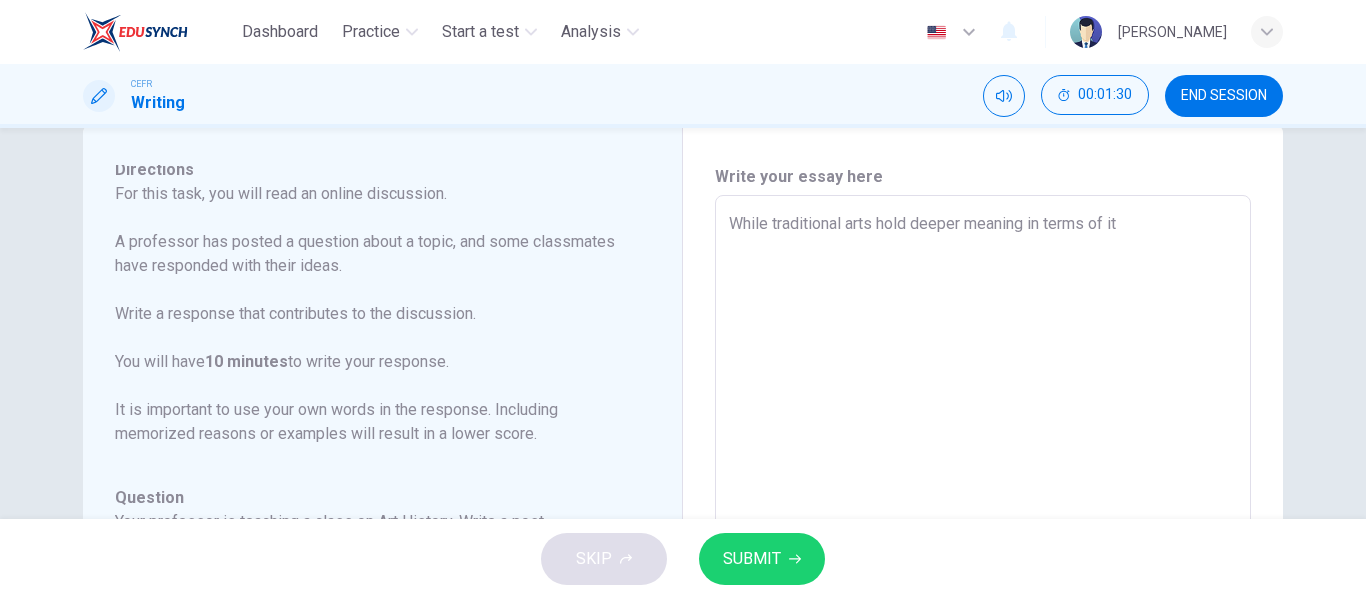 type on "x" 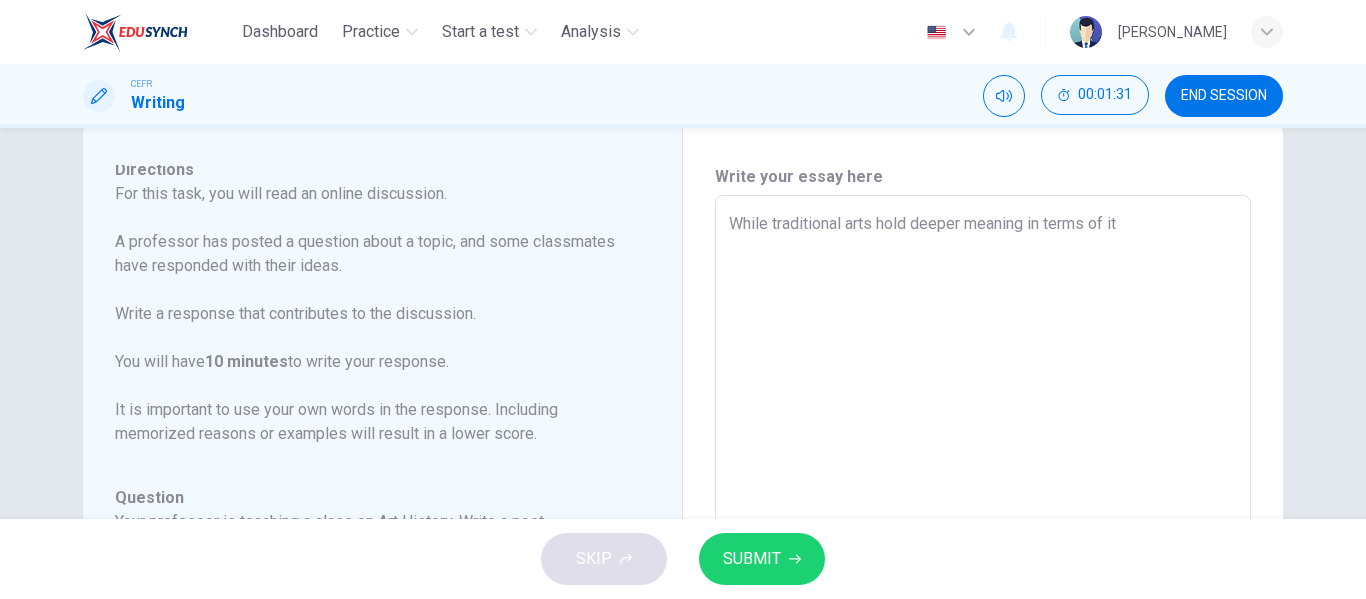 type on "While traditional arts hold deeper meaning in terms of it" 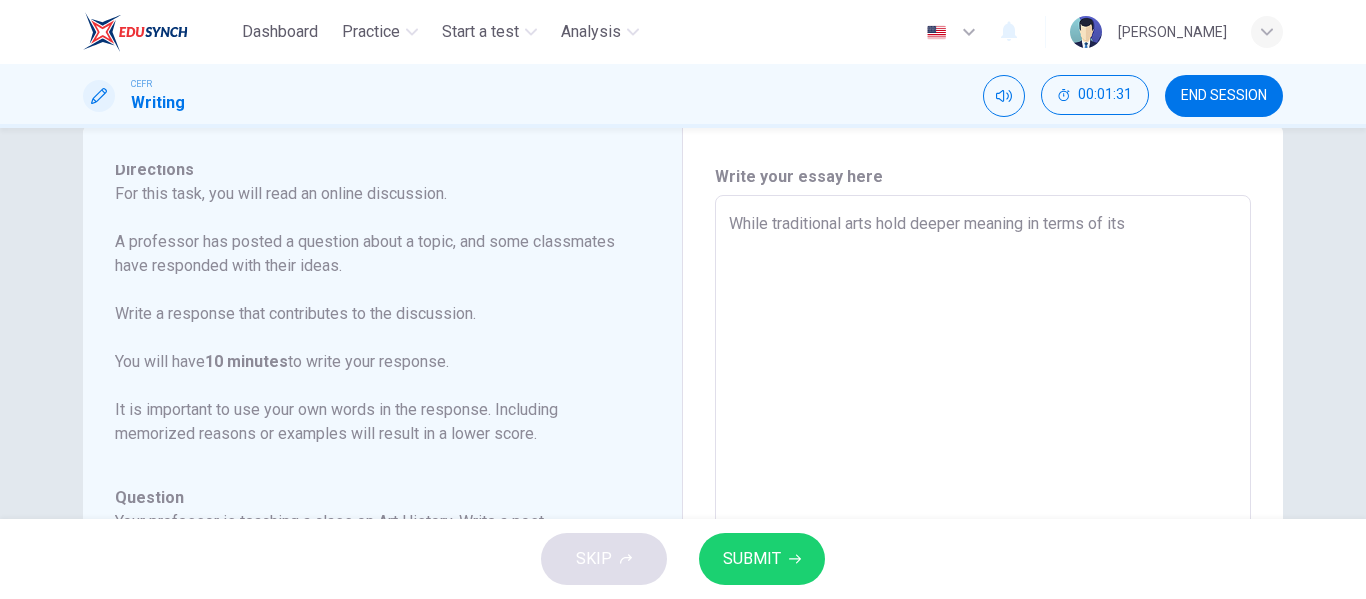 type on "x" 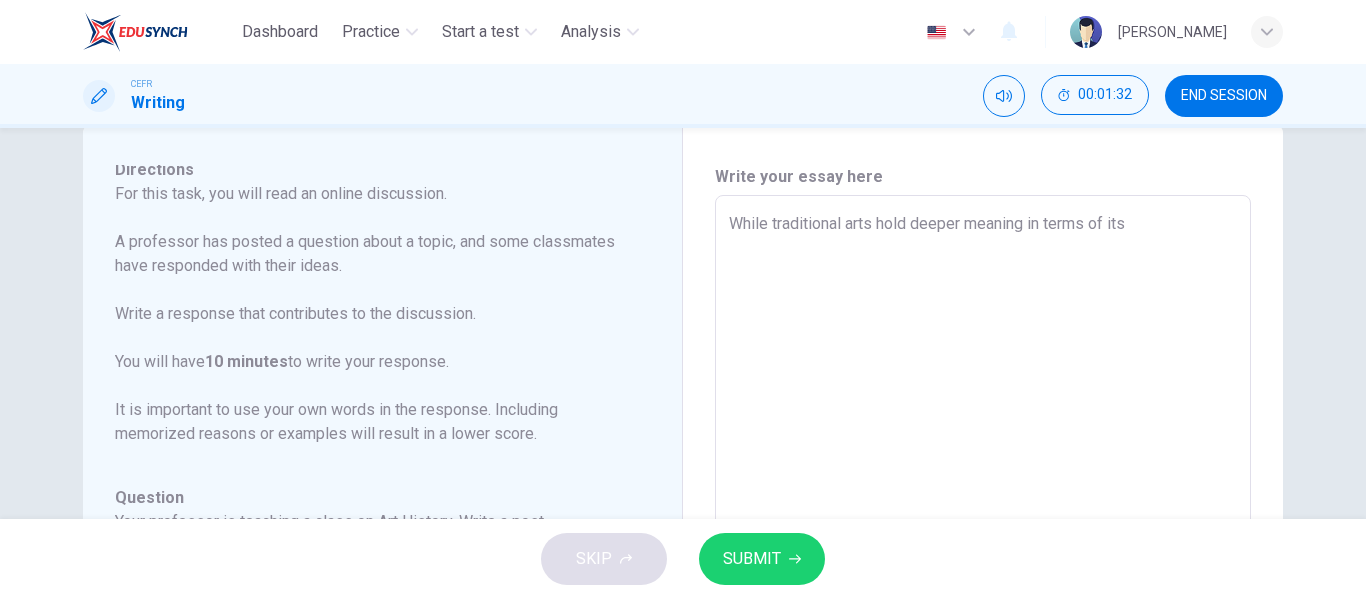 type on "While traditional arts hold deeper meaning in terms of its s" 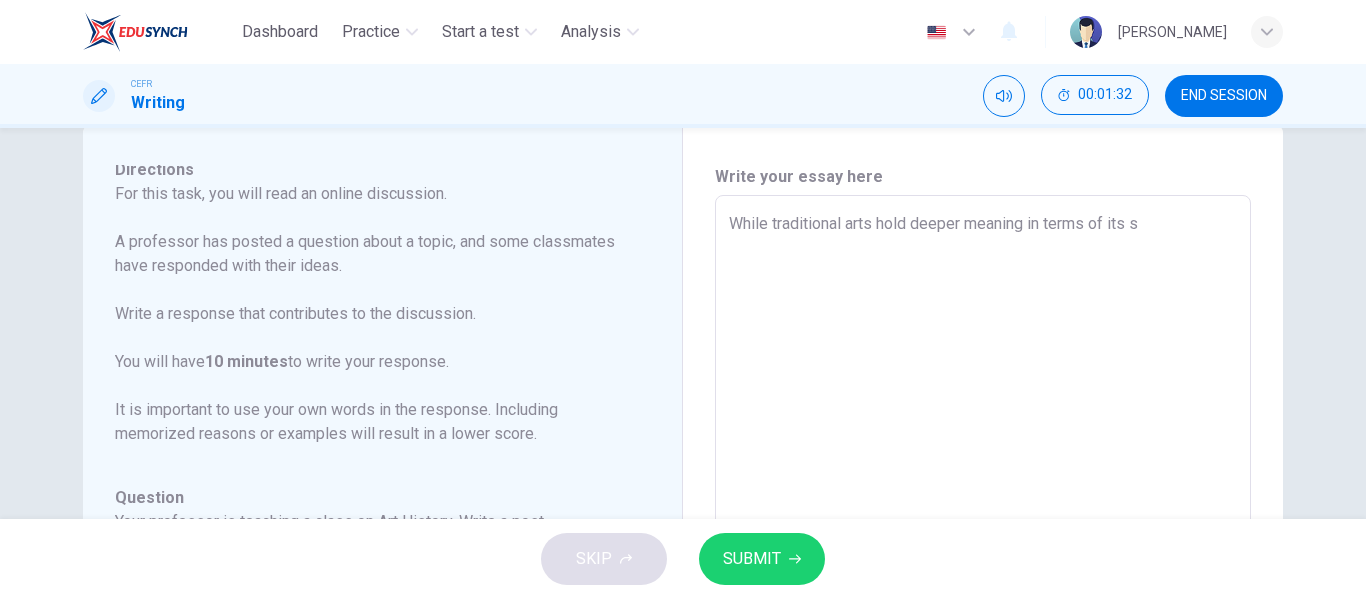 type on "x" 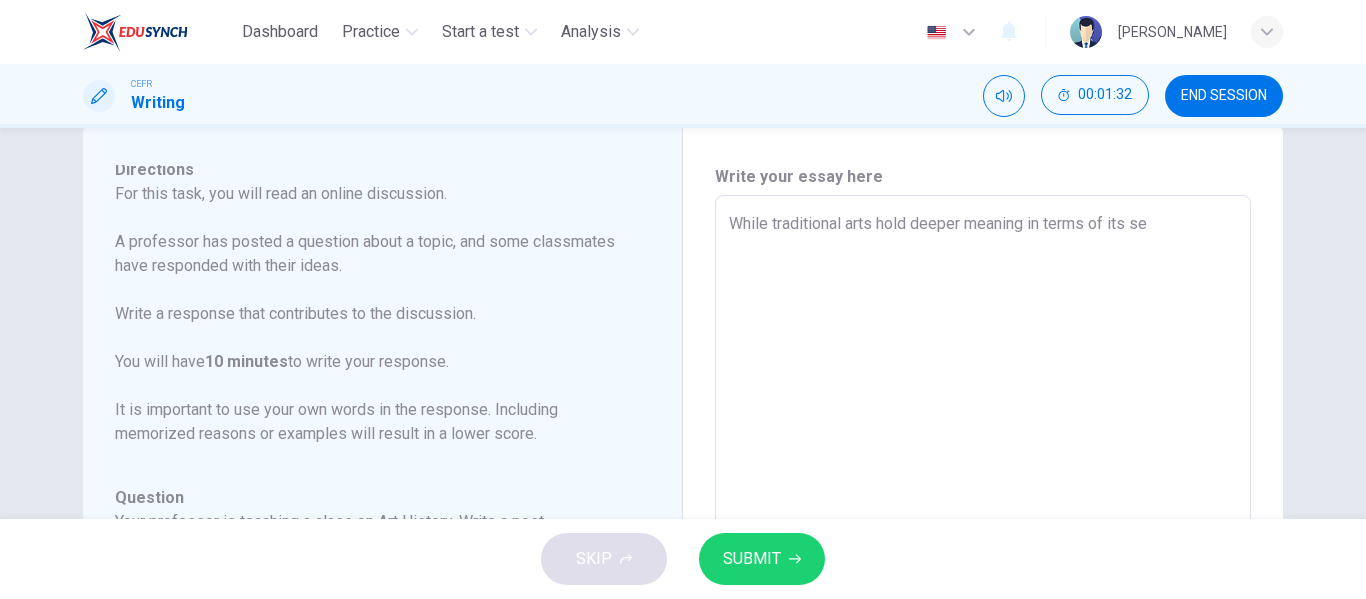 type on "x" 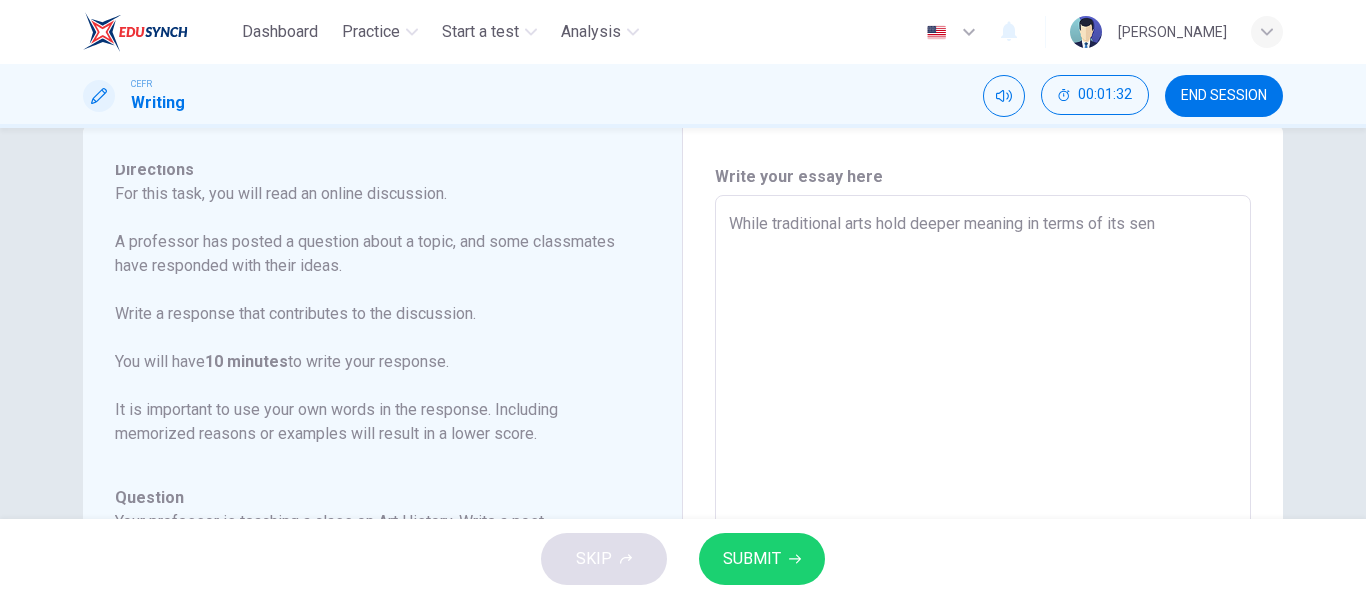 type on "x" 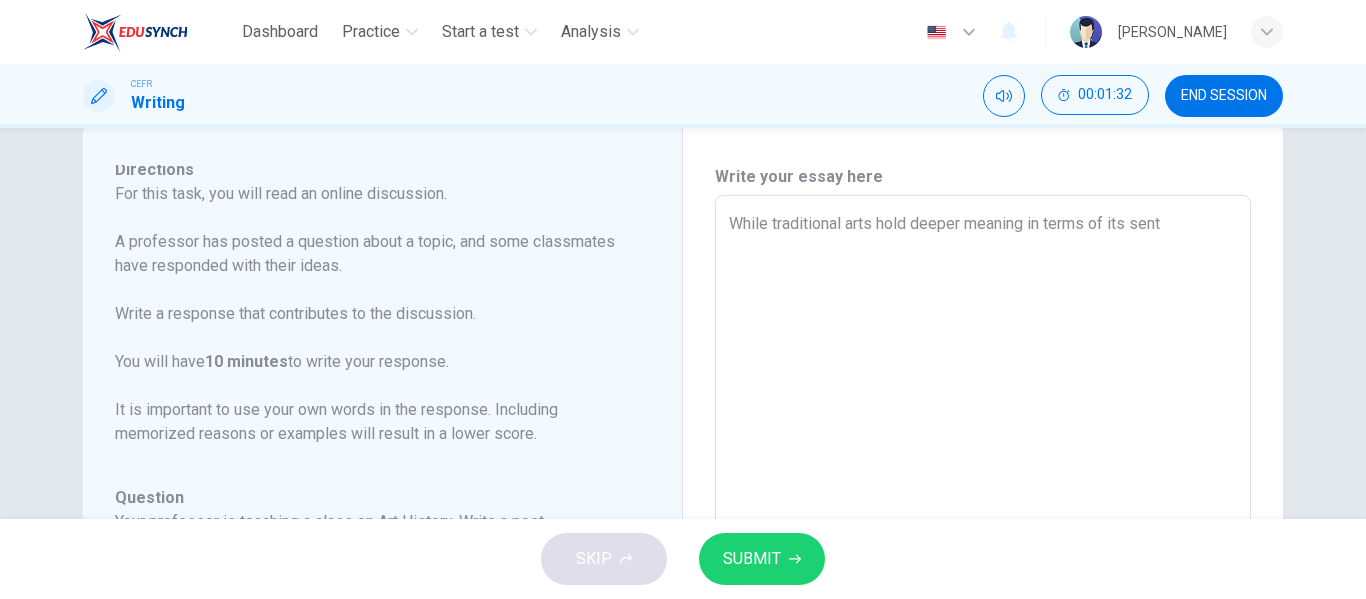 type on "x" 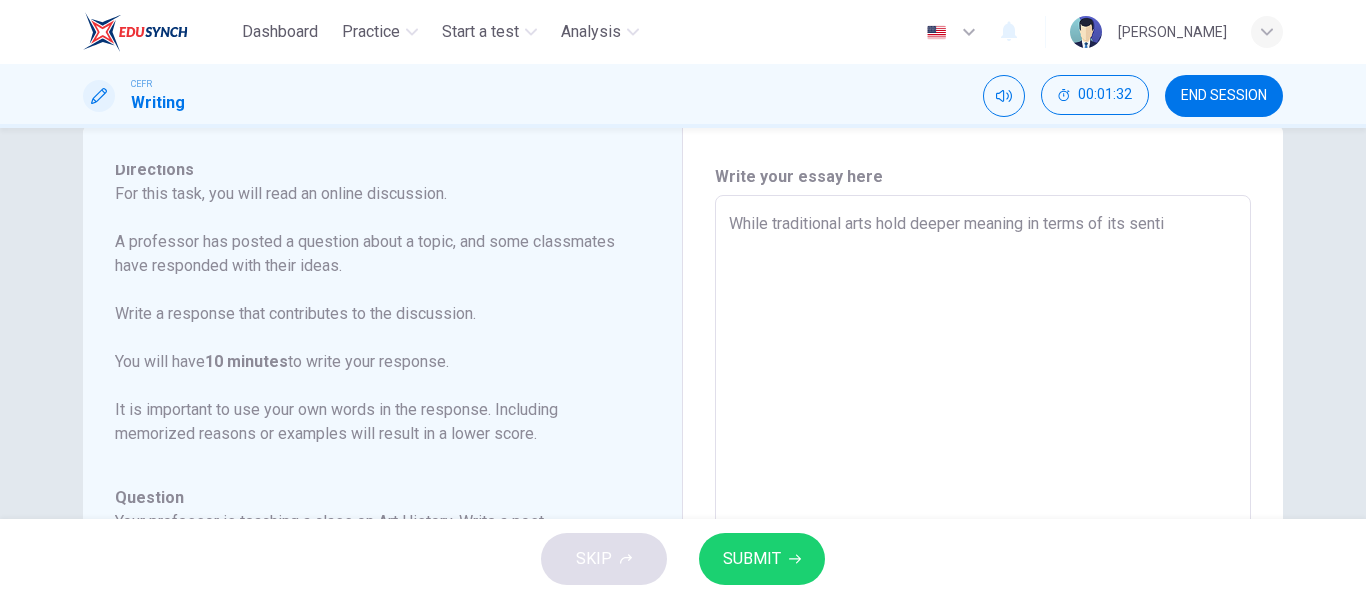 type on "x" 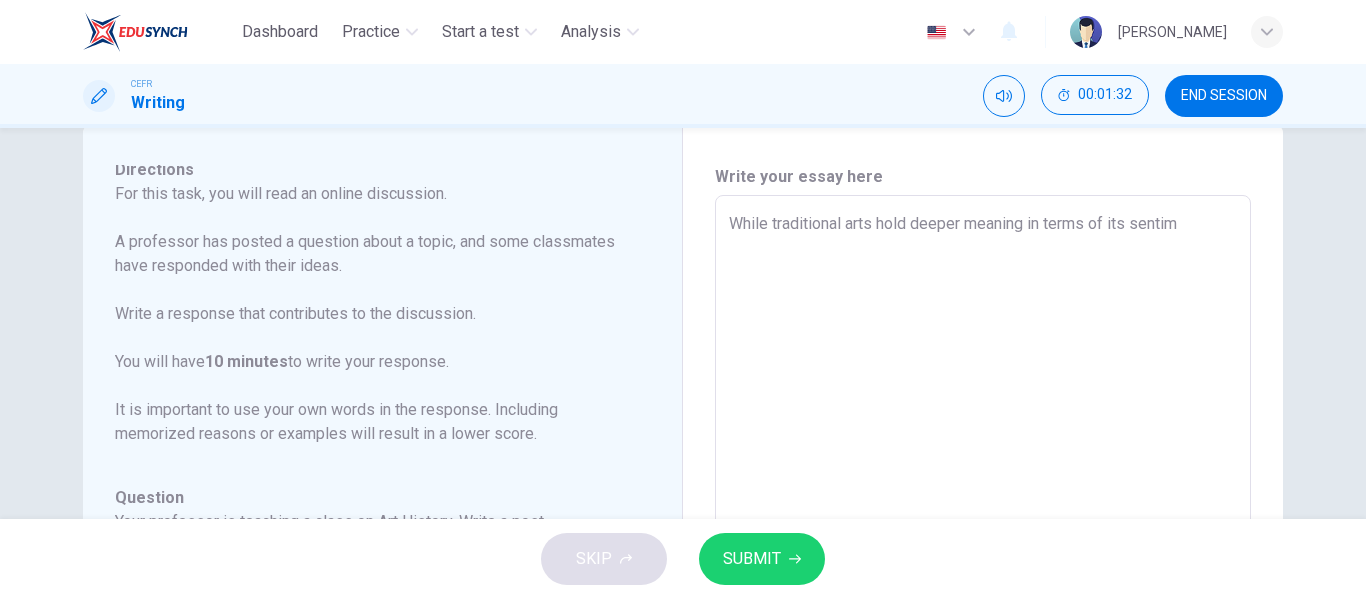 type on "x" 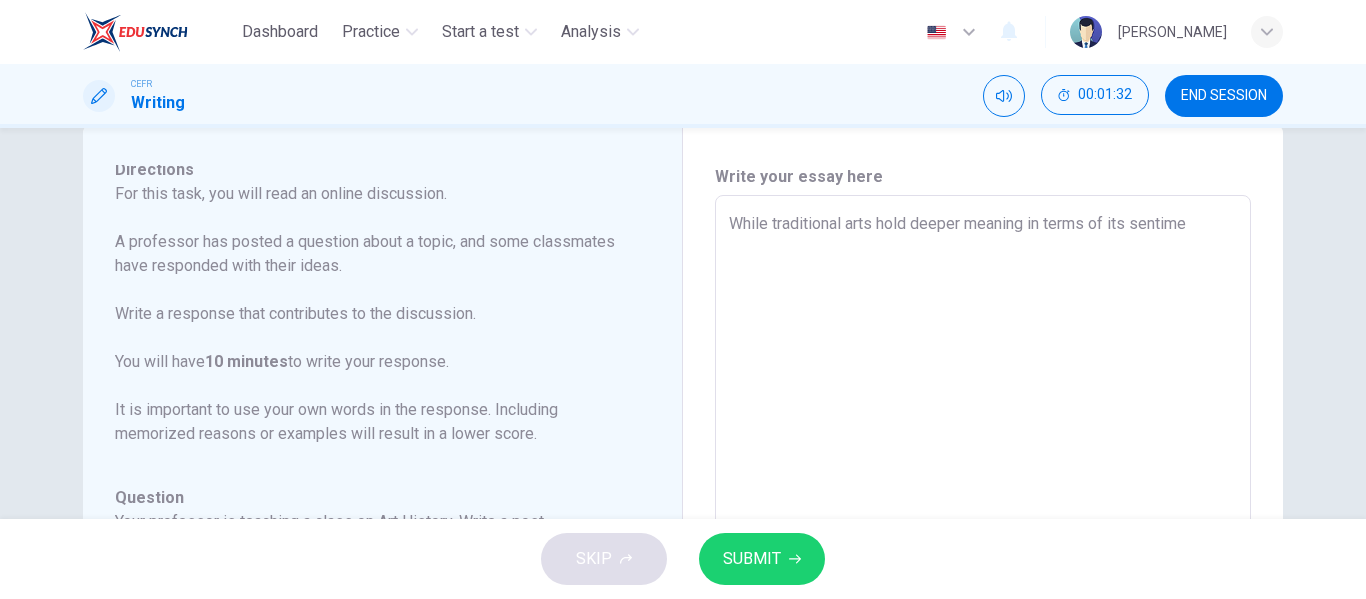 type on "x" 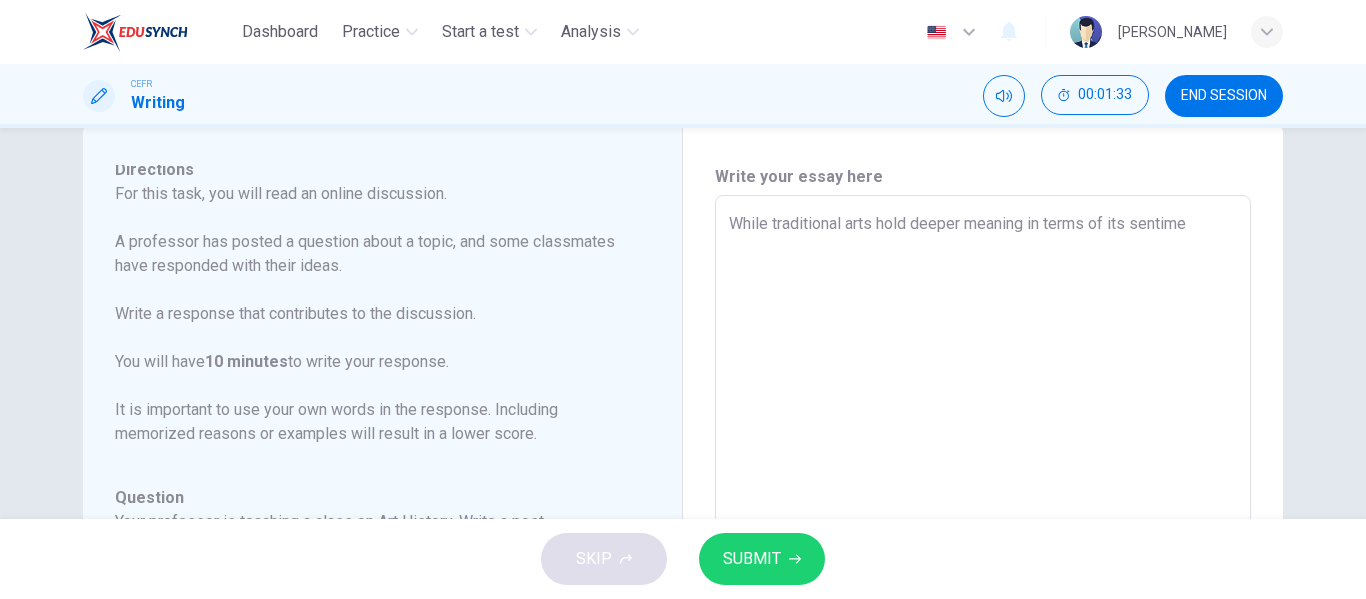type on "While traditional arts hold deeper meaning in terms of its sentimen" 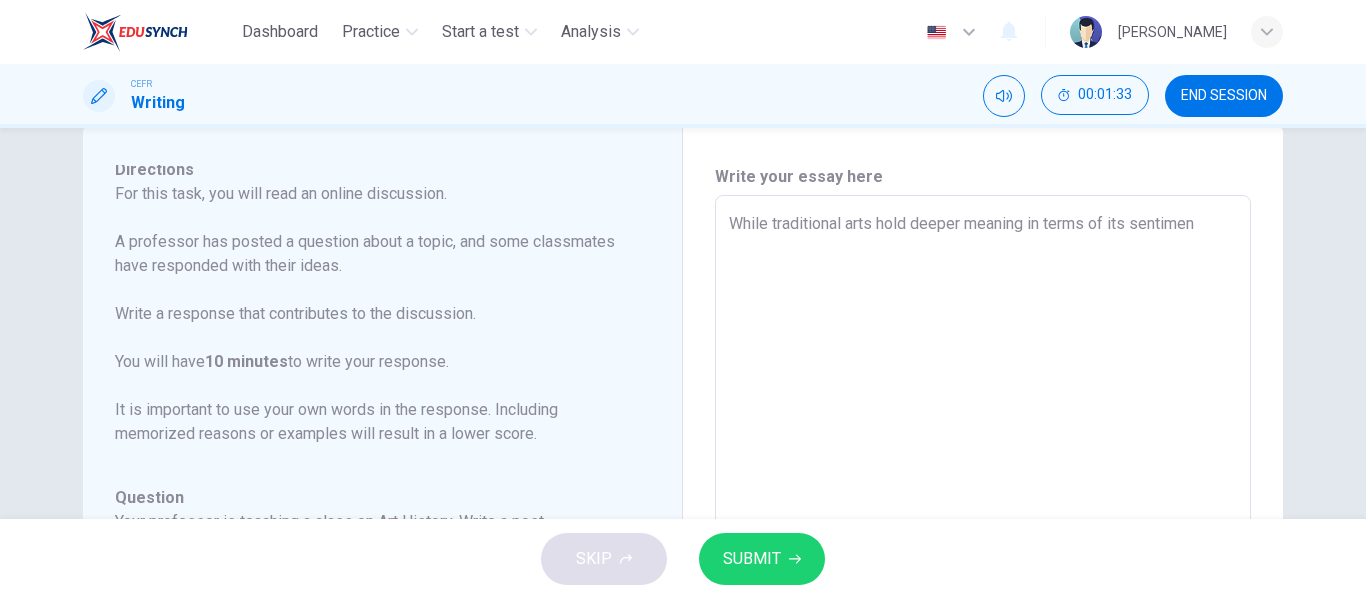 type on "x" 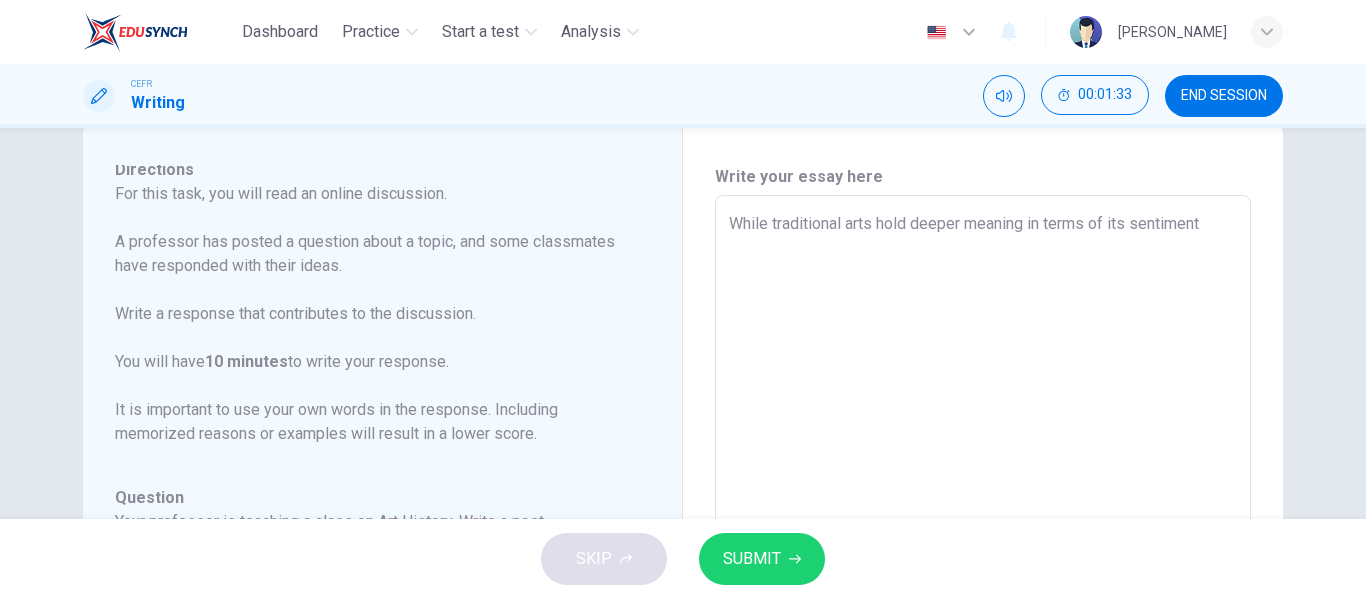 type on "x" 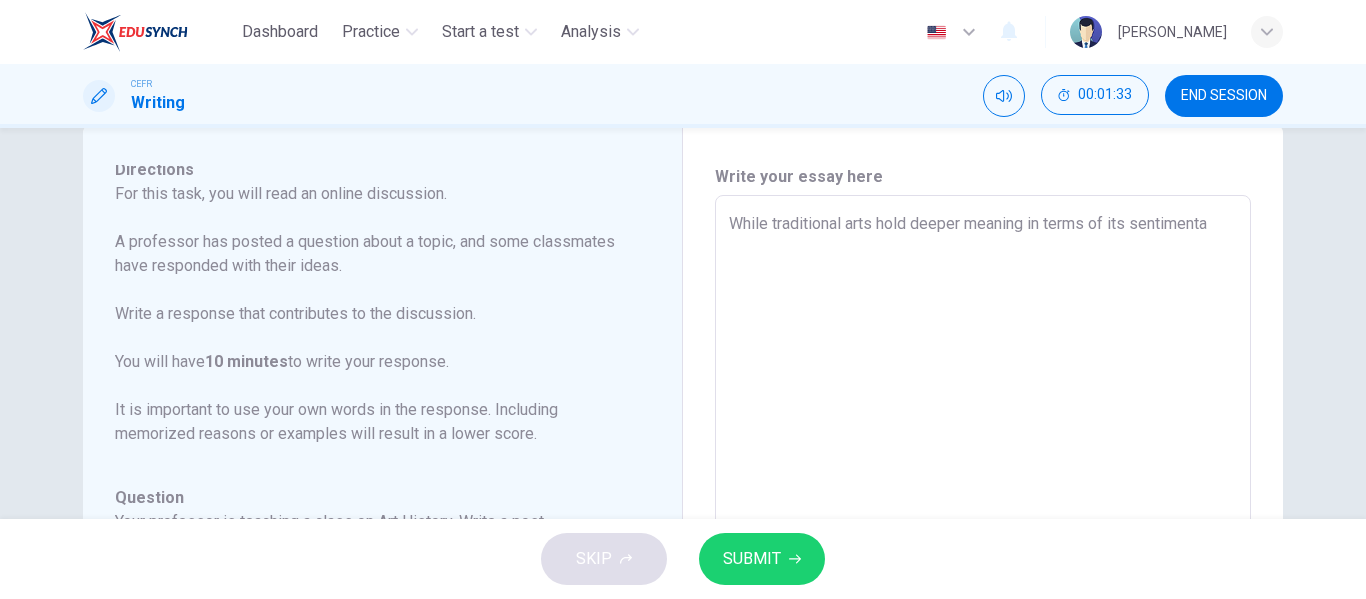 type on "While traditional arts hold deeper meaning in terms of its sentimental" 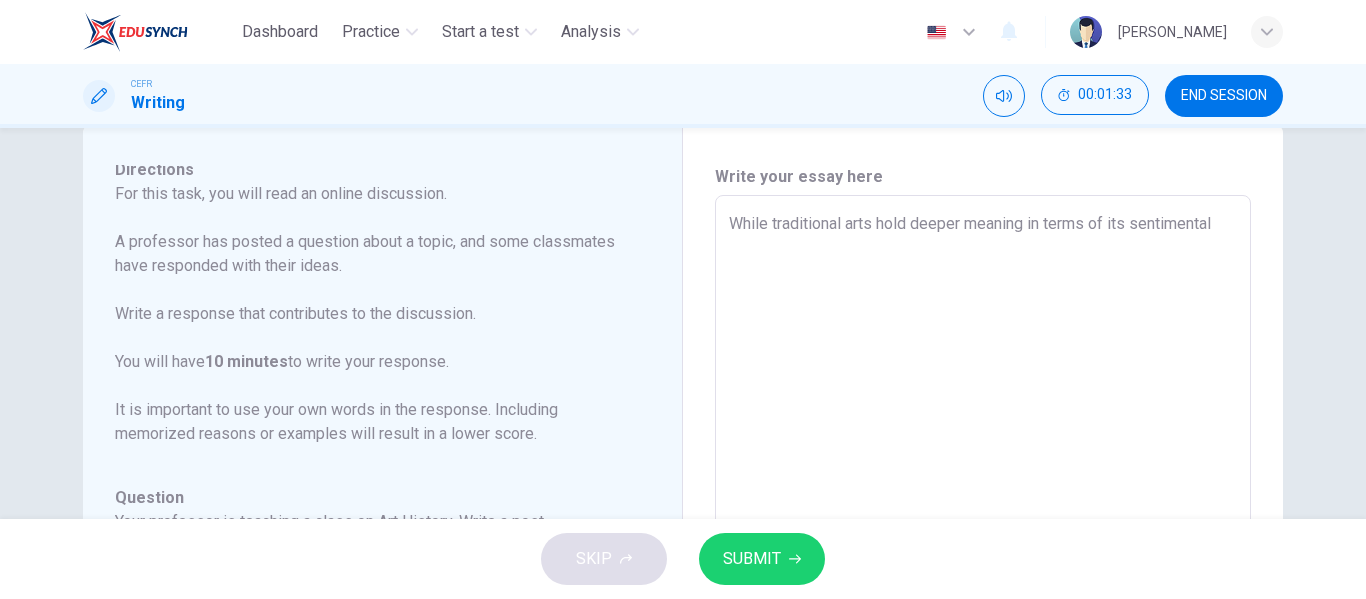 type on "x" 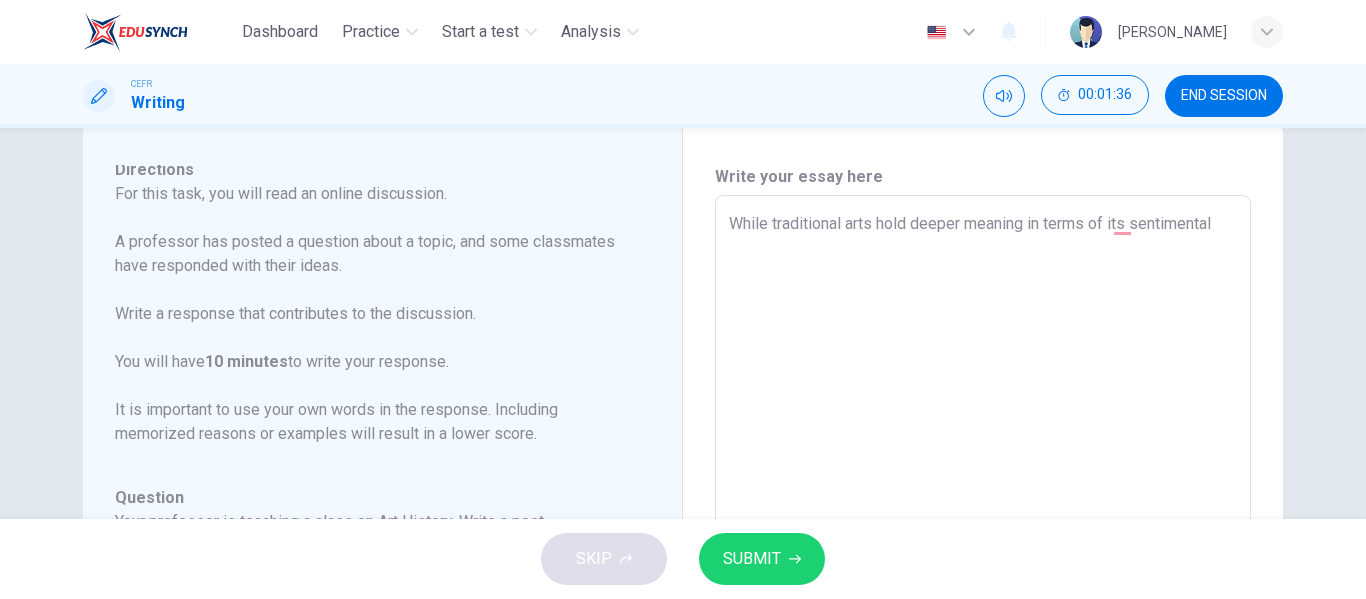 type on "While traditional arts hold deeper meaning in terms of its sentimental v" 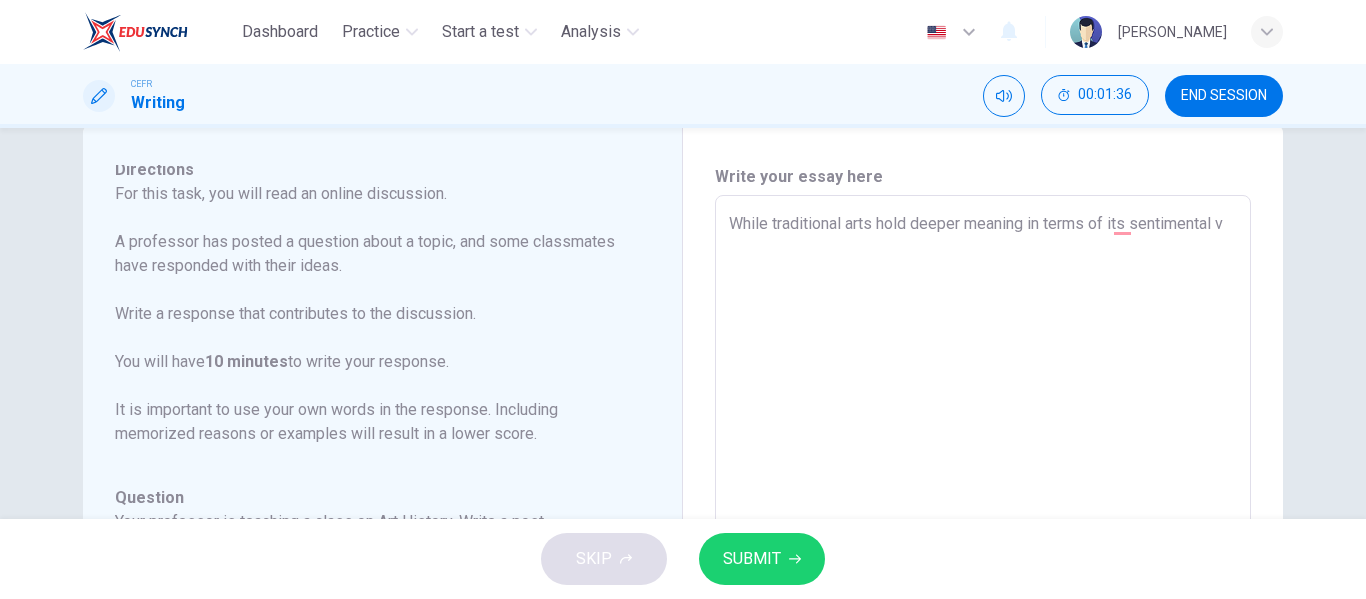 type on "x" 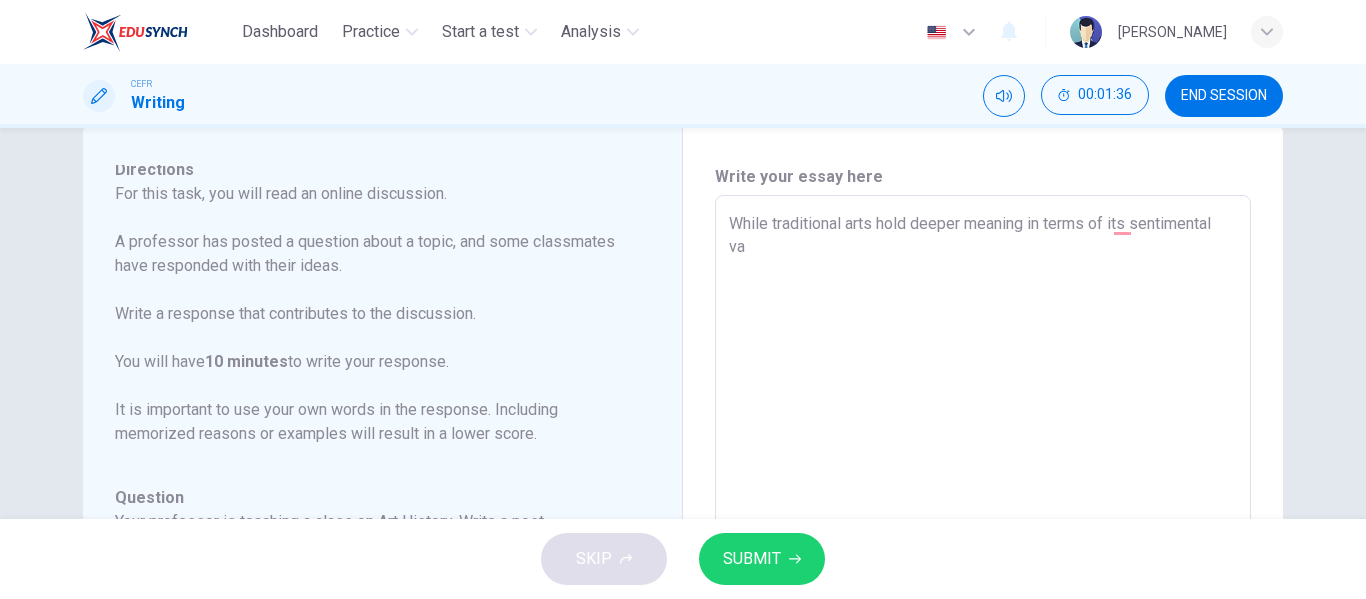 type on "While traditional arts hold deeper meaning in terms of its sentimental val" 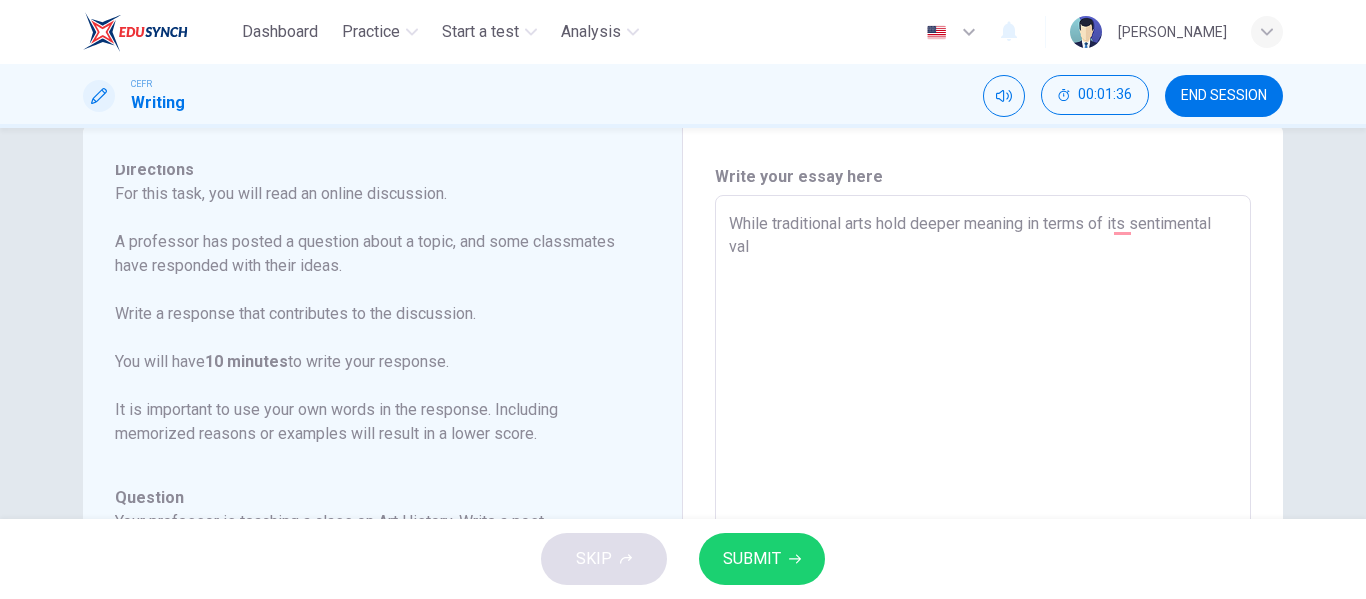 type on "x" 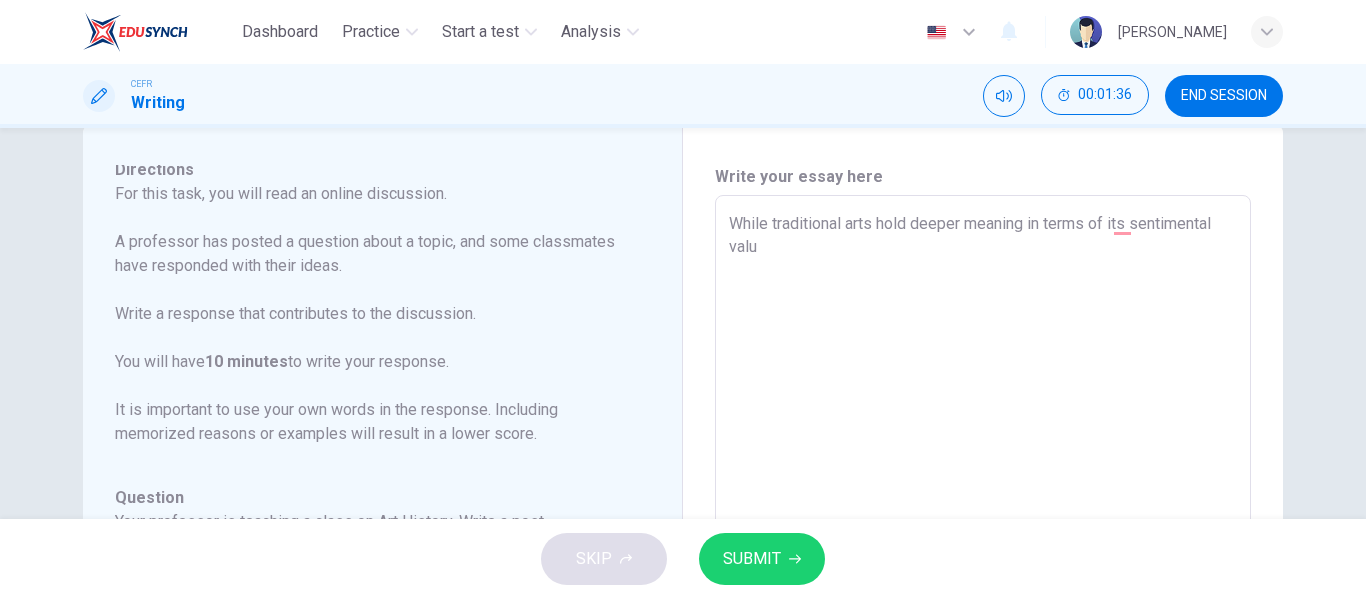 type on "x" 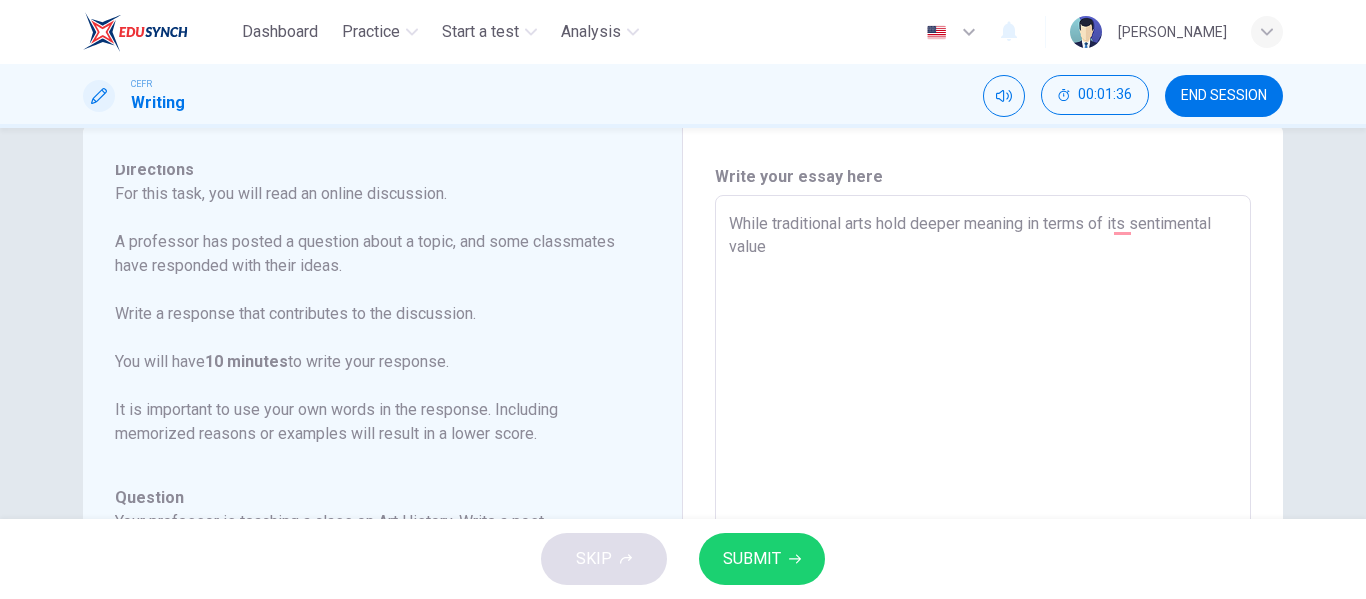 type on "x" 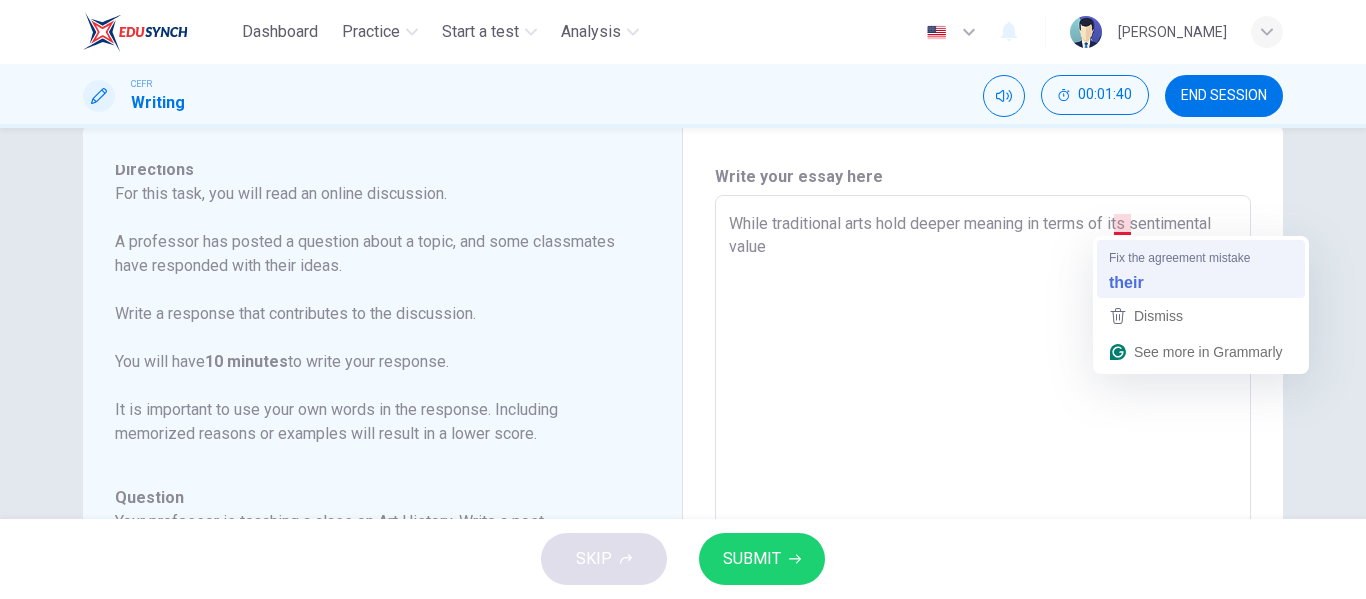 type on "While traditional arts hold deeper meaning in terms of their sentimental value" 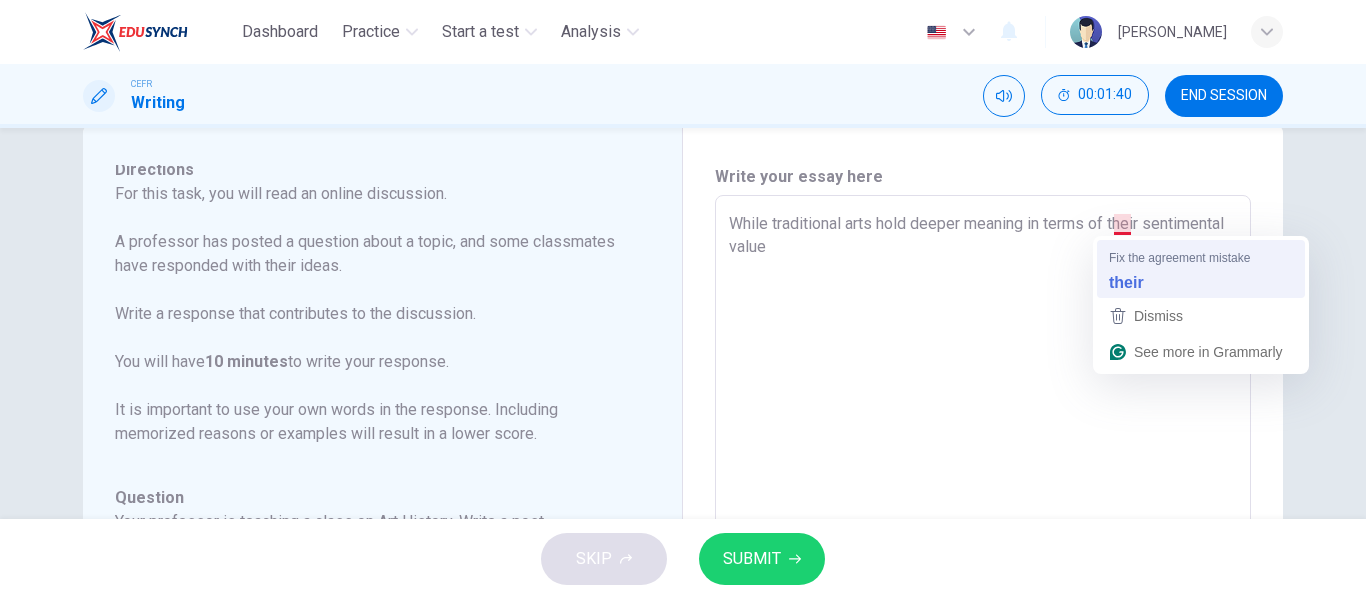 type 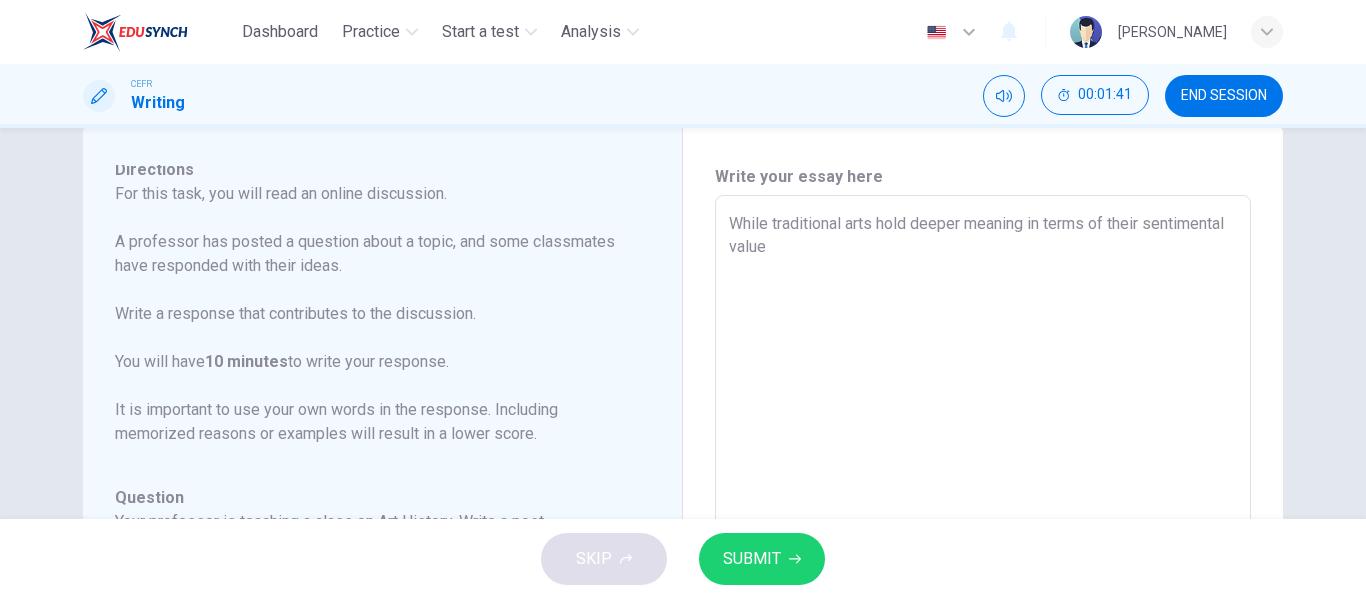 click on "While traditional arts hold deeper meaning in terms of their sentimental value" at bounding box center (983, 529) 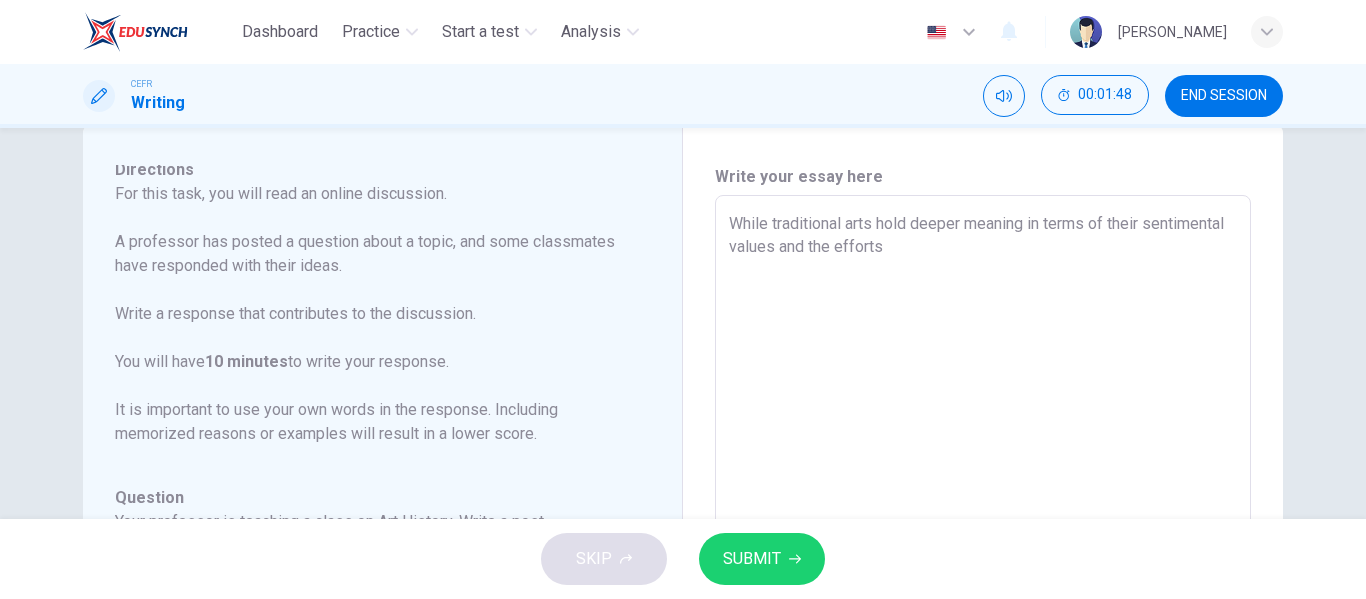 click on "While traditional arts hold deeper meaning in terms of their sentimental values and the efforts" at bounding box center (983, 529) 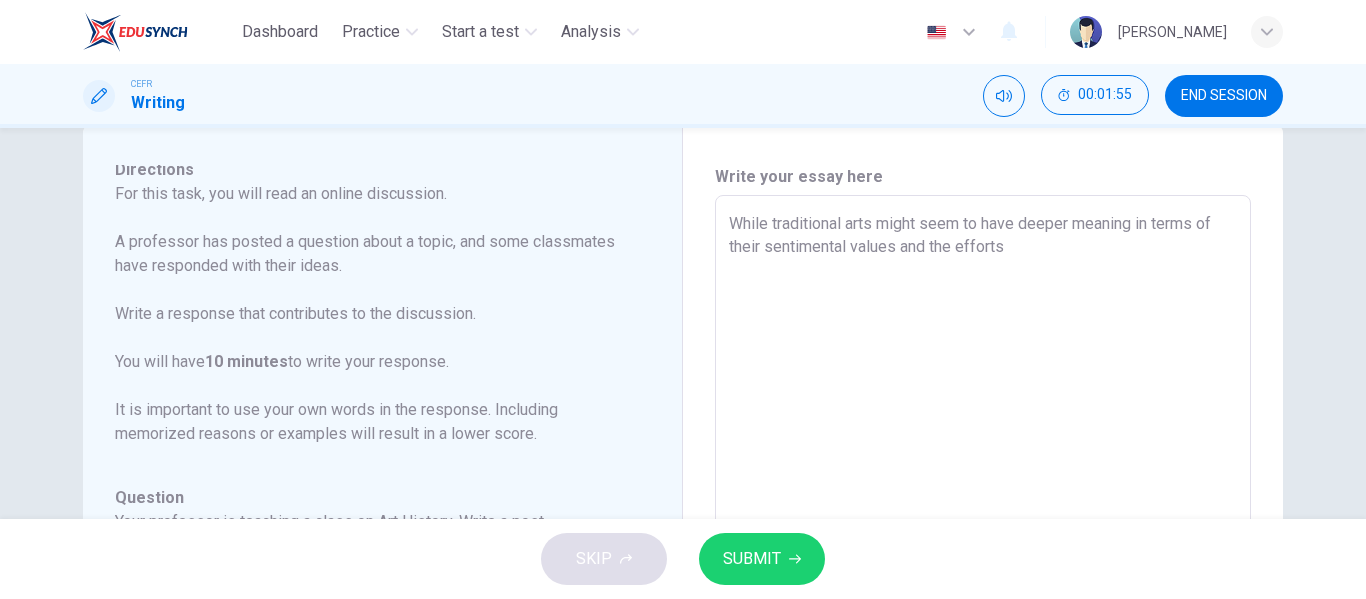 click on "While traditional arts might seem to have deeper meaning in terms of their sentimental values and the efforts" at bounding box center [983, 529] 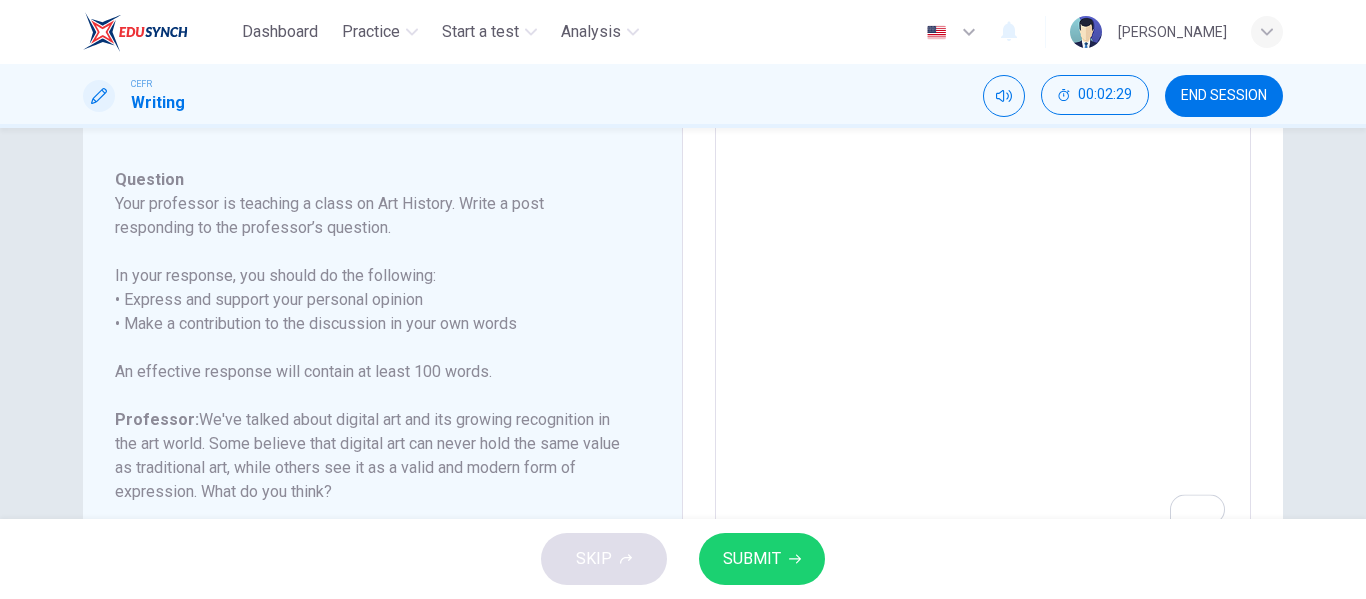 scroll, scrollTop: 362, scrollLeft: 0, axis: vertical 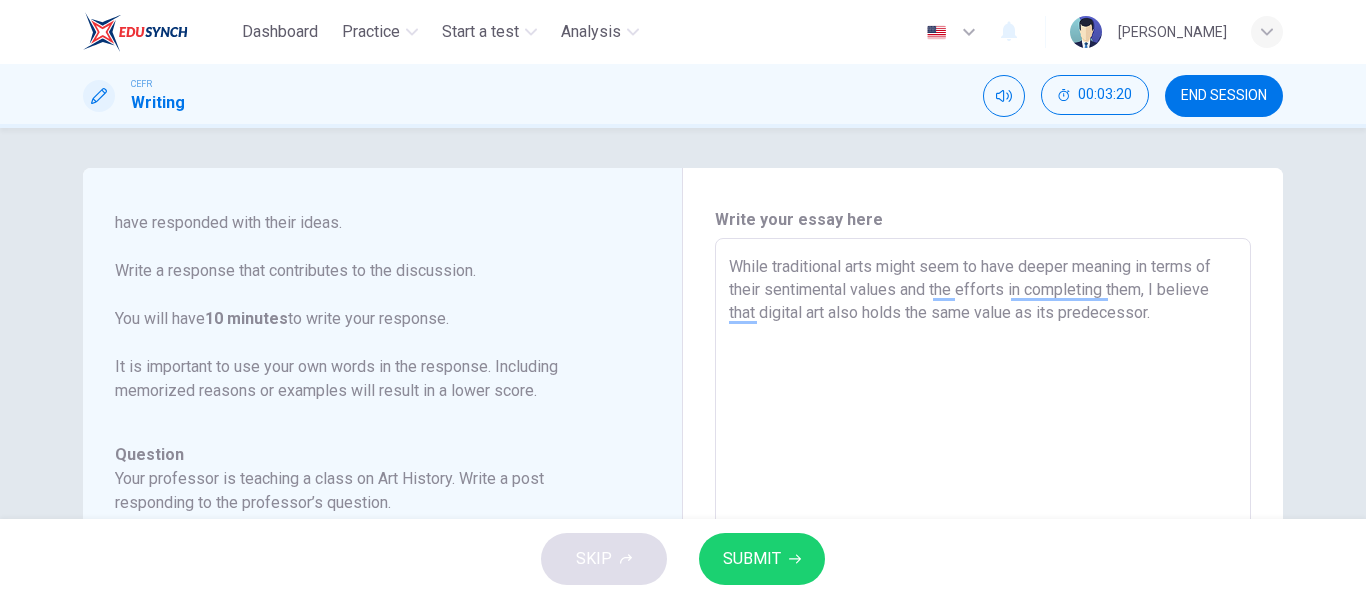 click on "While traditional arts might seem to have deeper meaning in terms of their sentimental values and the efforts in completing them, I believe that digital art also holds the same value as its predecessor." at bounding box center (983, 572) 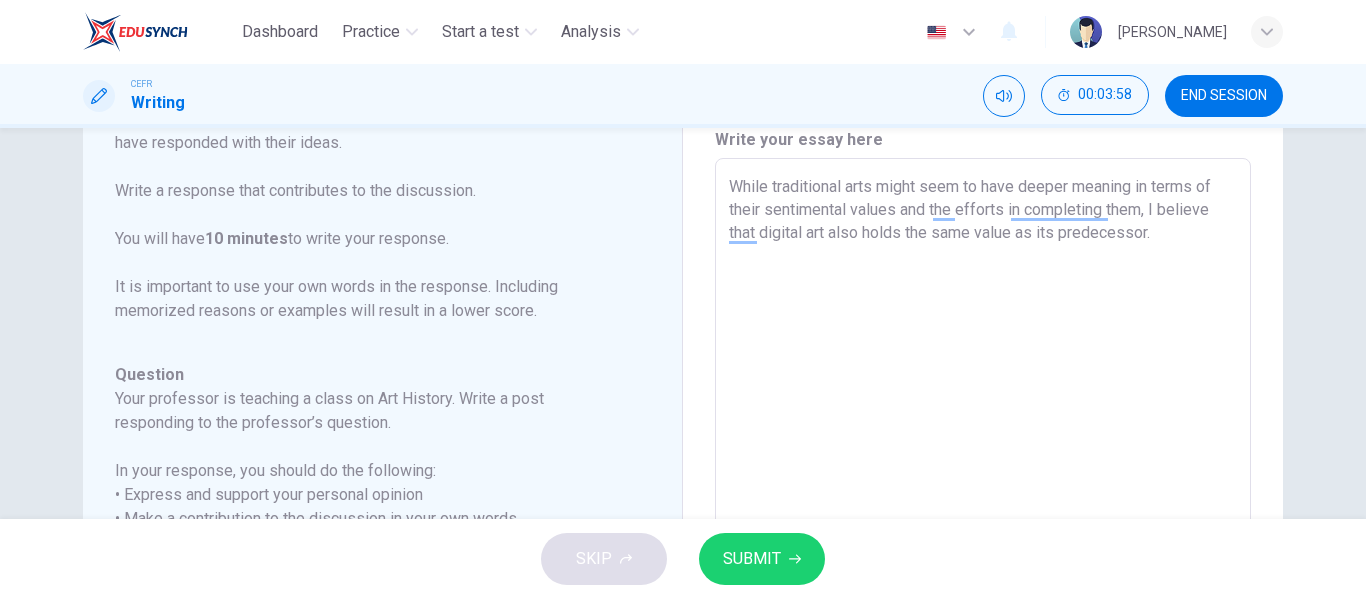 scroll, scrollTop: 81, scrollLeft: 0, axis: vertical 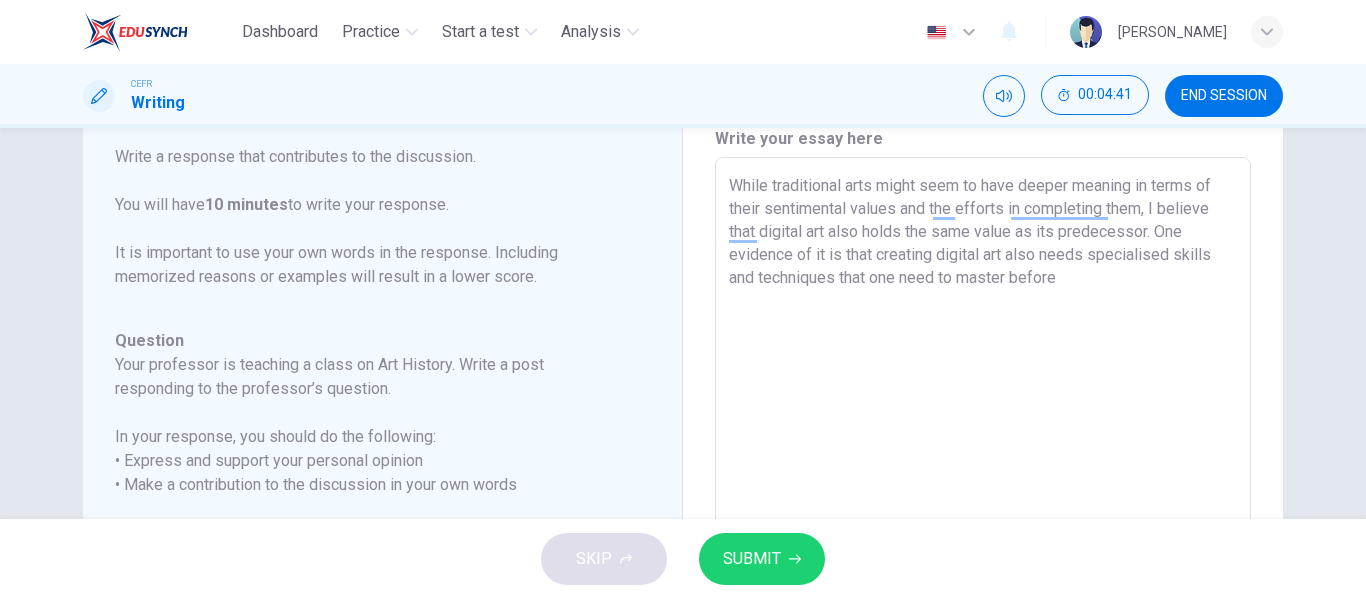 click on "While traditional arts might seem to have deeper meaning in terms of their sentimental values and the efforts in completing them, I believe that digital art also holds the same value as its predecessor. One evidence of it is that creating digital art also needs specialised skills and techniques that one need to master before" at bounding box center (983, 491) 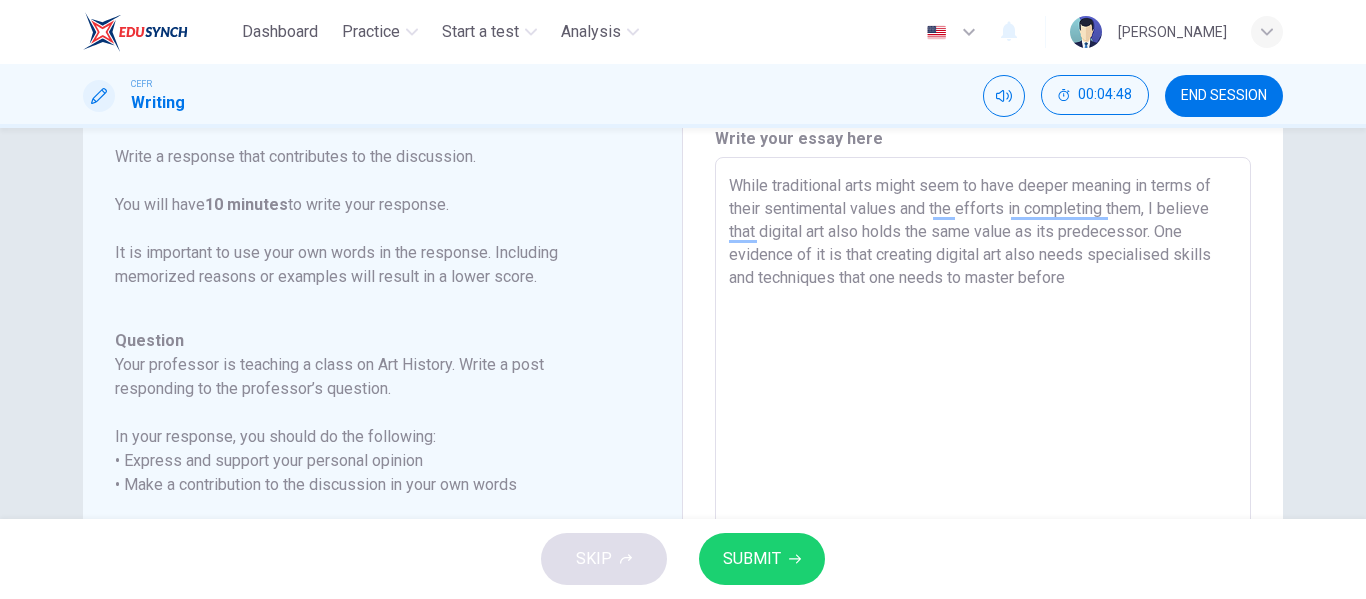 click on "While traditional arts might seem to have deeper meaning in terms of their sentimental values and the efforts in completing them, I believe that digital art also holds the same value as its predecessor. One evidence of it is that creating digital art also needs specialised skills and techniques that one needs to master before" at bounding box center (983, 491) 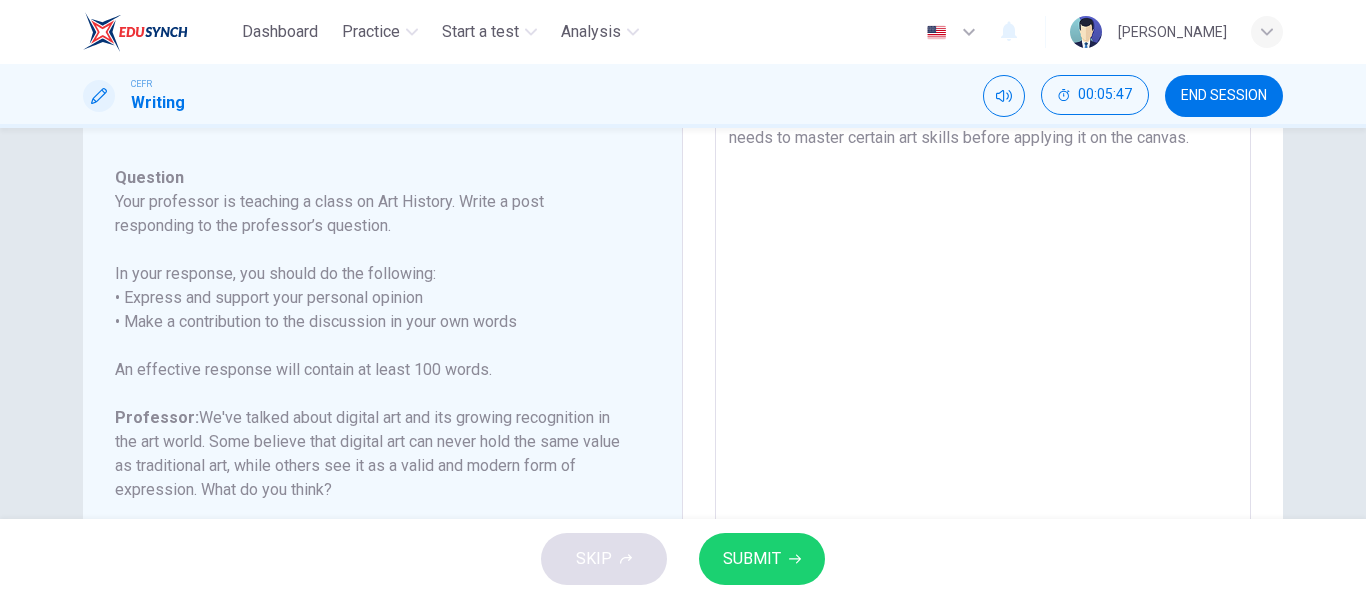 scroll, scrollTop: 229, scrollLeft: 0, axis: vertical 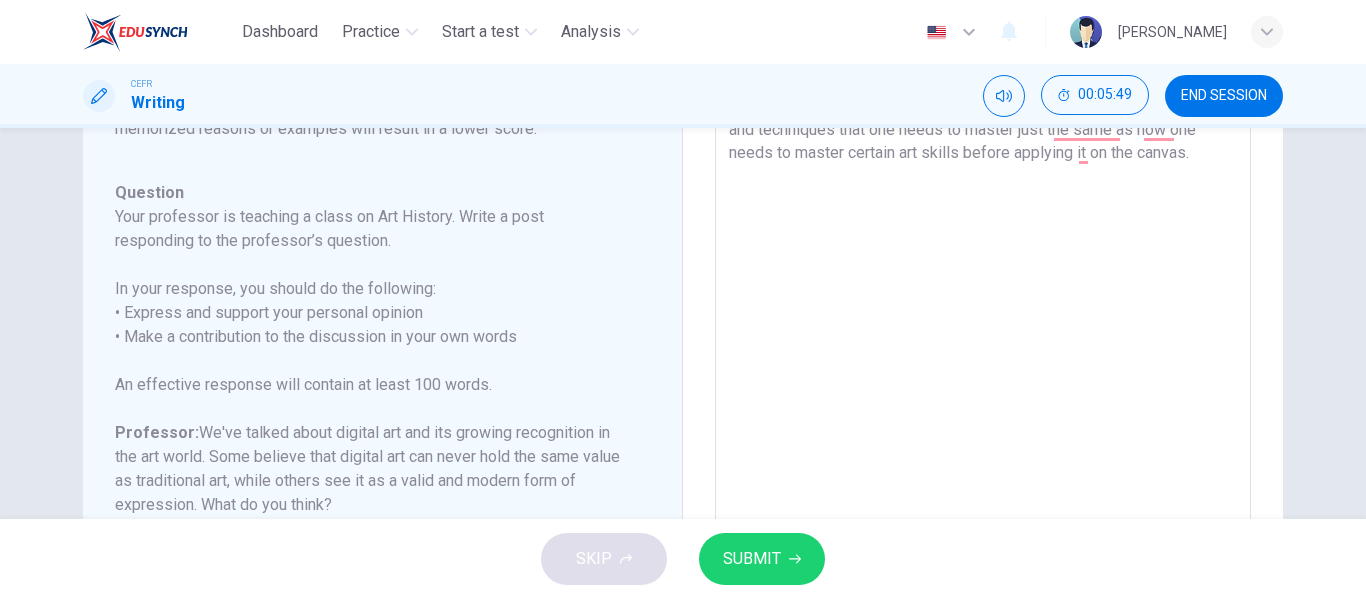 click on "While traditional arts might seem to have deeper meaning in terms of their sentimental values and the efforts in completing them, I believe that digital art also holds the same value as its predecessor. One evidence of it is that creating digital art also needs specialised skills and techniques that one needs to master just the same as how one needs to master certain art skills before applying it on the canvas." at bounding box center [983, 343] 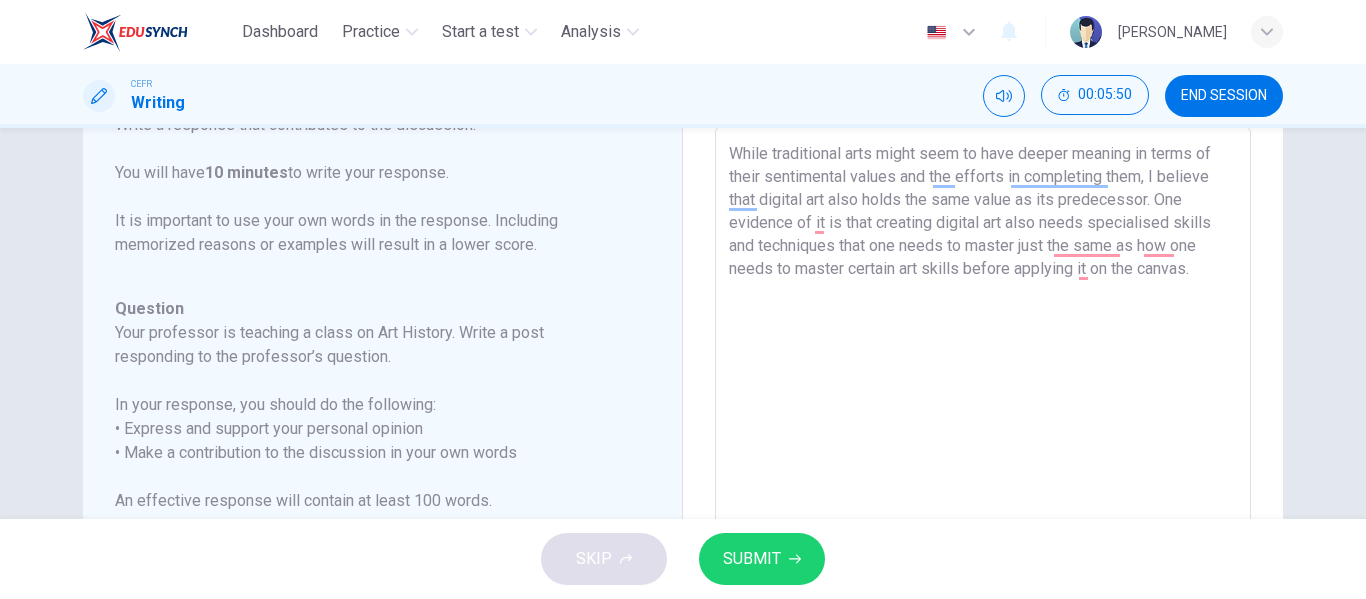scroll, scrollTop: 115, scrollLeft: 0, axis: vertical 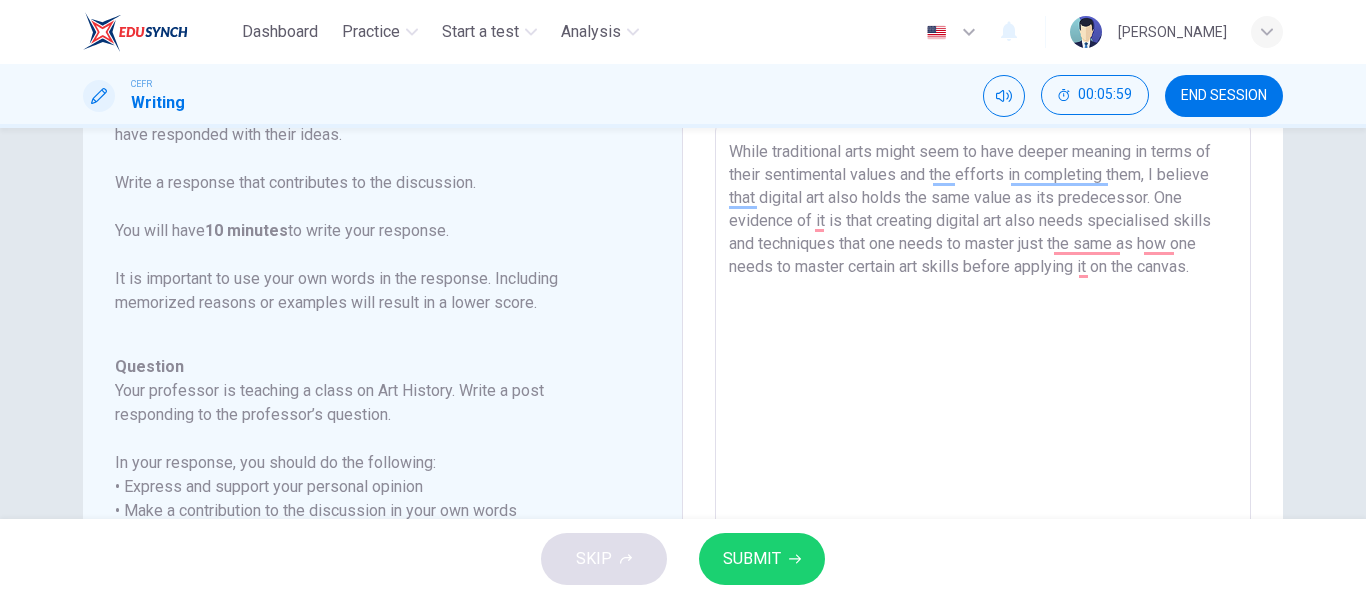 click on "While traditional arts might seem to have deeper meaning in terms of their sentimental values and the efforts in completing them, I believe that digital art also holds the same value as its predecessor. One evidence of it is that creating digital art also needs specialised skills and techniques that one needs to master just the same as how one needs to master certain art skills before applying it on the canvas." at bounding box center [983, 457] 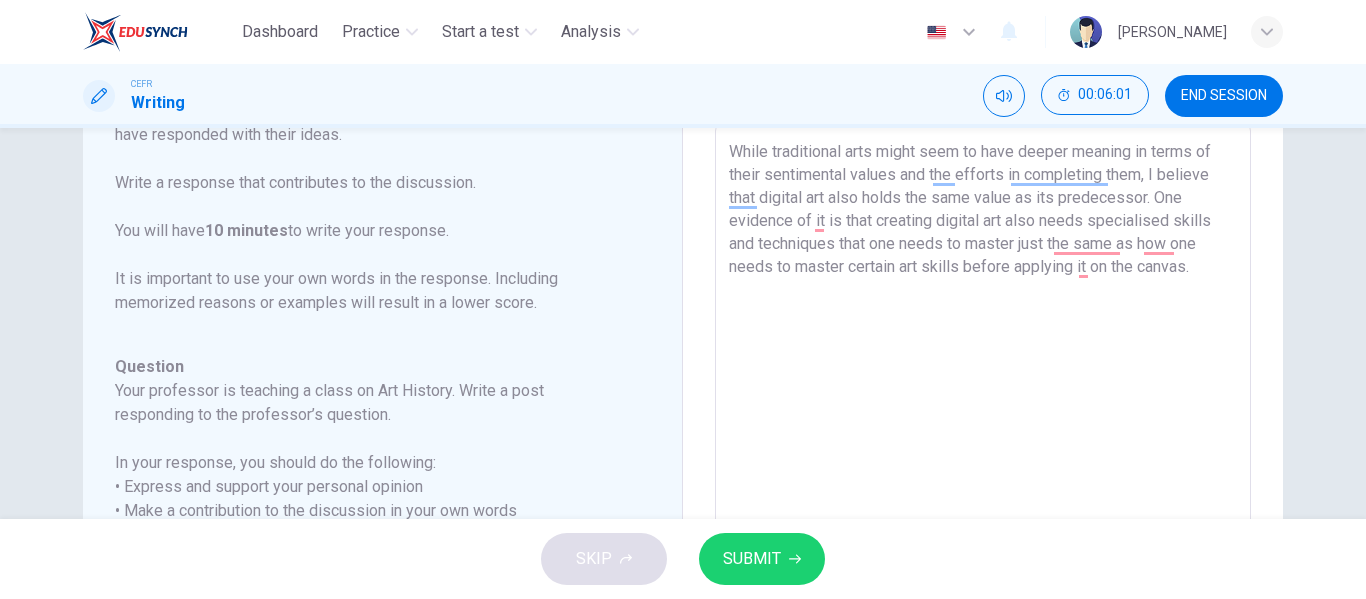 click on "While traditional arts might seem to have deeper meaning in terms of their sentimental values and the efforts in completing them, I believe that digital art also holds the same value as its predecessor. One evidence of it is that creating digital art also needs specialised skills and techniques that one needs to master just the same as how one needs to master certain art skills before applying it on the canvas." at bounding box center (983, 457) 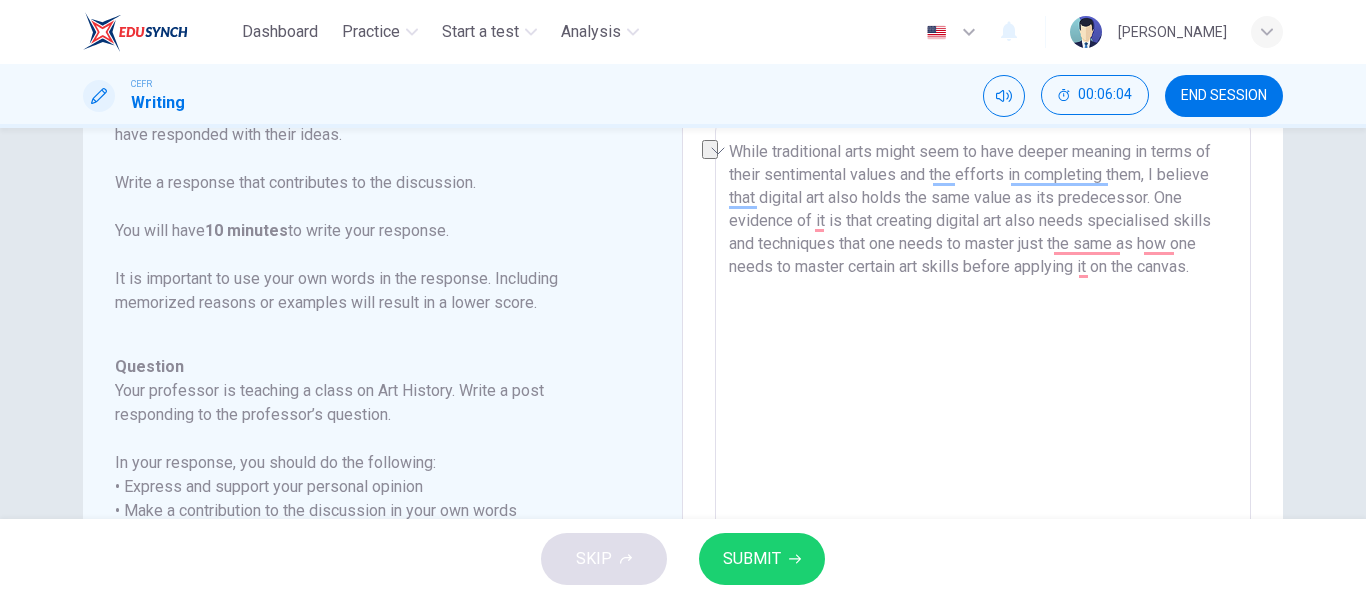 drag, startPoint x: 888, startPoint y: 354, endPoint x: 1228, endPoint y: 284, distance: 347.1311 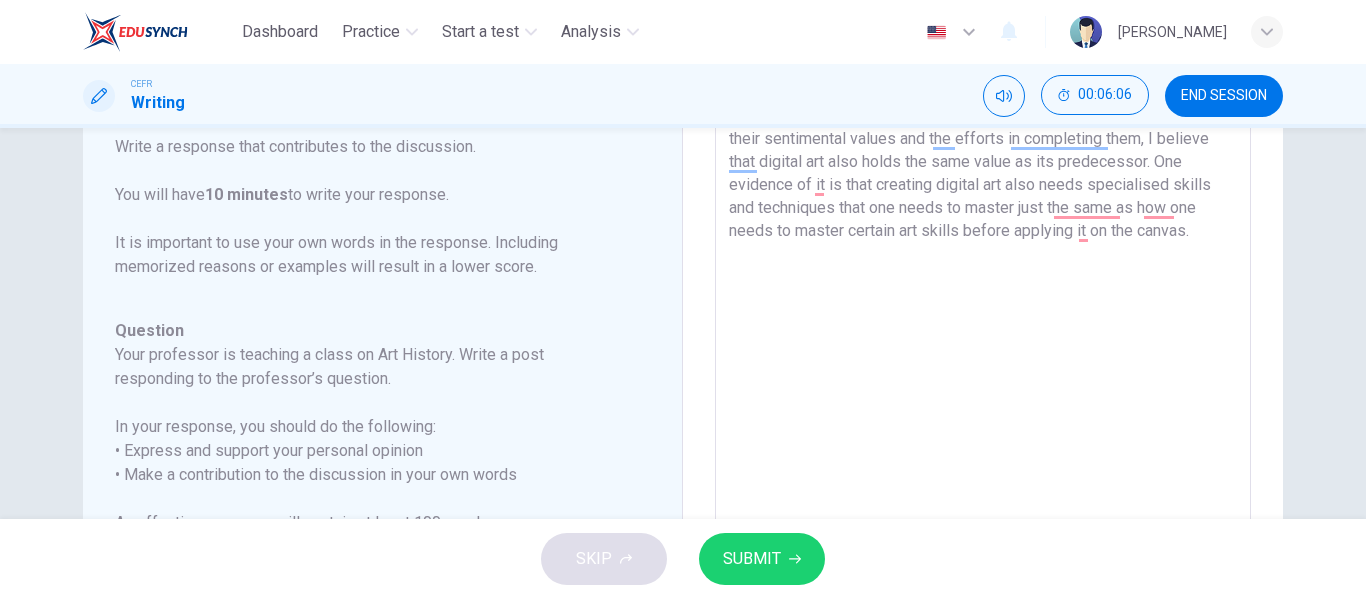 scroll, scrollTop: 155, scrollLeft: 0, axis: vertical 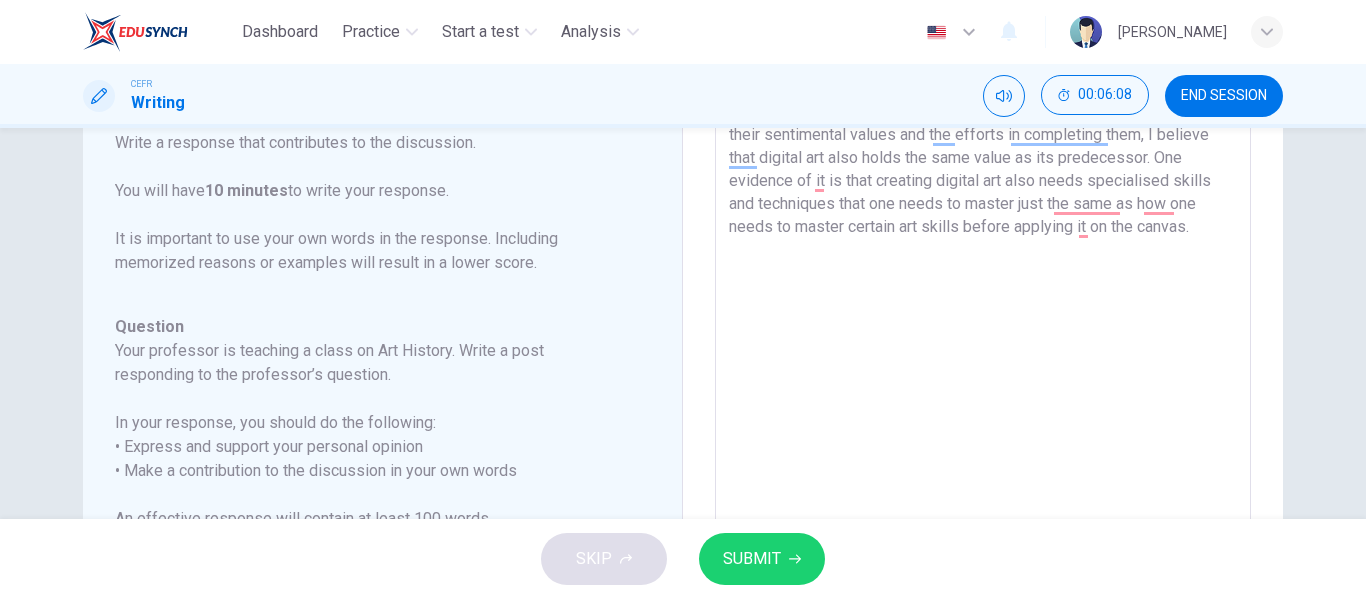 click on "While traditional arts might seem to have deeper meaning in terms of their sentimental values and the efforts in completing them, I believe that digital art also holds the same value as its predecessor. One evidence of it is that creating digital art also needs specialised skills and techniques that one needs to master just the same as how one needs to master certain art skills before applying it on the canvas." at bounding box center [983, 417] 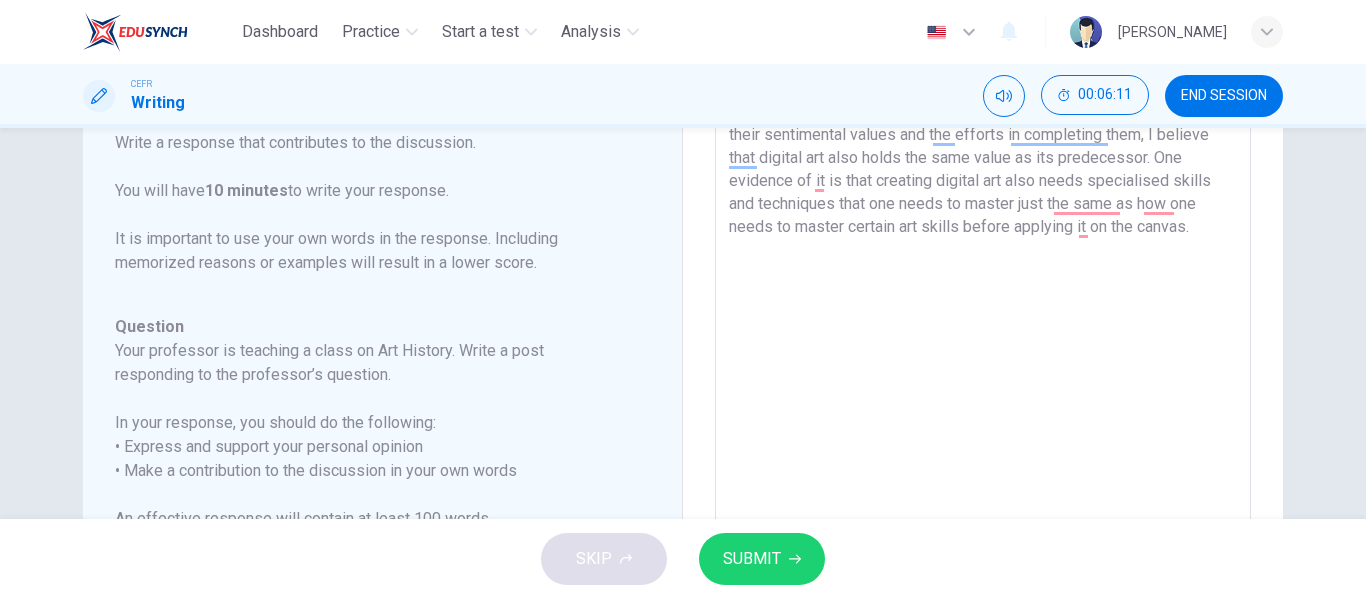 click on "While traditional arts might seem to have deeper meaning in terms of their sentimental values and the efforts in completing them, I believe that digital art also holds the same value as its predecessor. One evidence of it is that creating digital art also needs specialised skills and techniques that one needs to master just the same as how one needs to master certain art skills before applying it on the canvas." at bounding box center [983, 417] 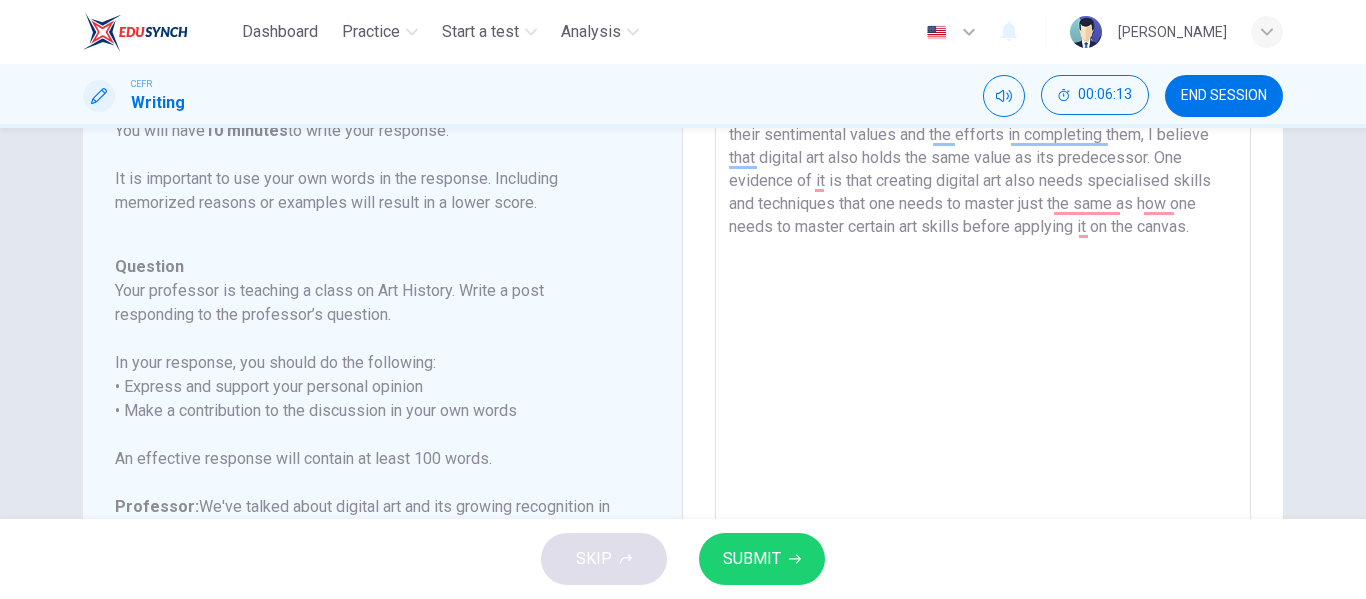 scroll, scrollTop: 222, scrollLeft: 0, axis: vertical 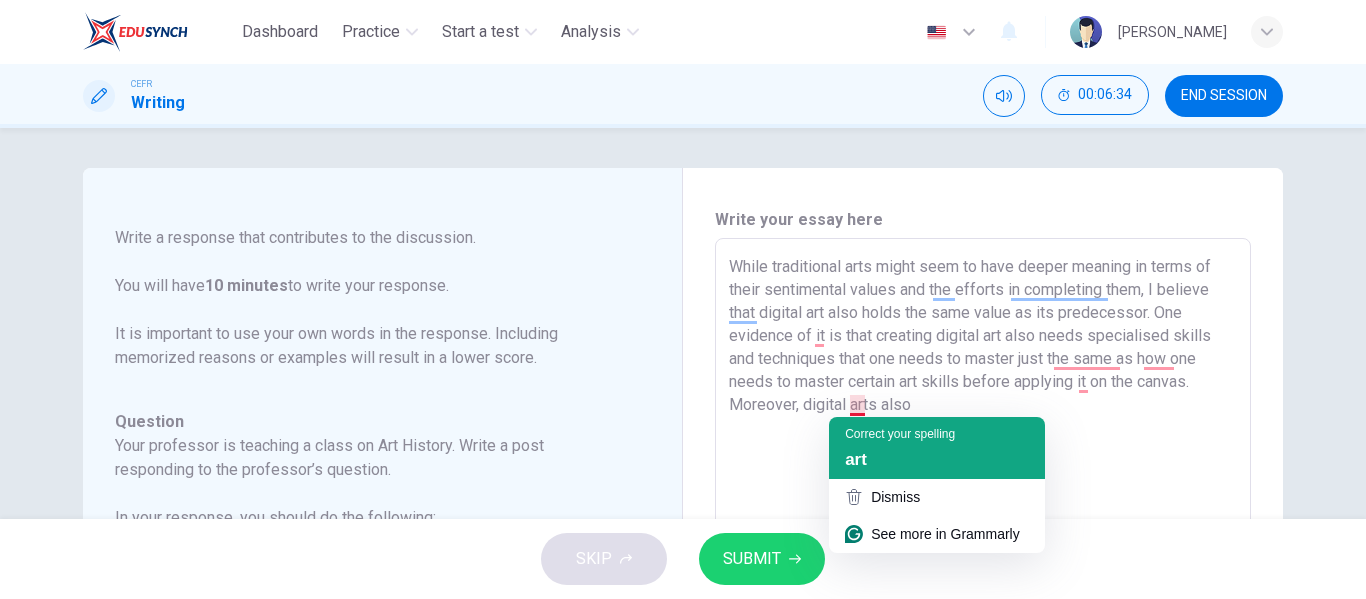 click on "Correct your spelling" 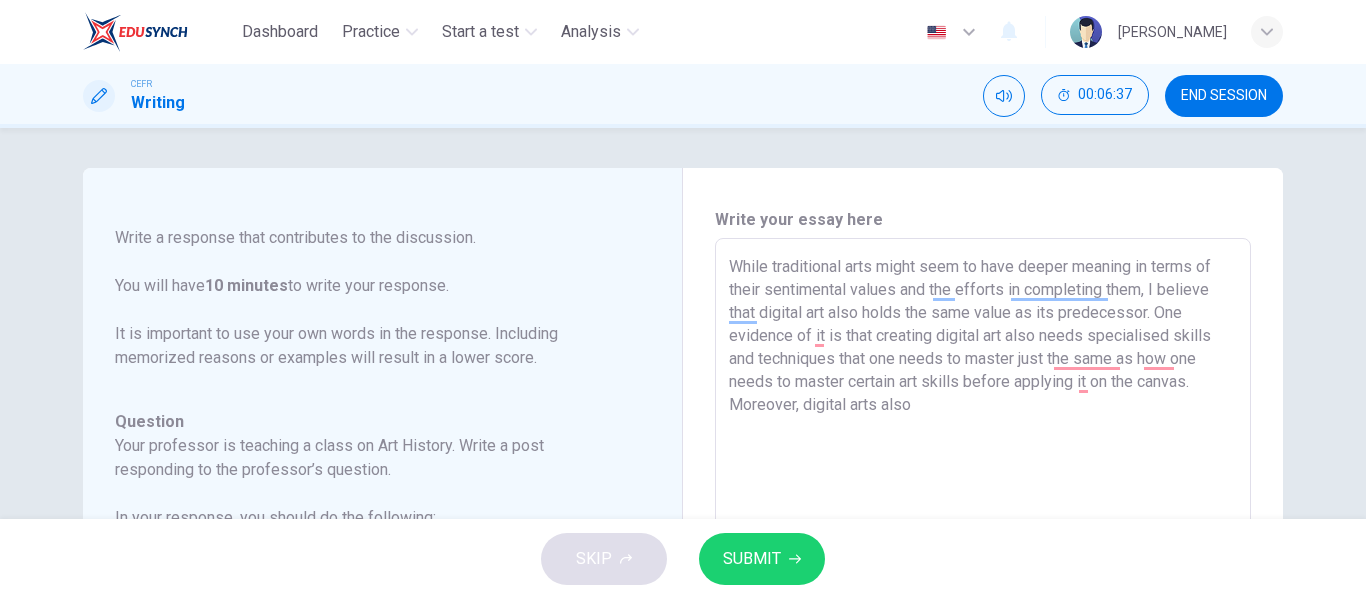 click on "While traditional arts might seem to have deeper meaning in terms of their sentimental values and the efforts in completing them, I believe that digital art also holds the same value as its predecessor. One evidence of it is that creating digital art also needs specialised skills and techniques that one needs to master just the same as how one needs to master certain art skills before applying it on the canvas. Moreover, digital arts also" at bounding box center (983, 572) 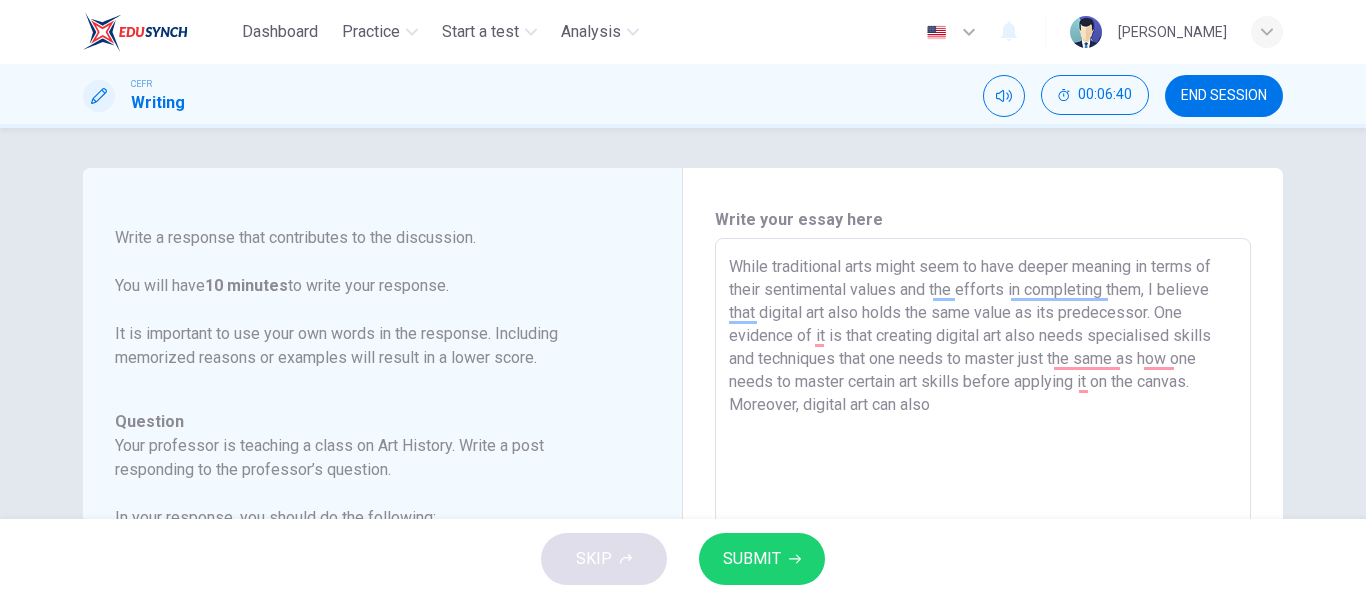 click on "While traditional arts might seem to have deeper meaning in terms of their sentimental values and the efforts in completing them, I believe that digital art also holds the same value as its predecessor. One evidence of it is that creating digital art also needs specialised skills and techniques that one needs to master just the same as how one needs to master certain art skills before applying it on the canvas. Moreover, digital art can also" at bounding box center (983, 572) 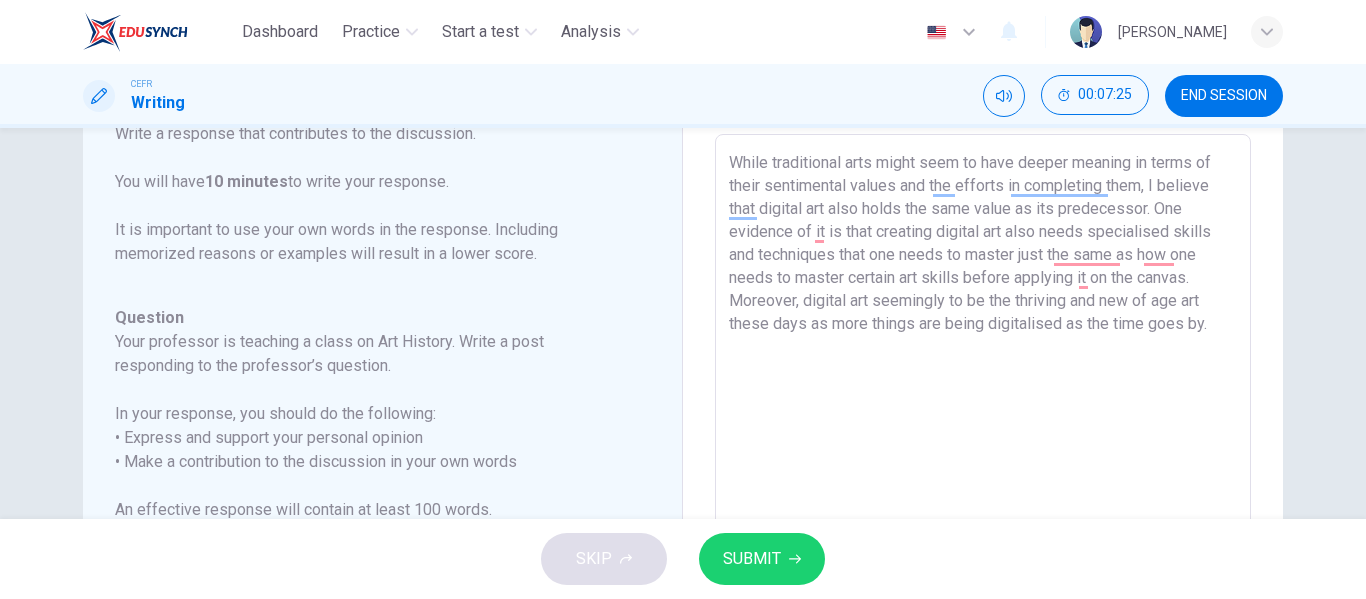 scroll, scrollTop: 107, scrollLeft: 0, axis: vertical 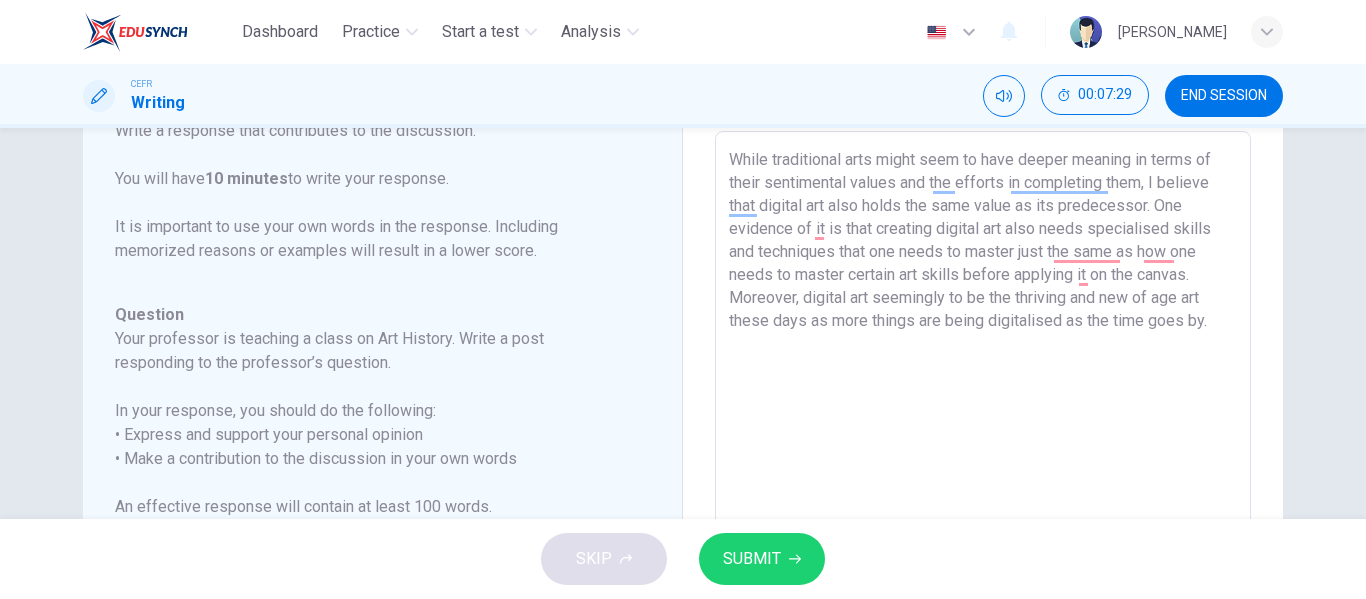 click on "While traditional arts might seem to have deeper meaning in terms of their sentimental values and the efforts in completing them, I believe that digital art also holds the same value as its predecessor. One evidence of it is that creating digital art also needs specialised skills and techniques that one needs to master just the same as how one needs to master certain art skills before applying it on the canvas. Moreover, digital art seemingly to be the thriving and new of age art these days as more things are being digitalised as the time goes by." at bounding box center [983, 465] 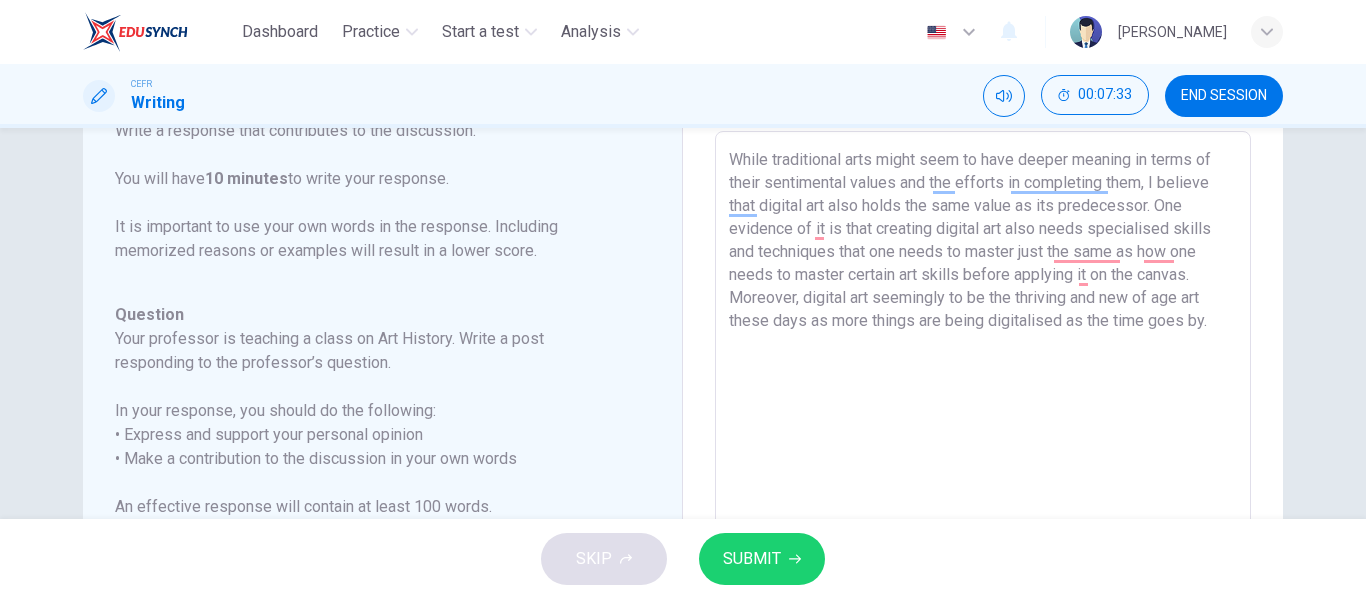 click on "While traditional arts might seem to have deeper meaning in terms of their sentimental values and the efforts in completing them, I believe that digital art also holds the same value as its predecessor. One evidence of it is that creating digital art also needs specialised skills and techniques that one needs to master just the same as how one needs to master certain art skills before applying it on the canvas. Moreover, digital art seemingly to be the thriving and new of age art these days as more things are being digitalised as the time goes by." at bounding box center (983, 465) 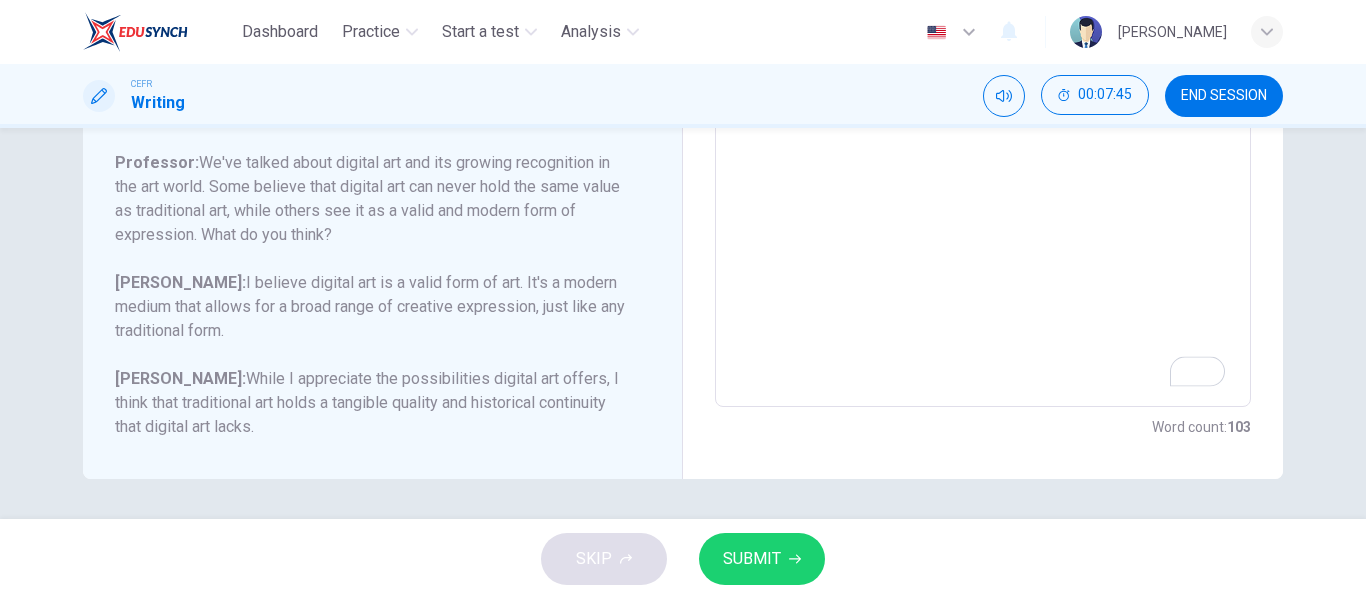 scroll, scrollTop: 498, scrollLeft: 0, axis: vertical 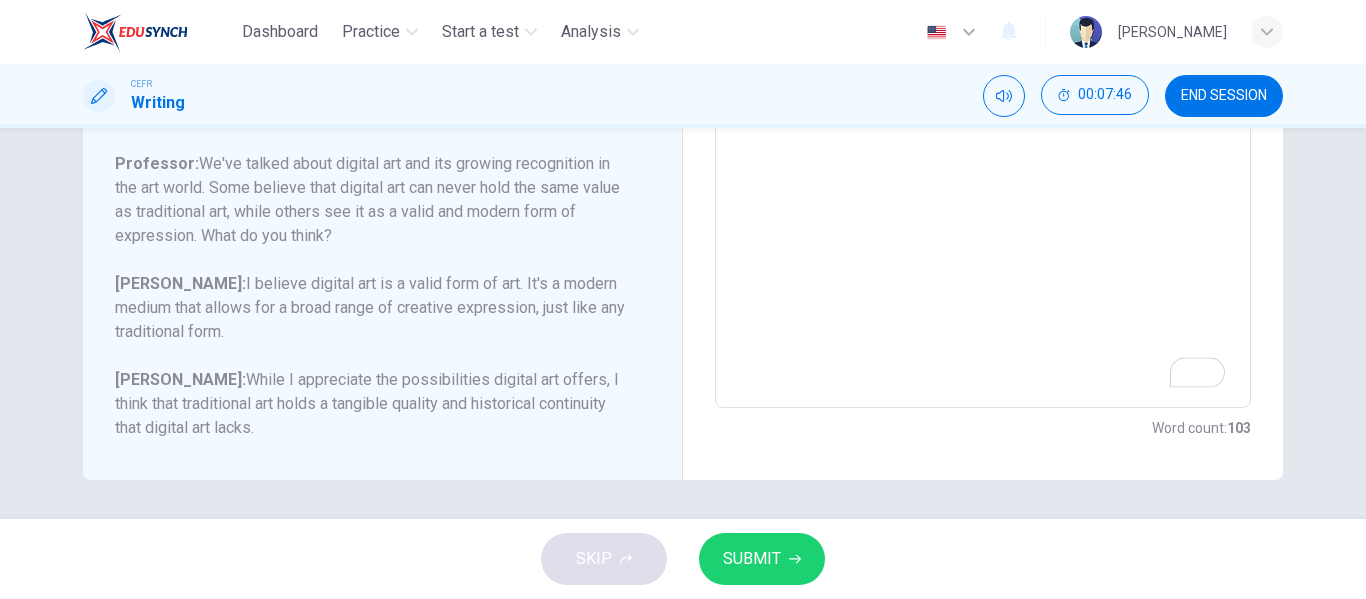 click on "SUBMIT" at bounding box center [762, 559] 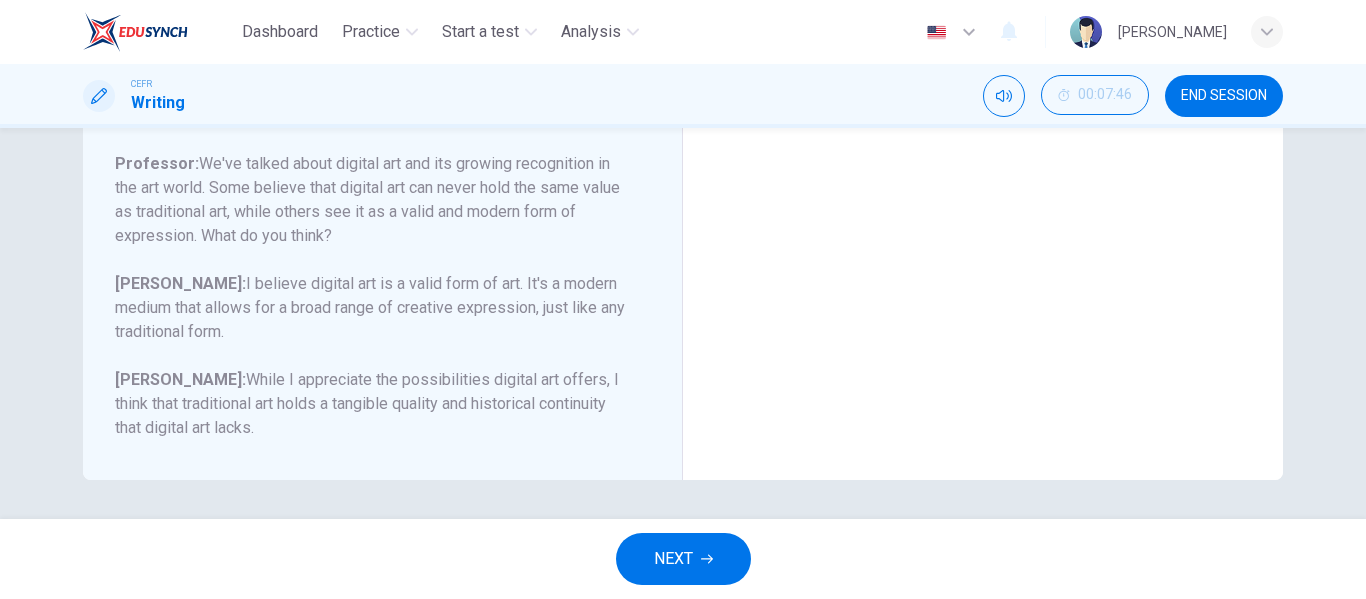 scroll, scrollTop: 0, scrollLeft: 0, axis: both 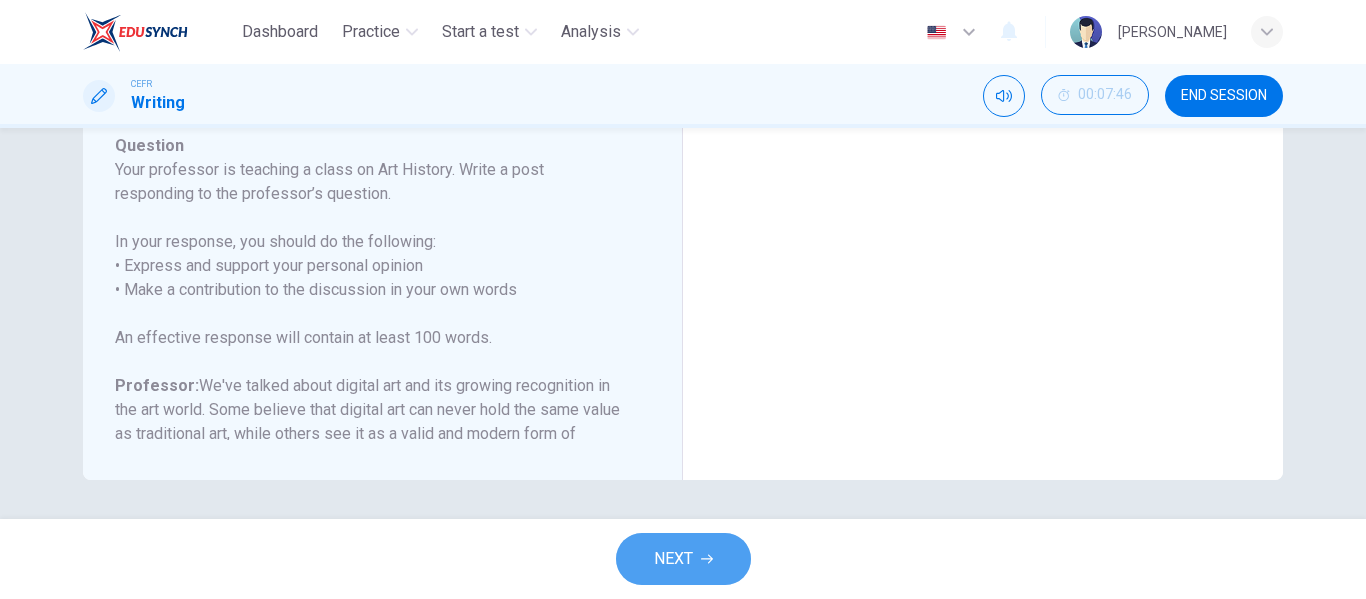 click on "NEXT" at bounding box center (673, 559) 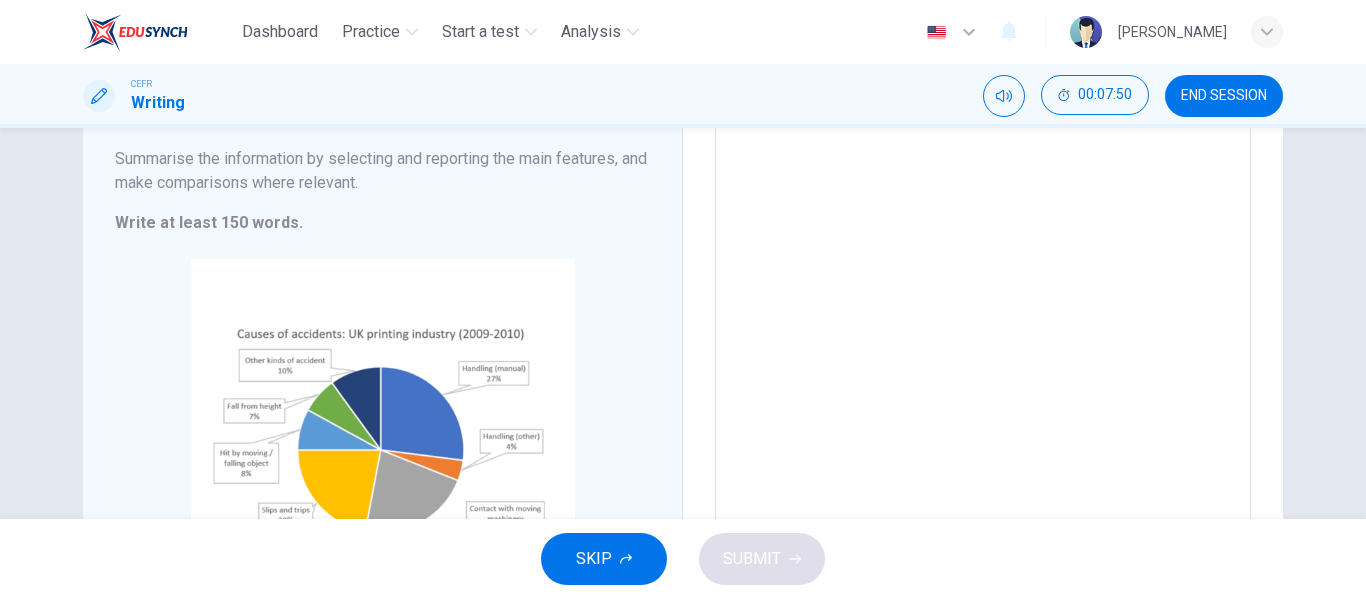 scroll, scrollTop: 219, scrollLeft: 0, axis: vertical 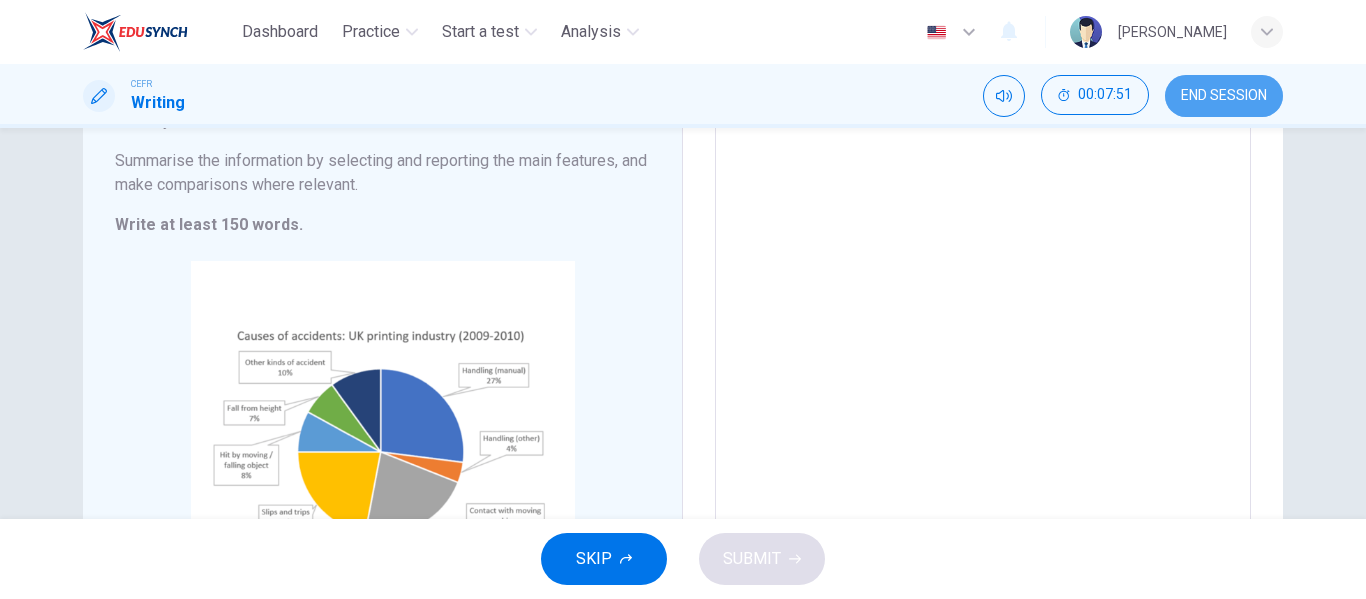 click on "END SESSION" at bounding box center [1224, 96] 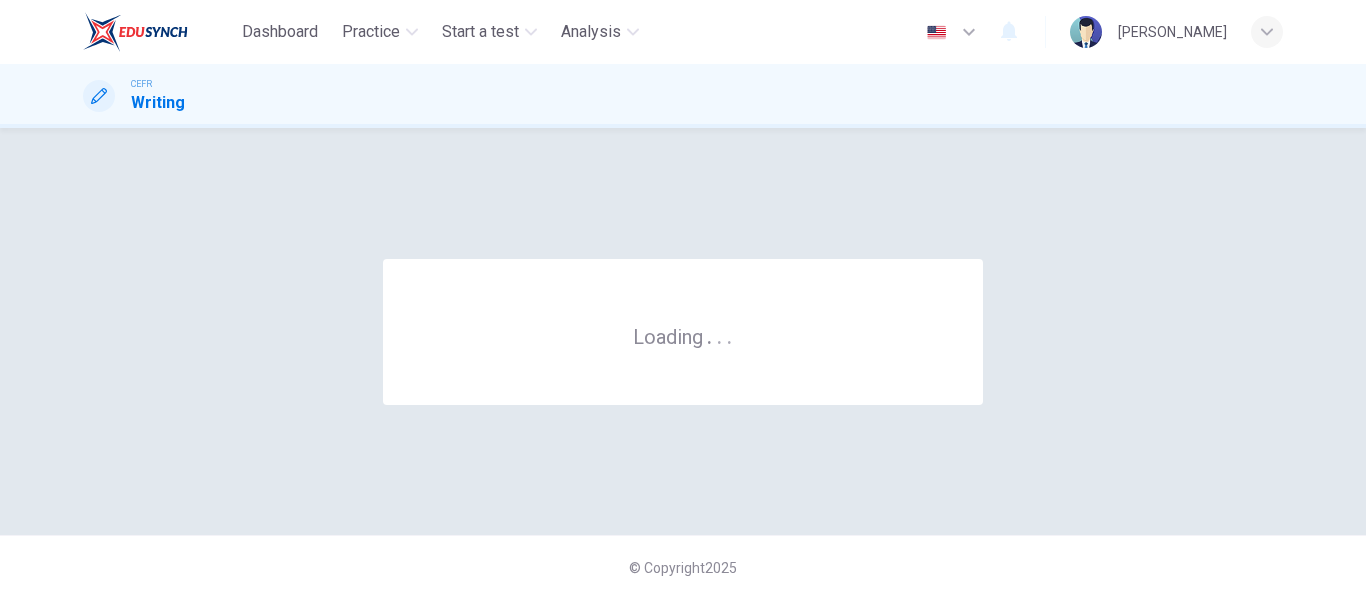 scroll, scrollTop: 0, scrollLeft: 0, axis: both 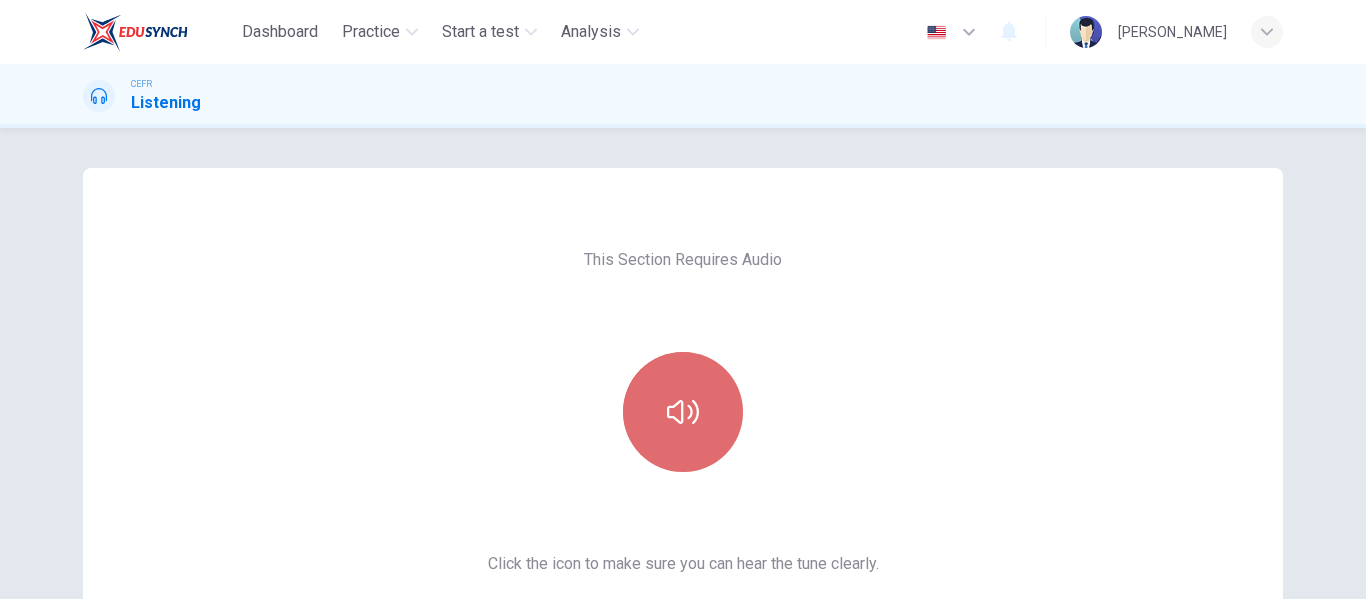 click 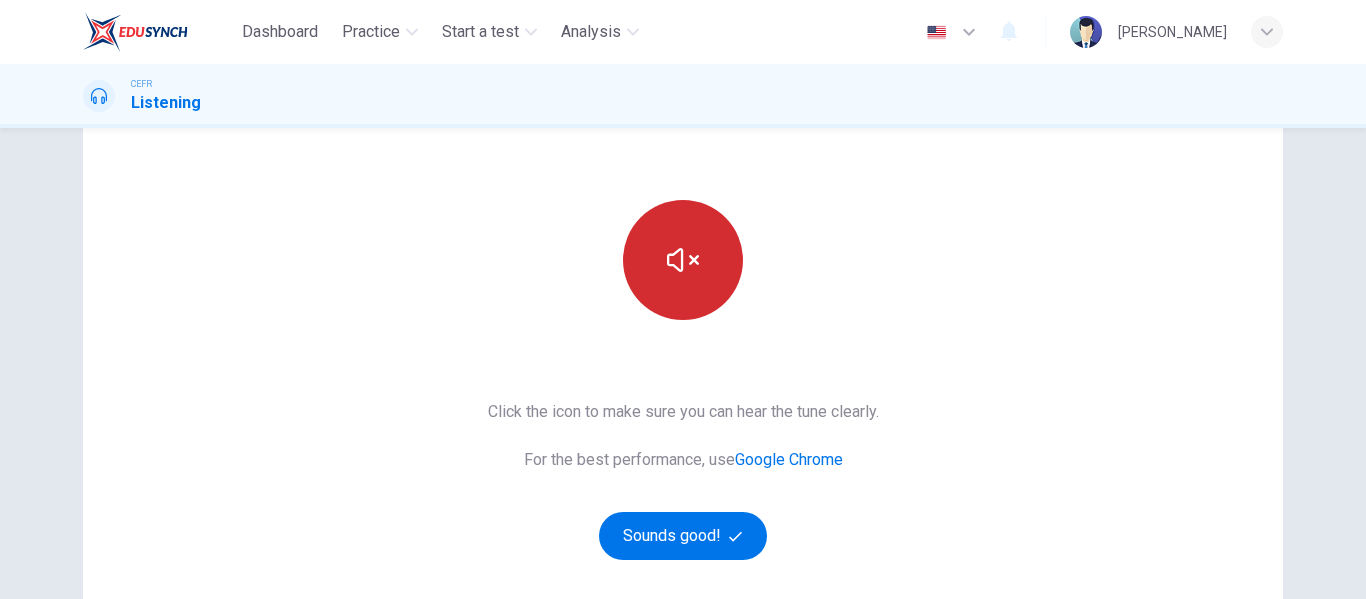 scroll, scrollTop: 248, scrollLeft: 0, axis: vertical 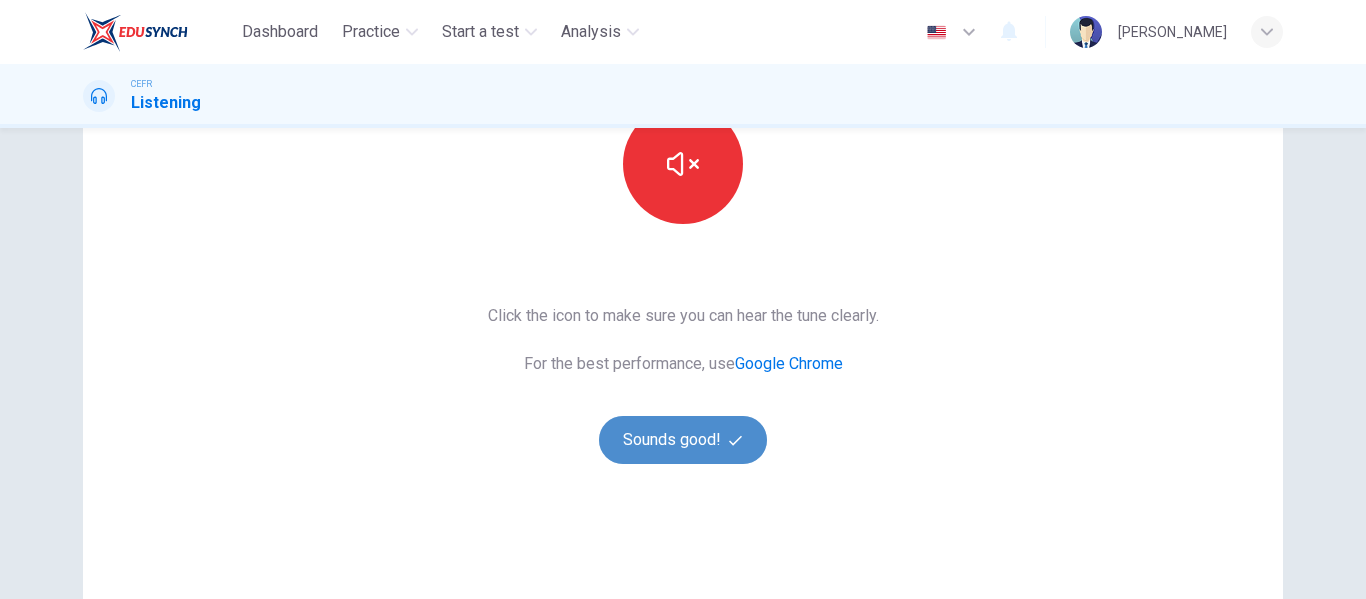 click on "Sounds good!" at bounding box center (683, 440) 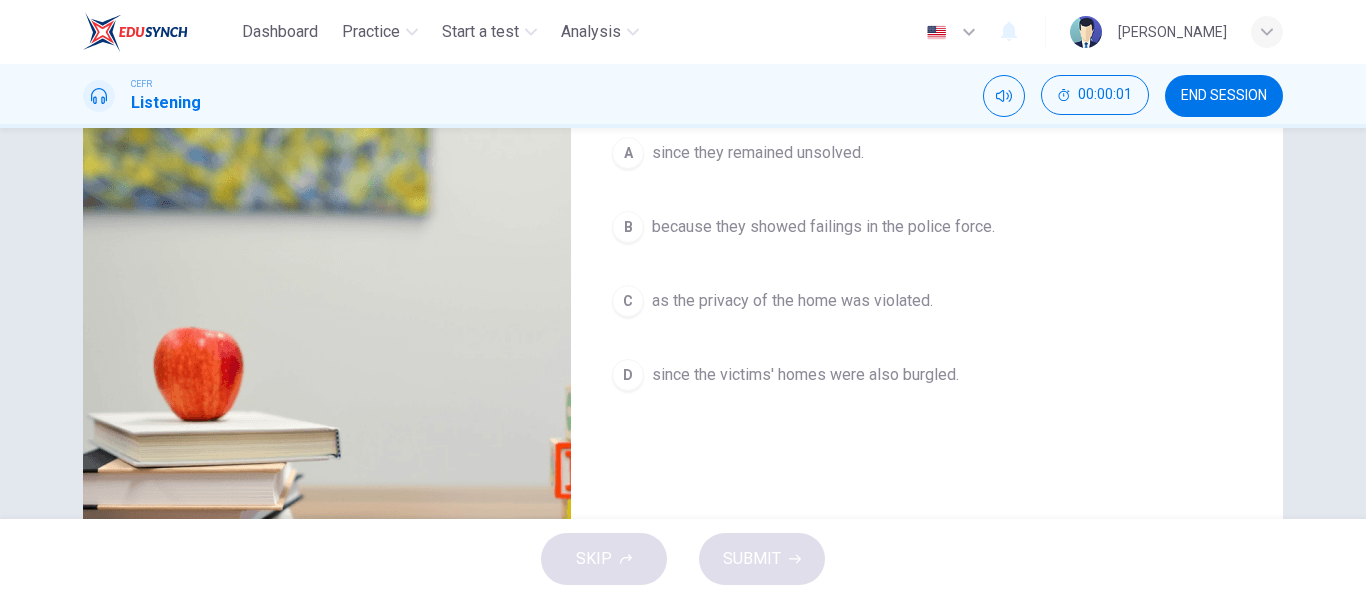 scroll, scrollTop: 0, scrollLeft: 0, axis: both 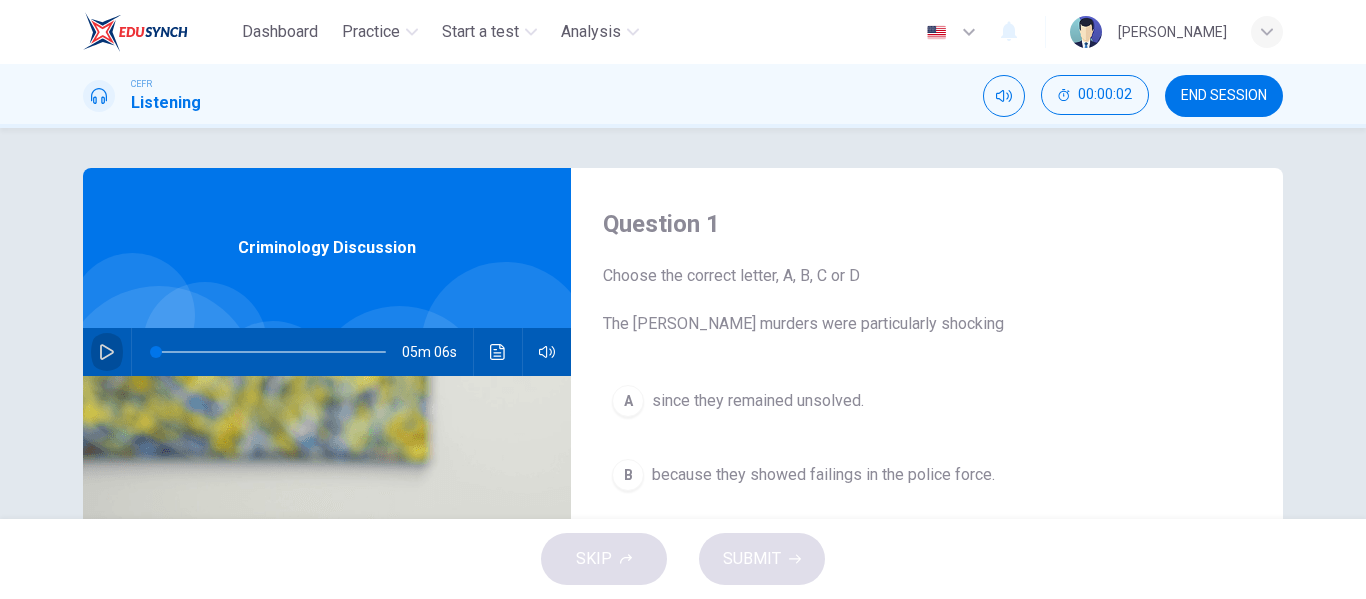 click at bounding box center (107, 352) 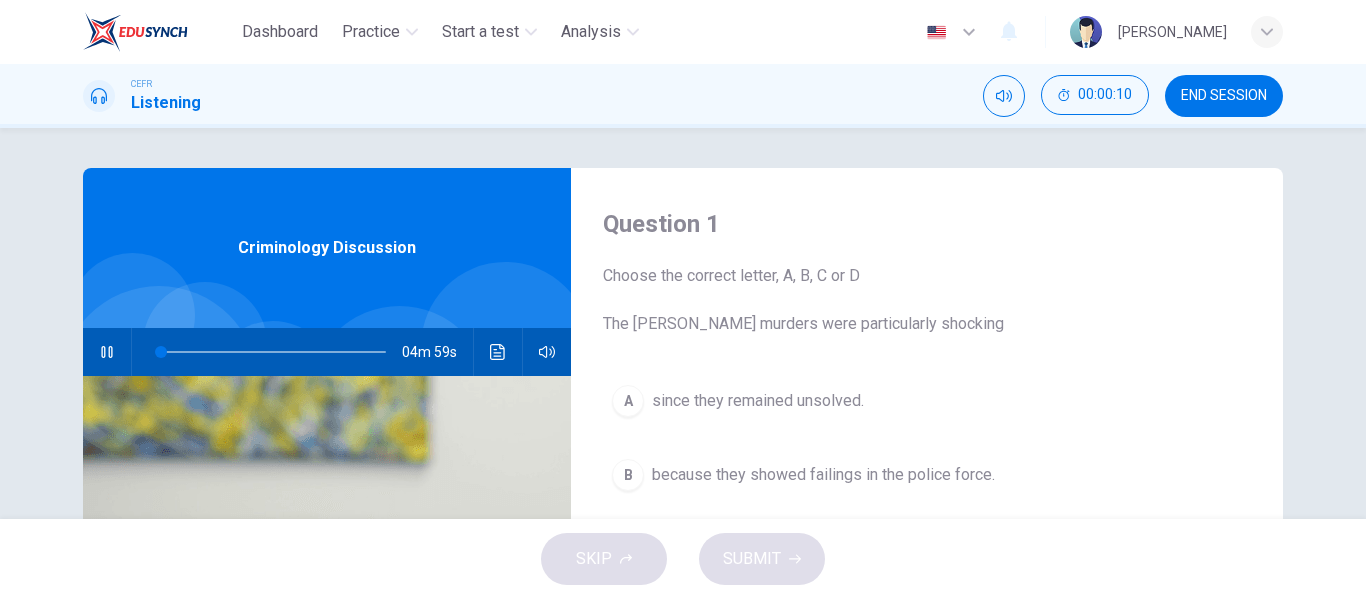 type on "3" 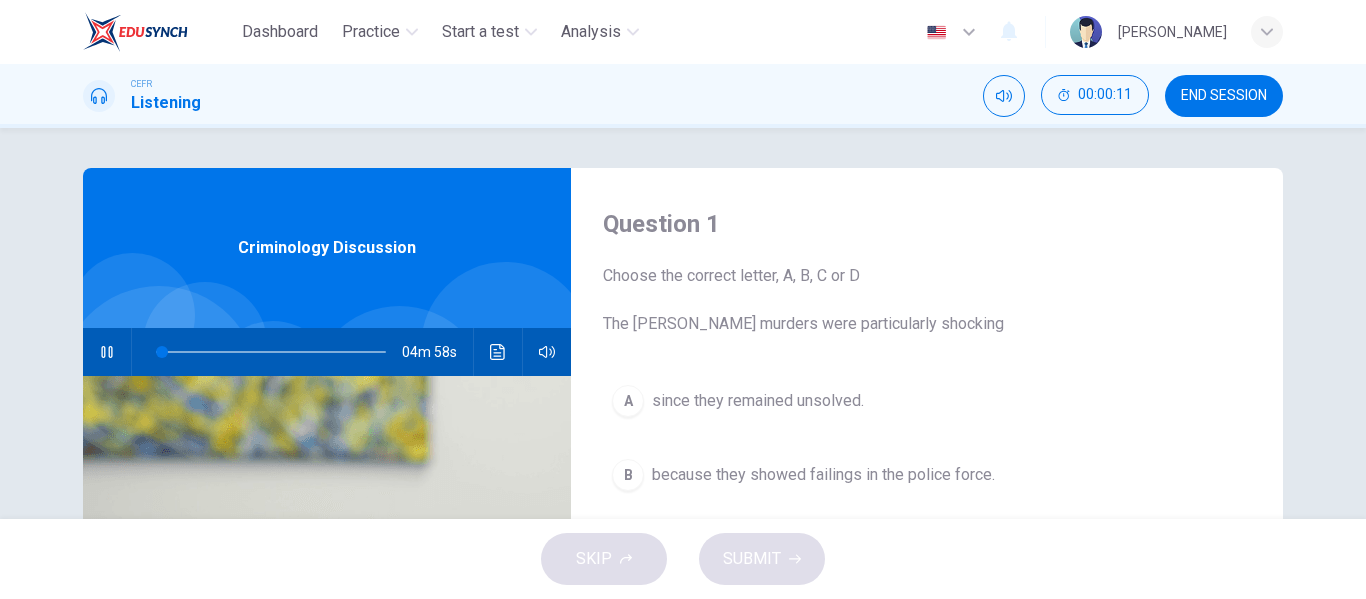 type 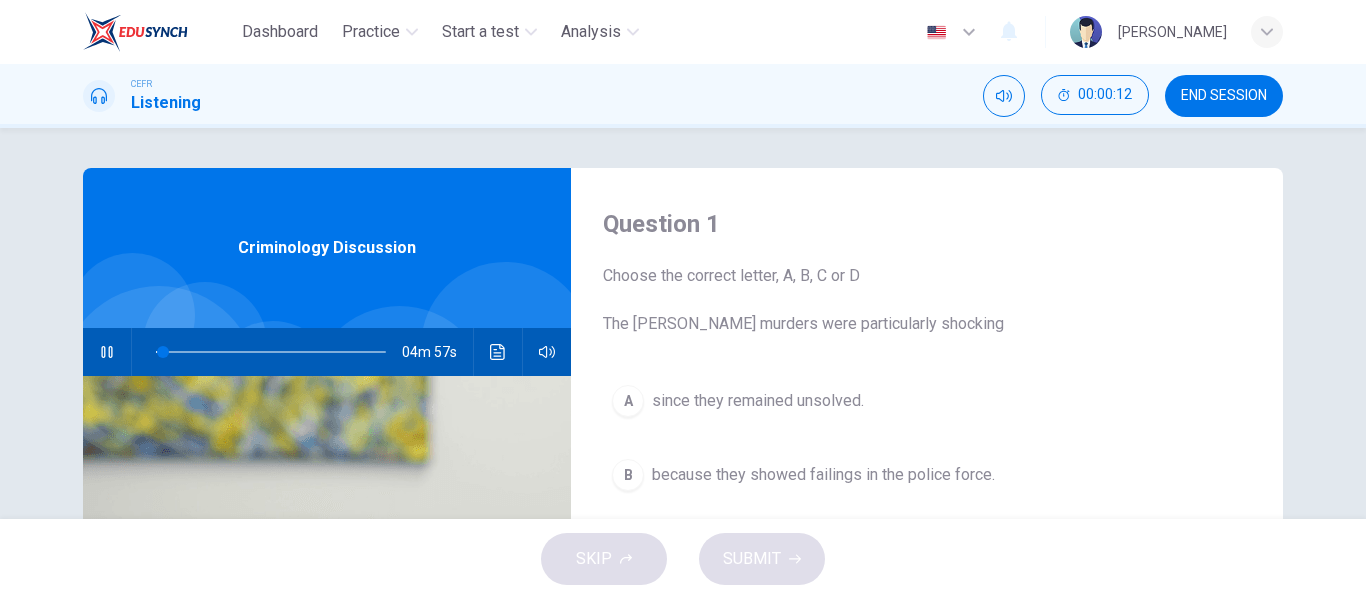 click at bounding box center (107, 352) 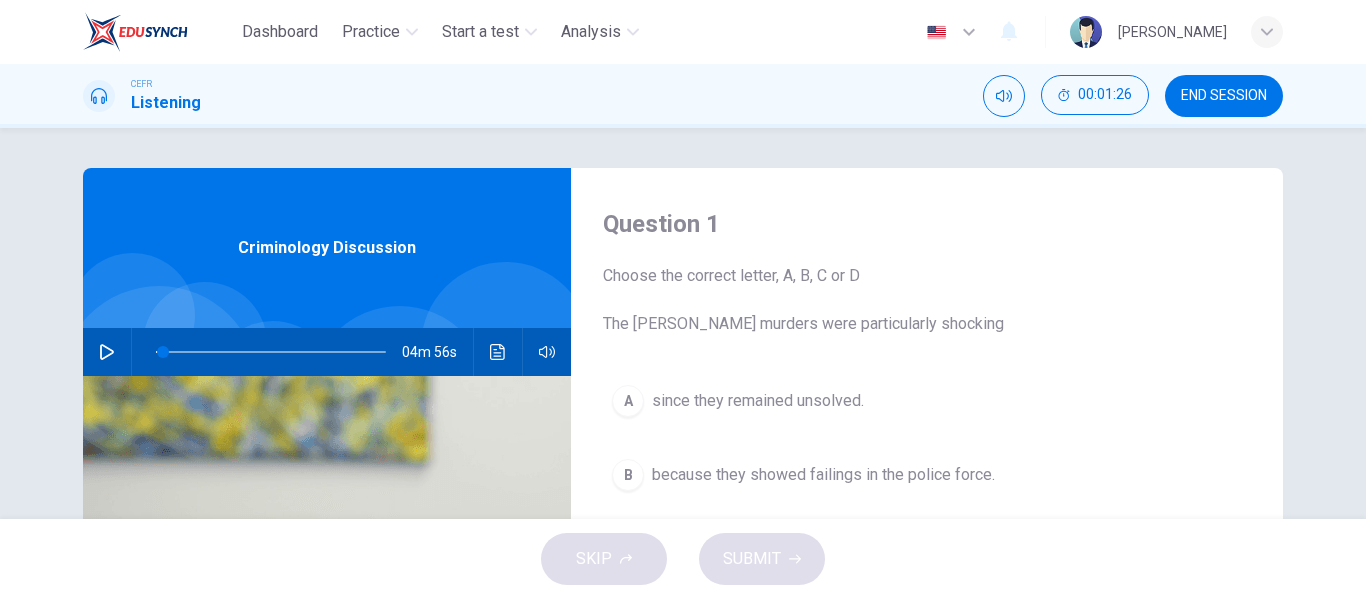 click at bounding box center [107, 352] 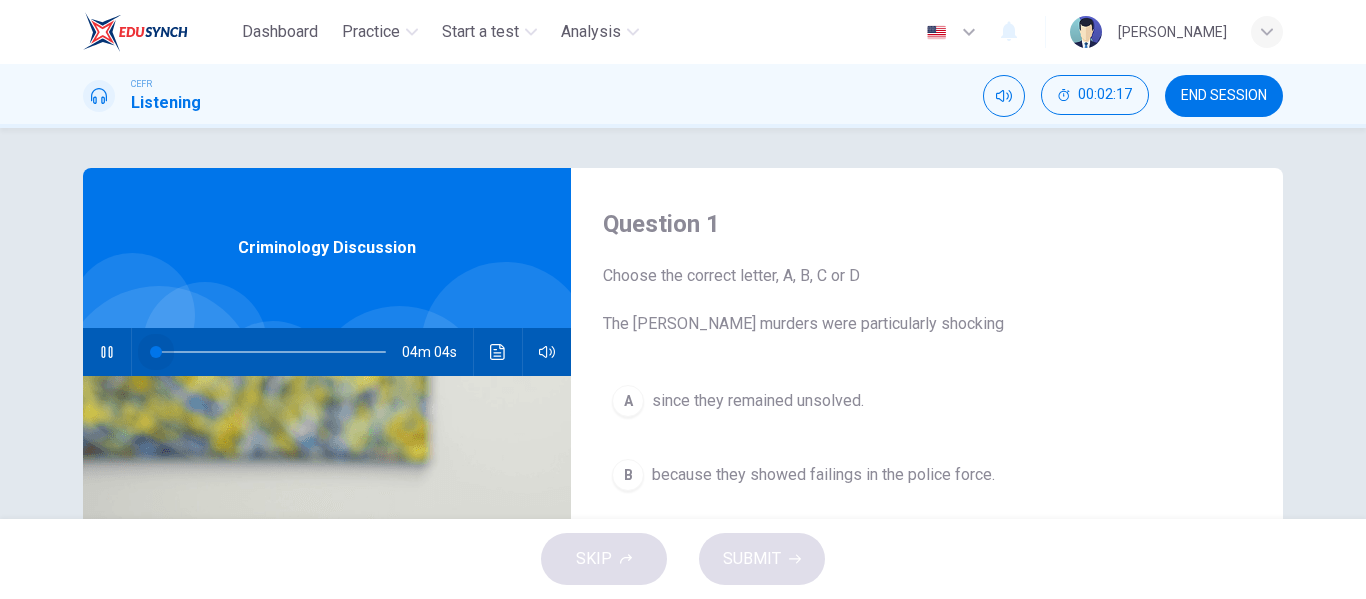 drag, startPoint x: 198, startPoint y: 346, endPoint x: 60, endPoint y: 375, distance: 141.01419 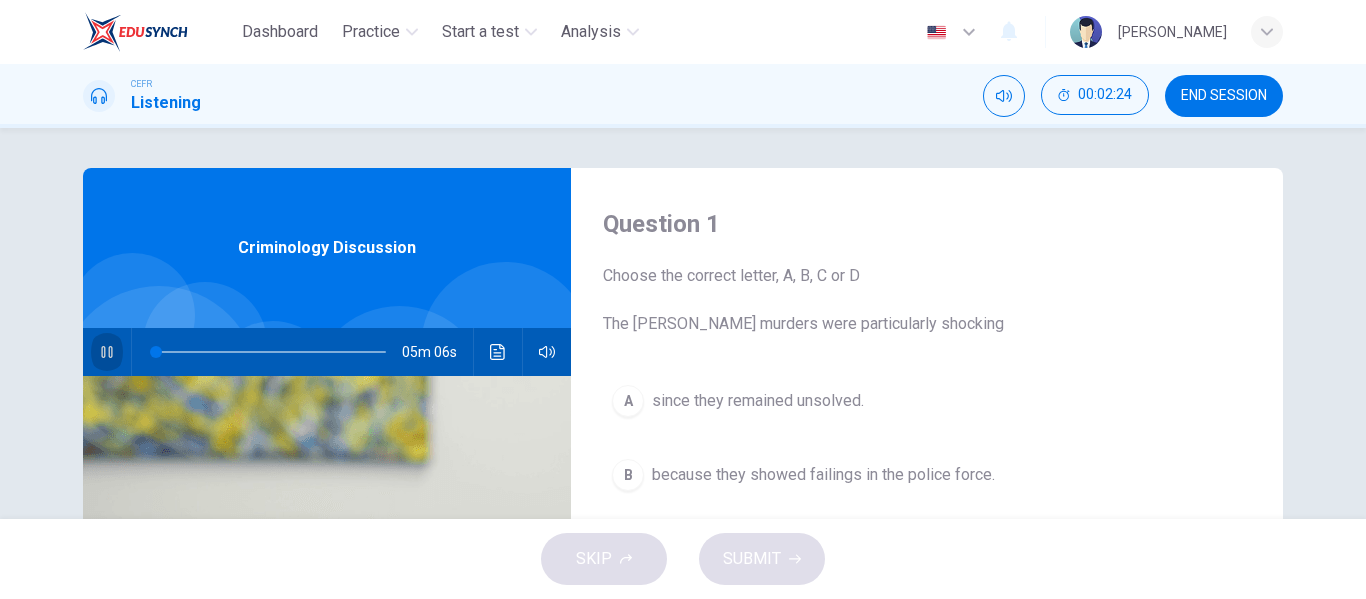 click at bounding box center [107, 352] 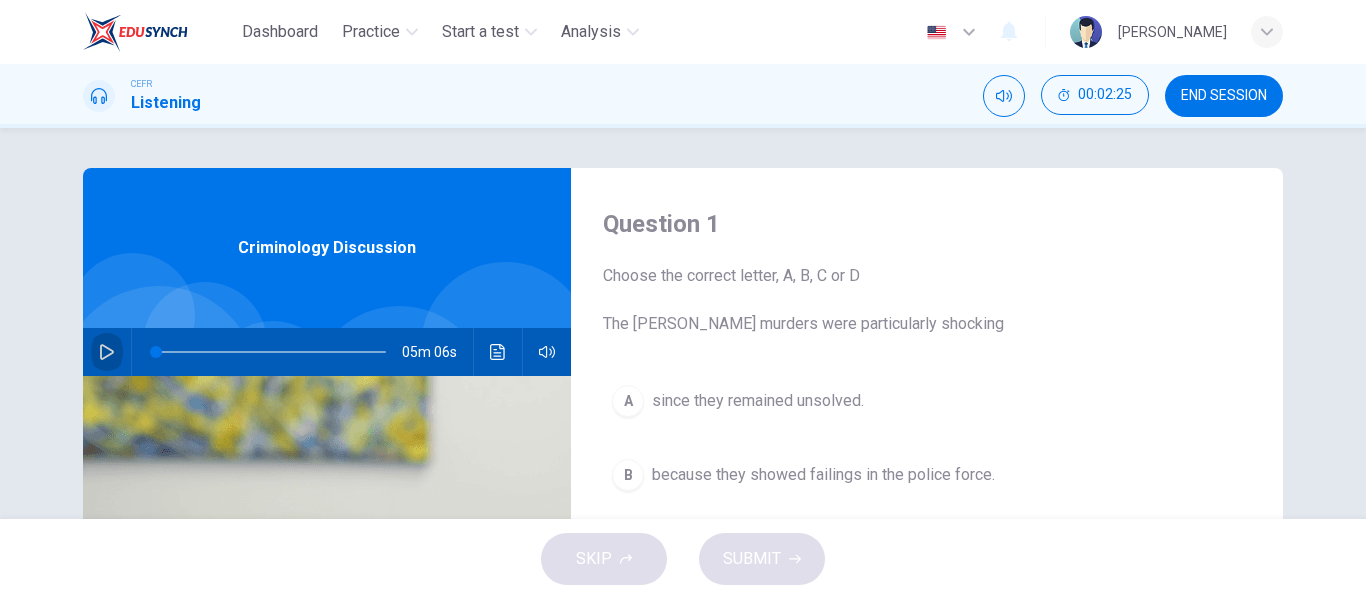 click at bounding box center (107, 352) 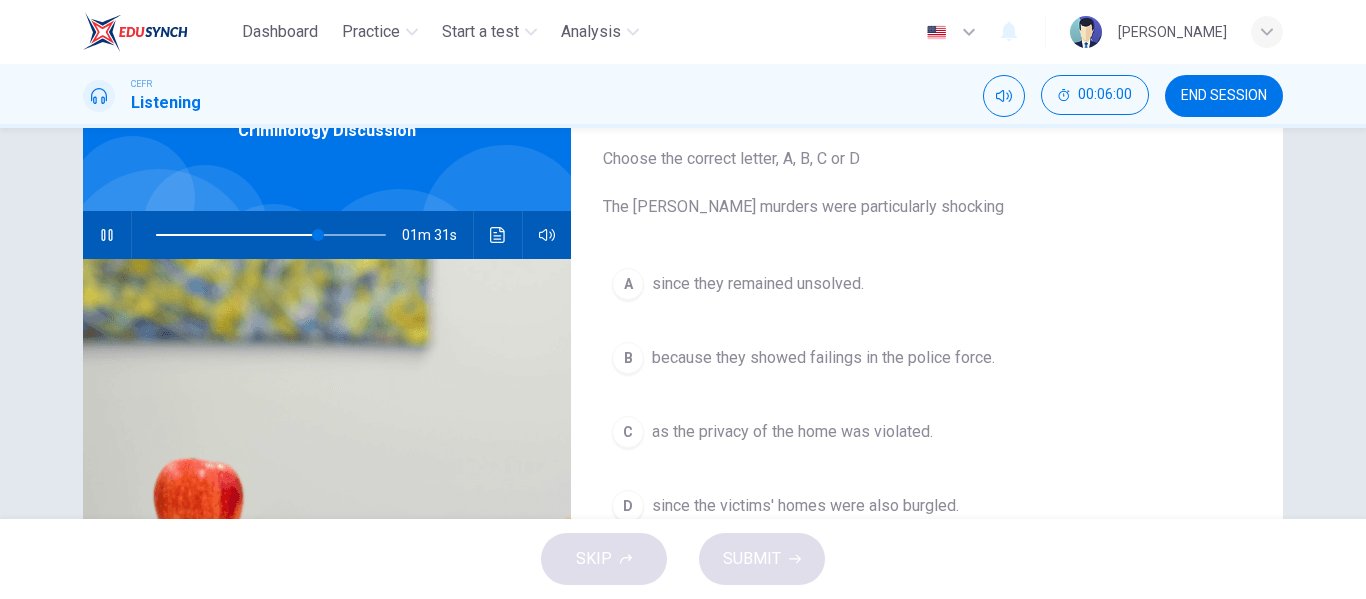 scroll, scrollTop: 115, scrollLeft: 0, axis: vertical 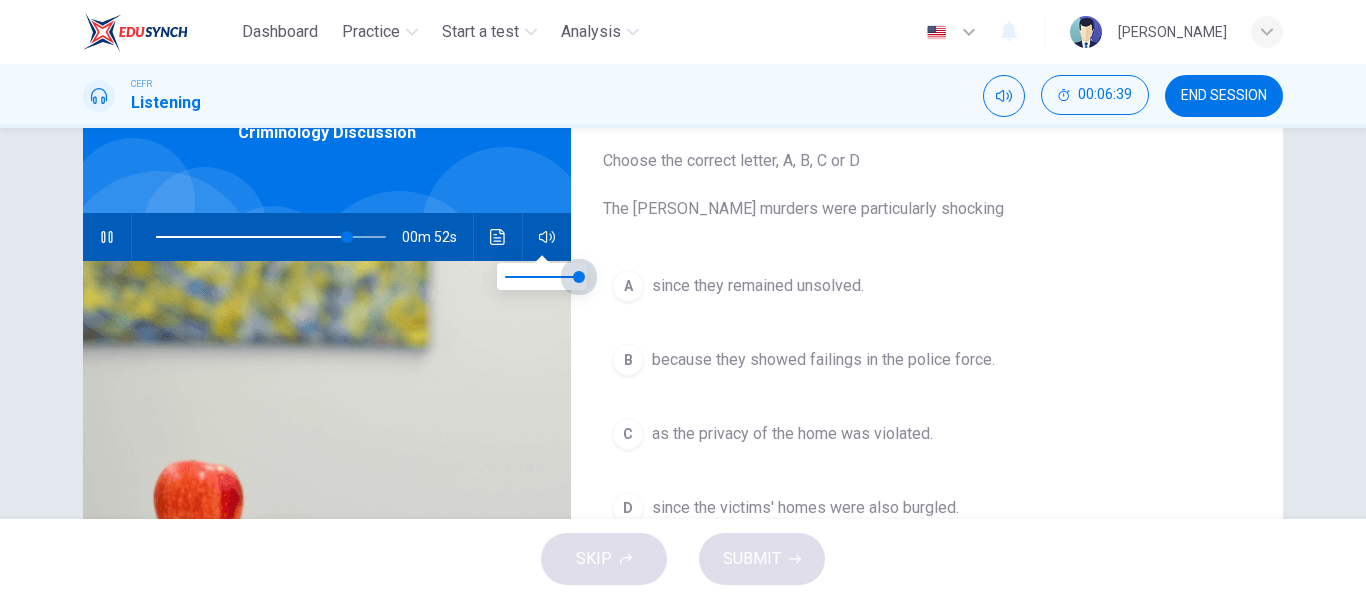 type on "83" 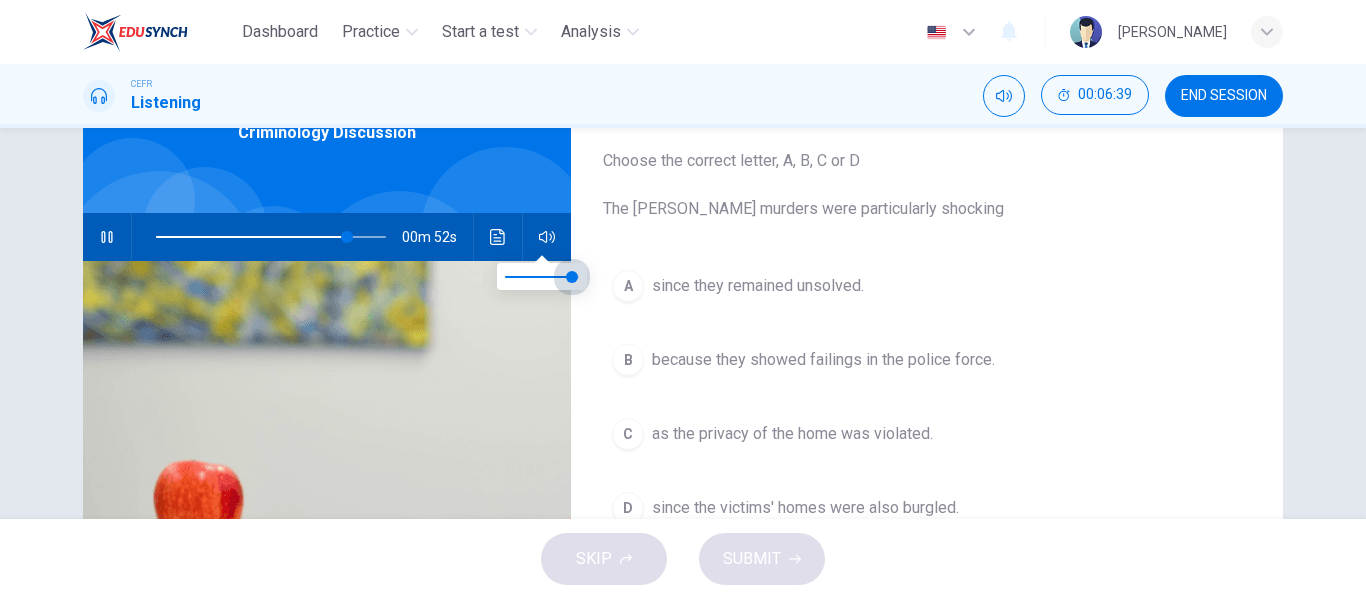 type on "83" 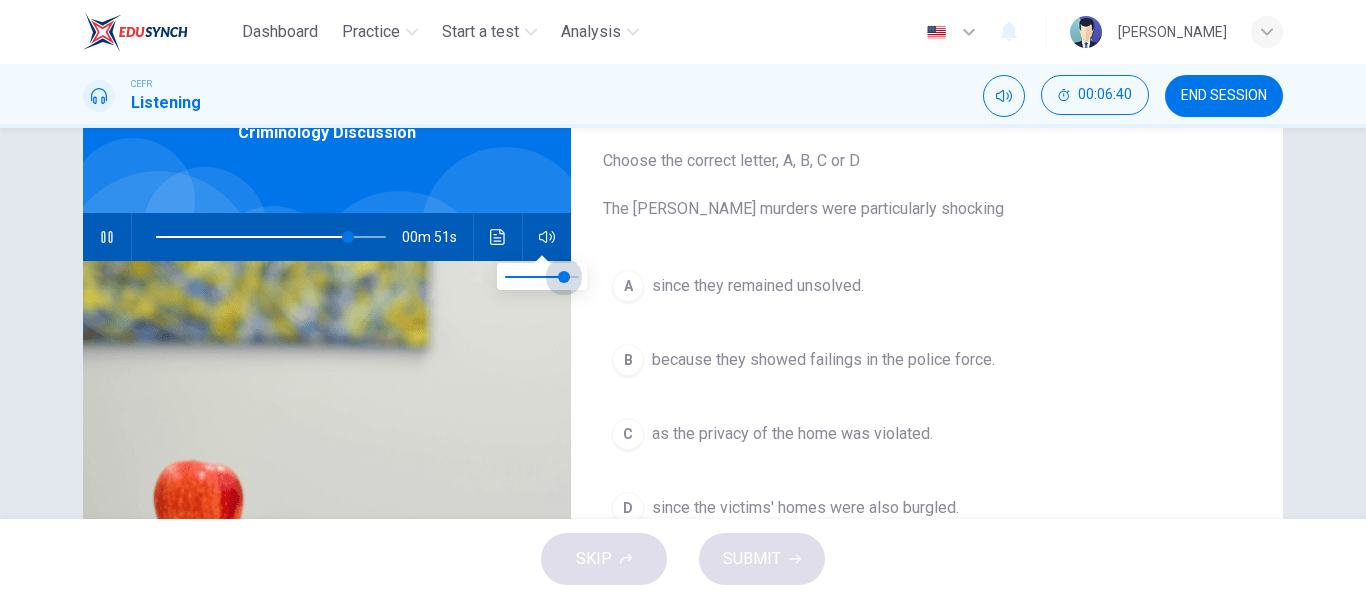 type on "83" 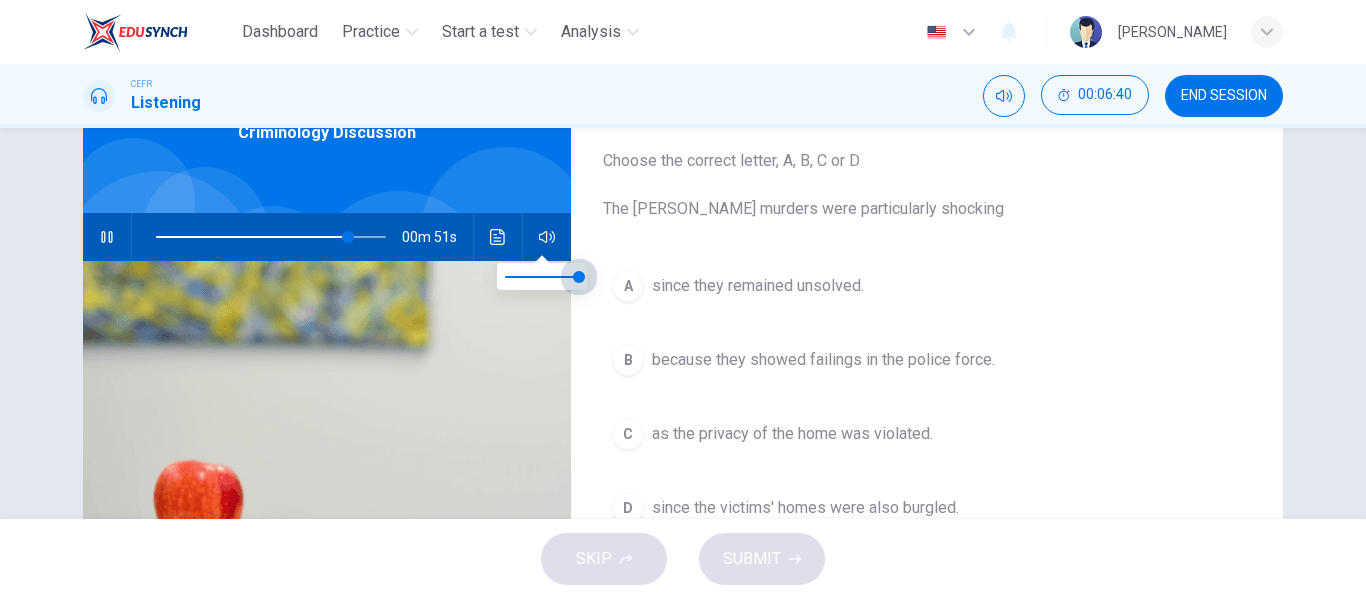 type on "83" 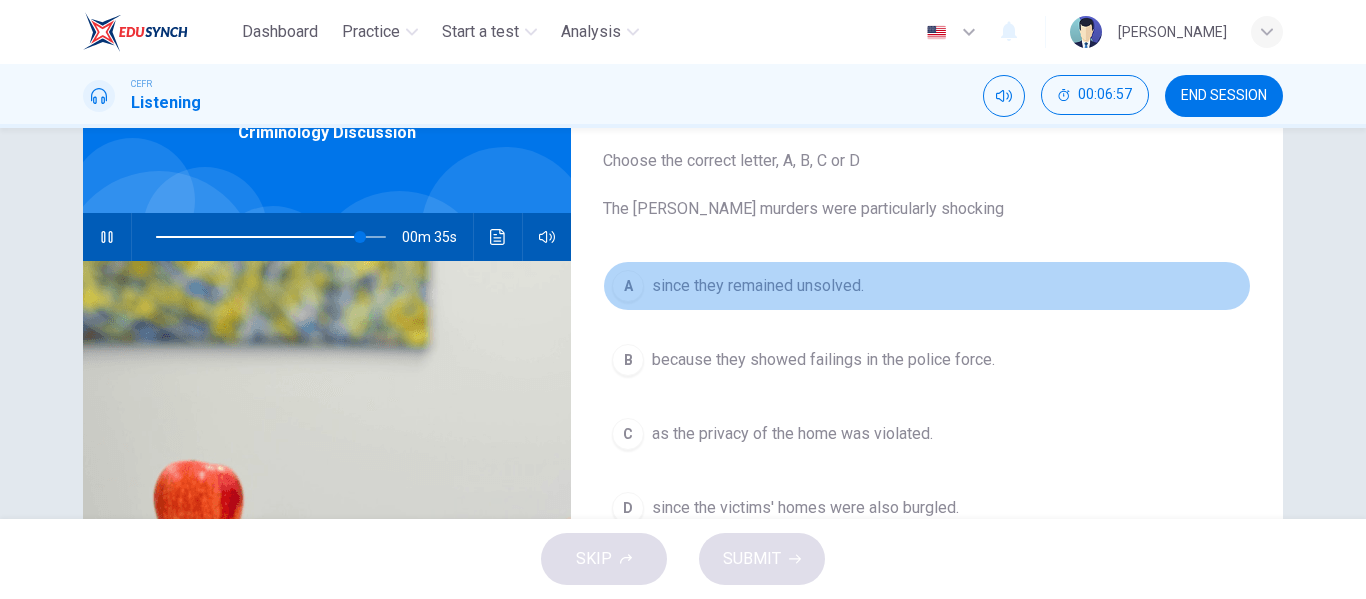 click on "A" at bounding box center [628, 286] 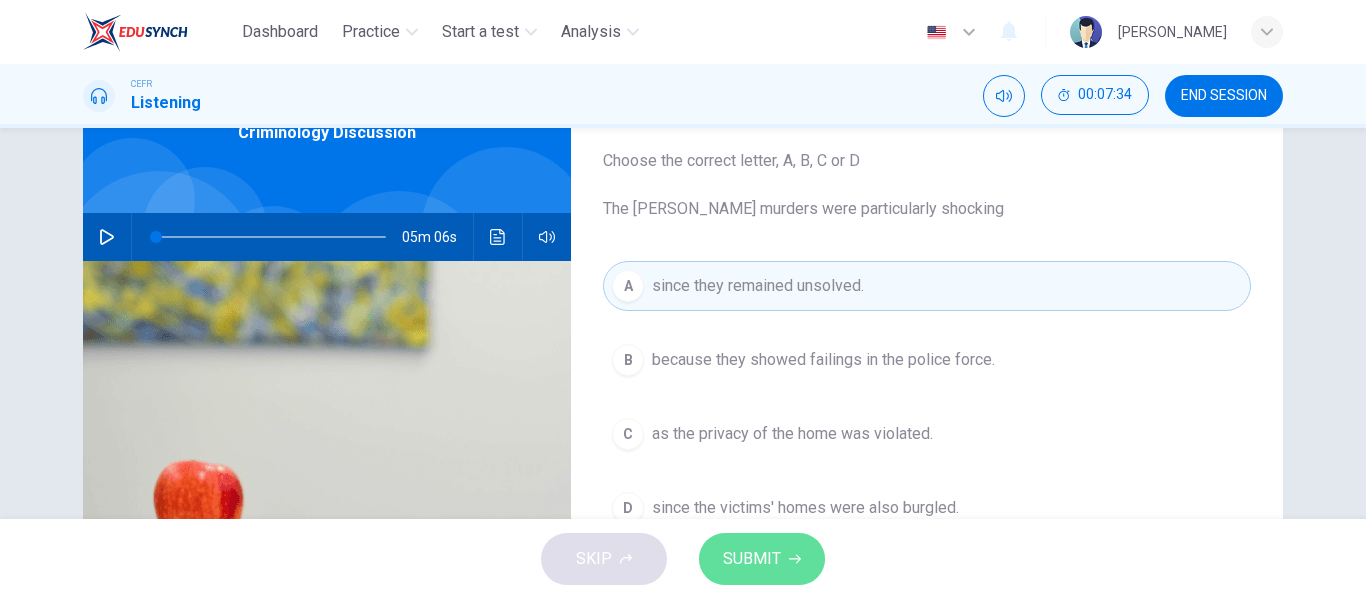 click on "SUBMIT" at bounding box center (752, 559) 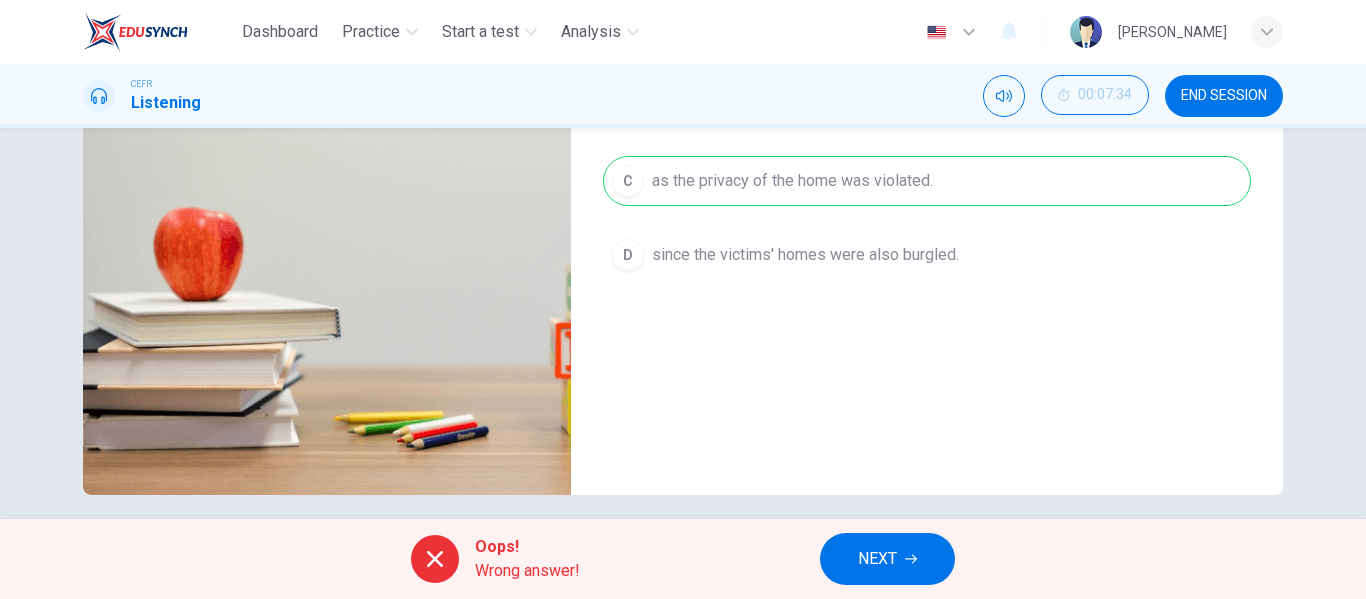 scroll, scrollTop: 372, scrollLeft: 0, axis: vertical 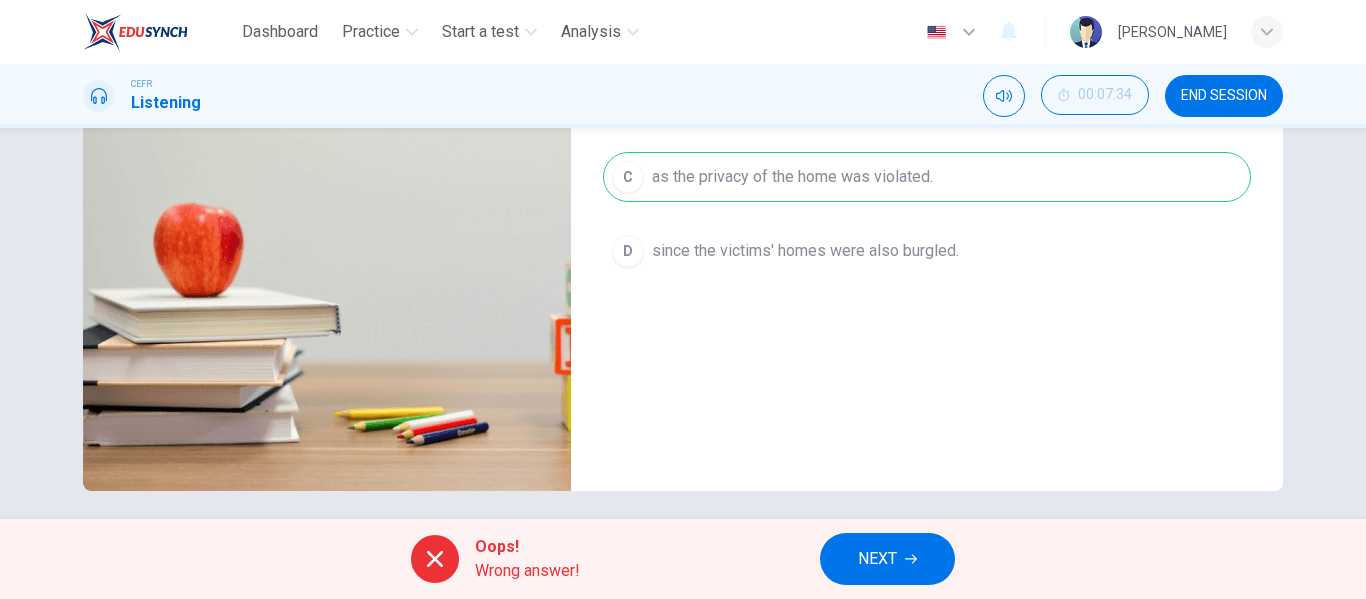 click on "A since they remained unsolved. B because they showed failings in the police force. C as the privacy of the home was violated. D since the victims' homes were also burgled." at bounding box center [927, 160] 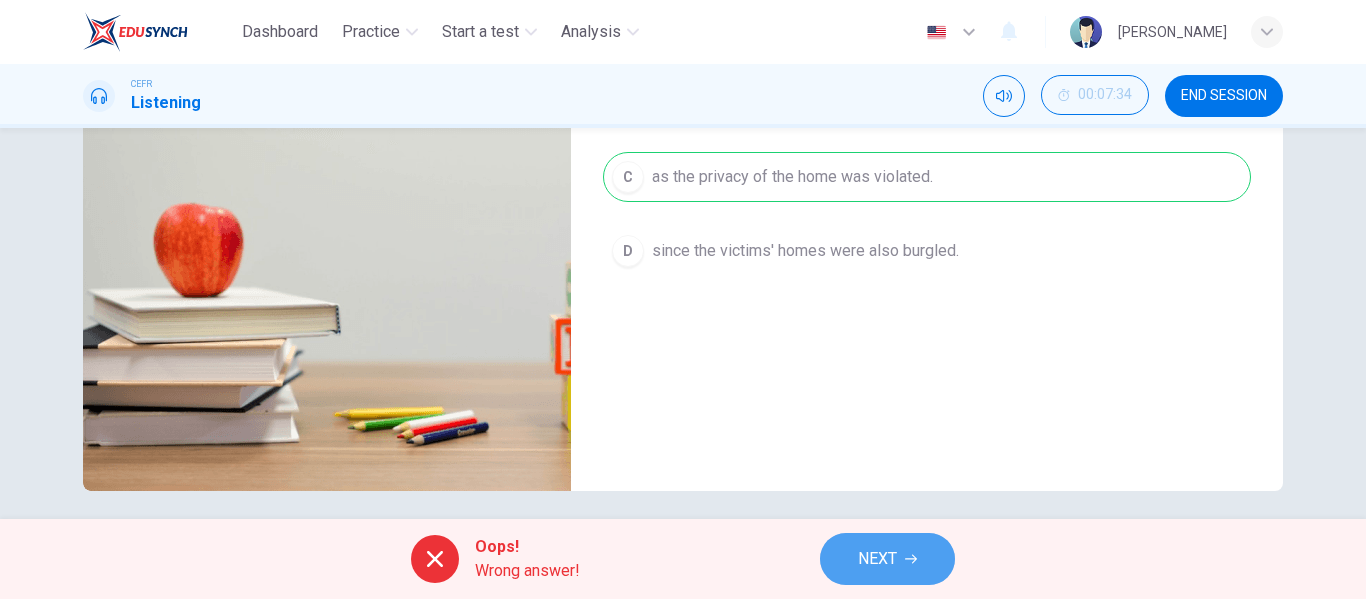 click on "NEXT" at bounding box center (877, 559) 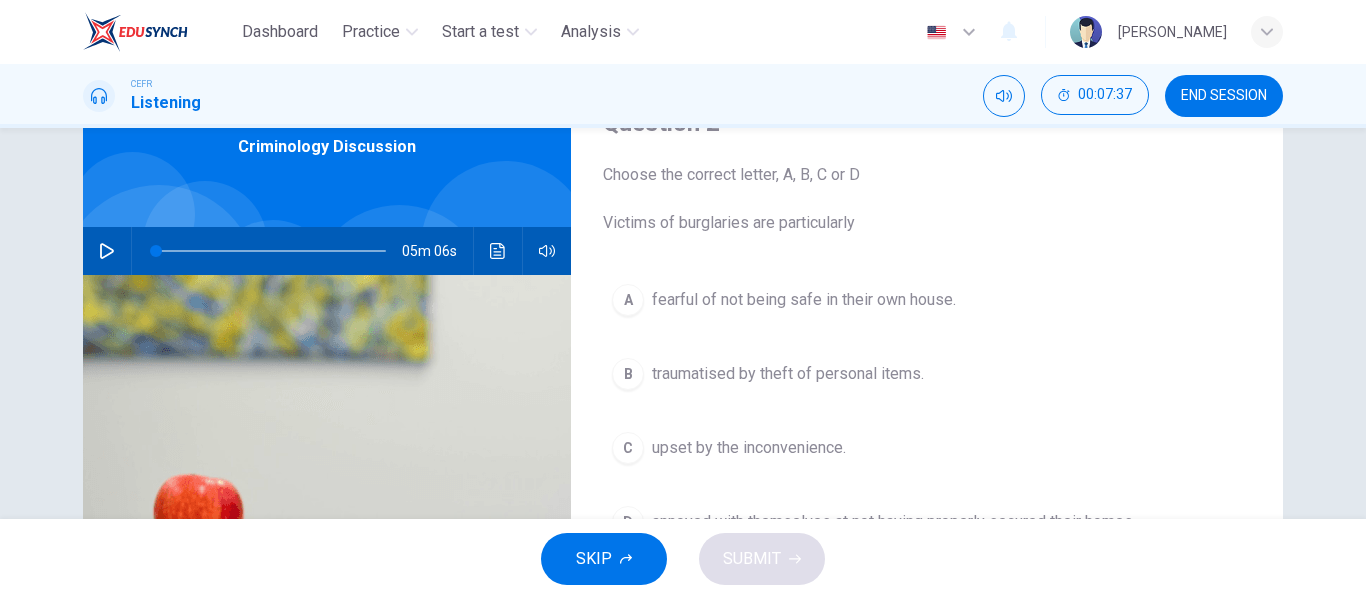 scroll, scrollTop: 156, scrollLeft: 0, axis: vertical 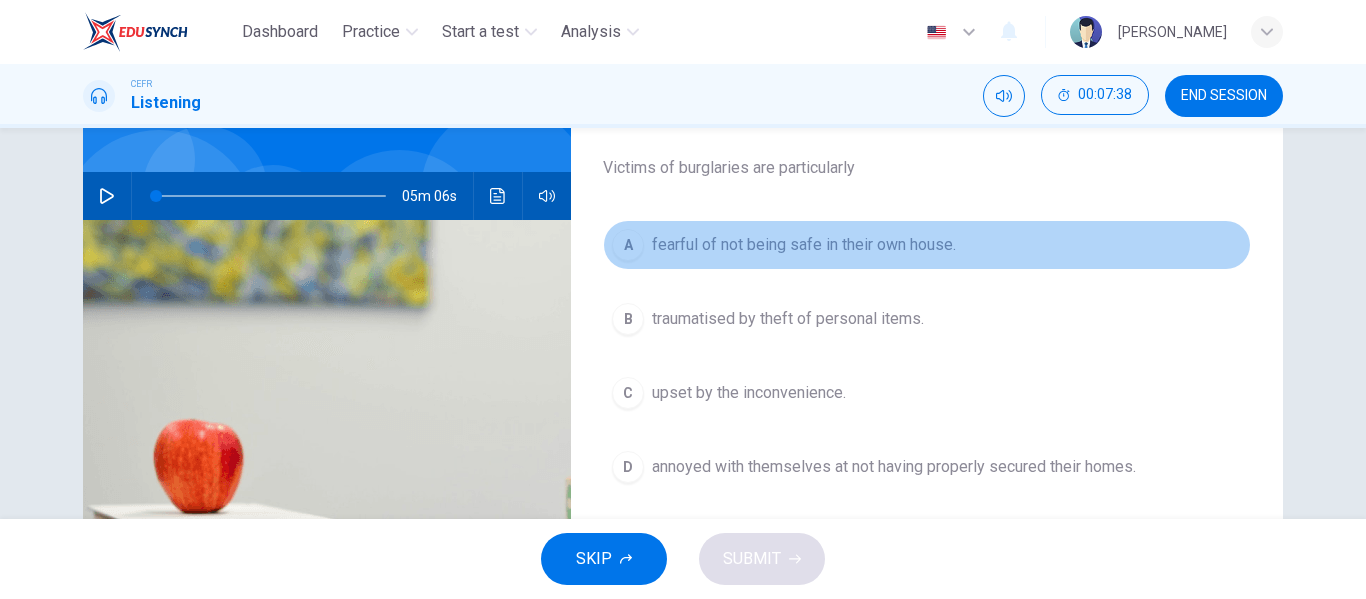 click on "A fearful of not being safe in their own house." at bounding box center (927, 245) 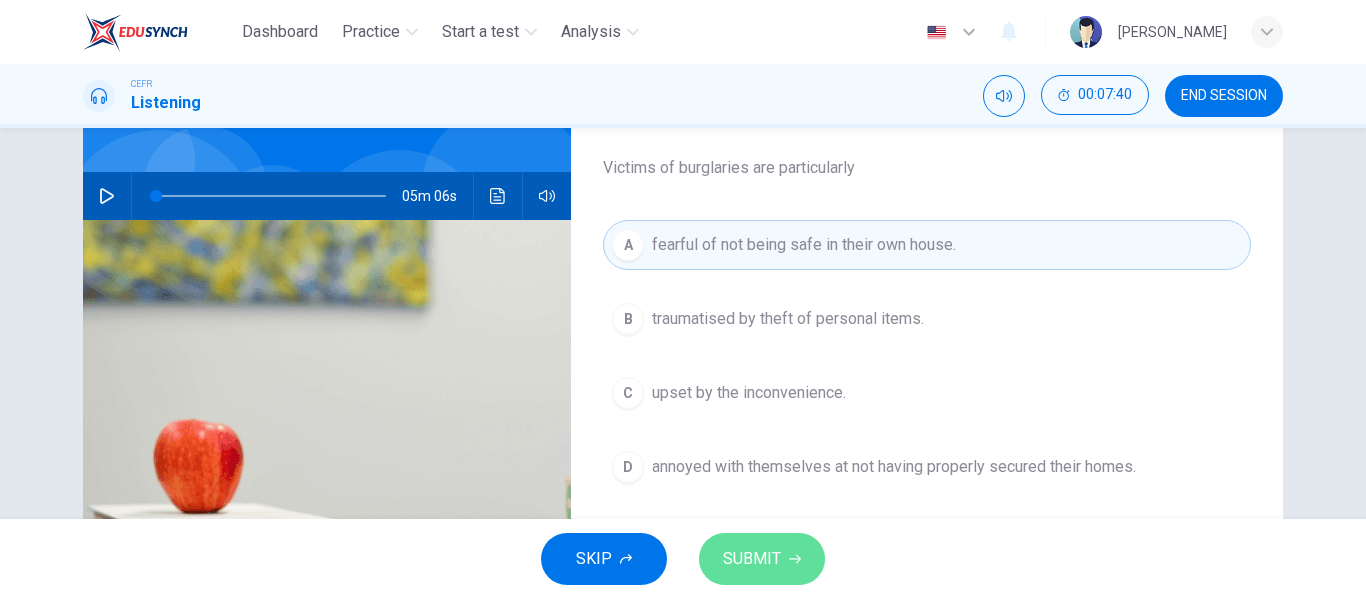 click on "SUBMIT" at bounding box center [762, 559] 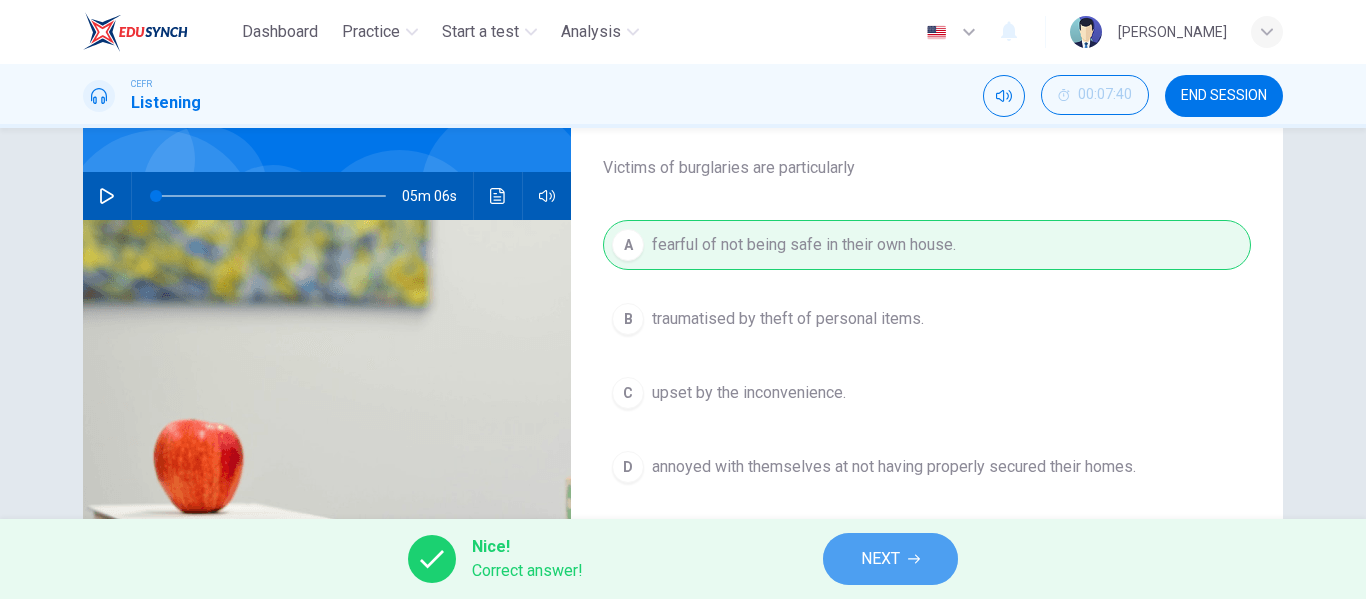 click on "NEXT" at bounding box center (880, 559) 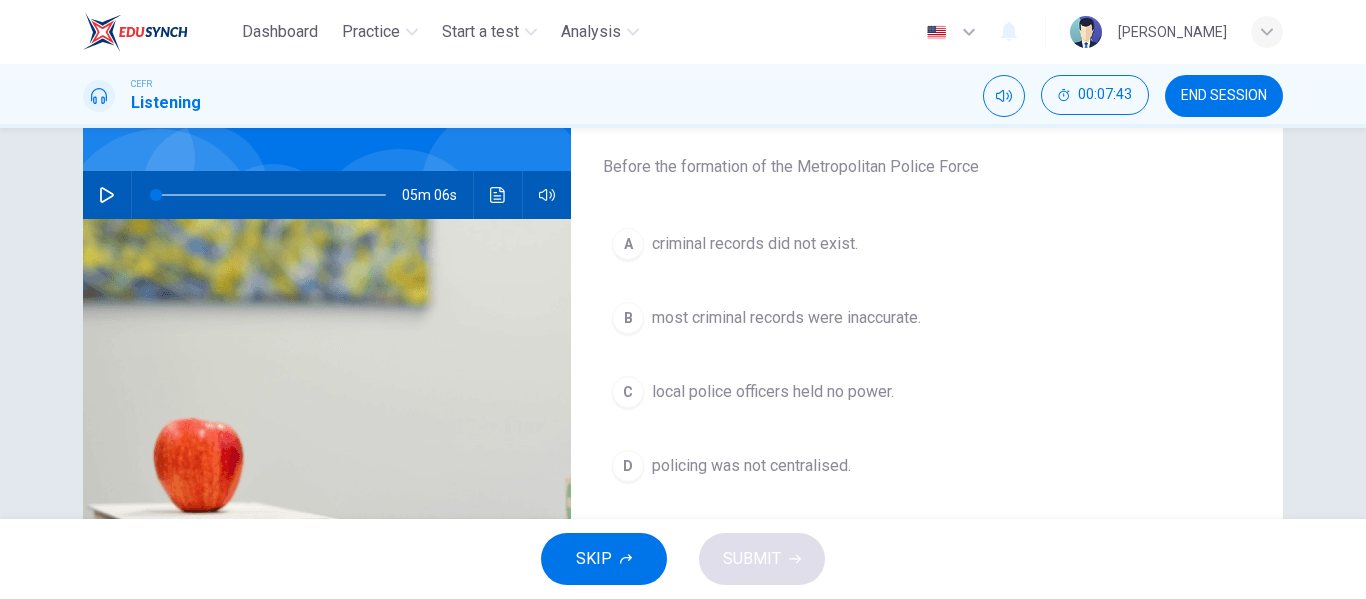 scroll, scrollTop: 158, scrollLeft: 0, axis: vertical 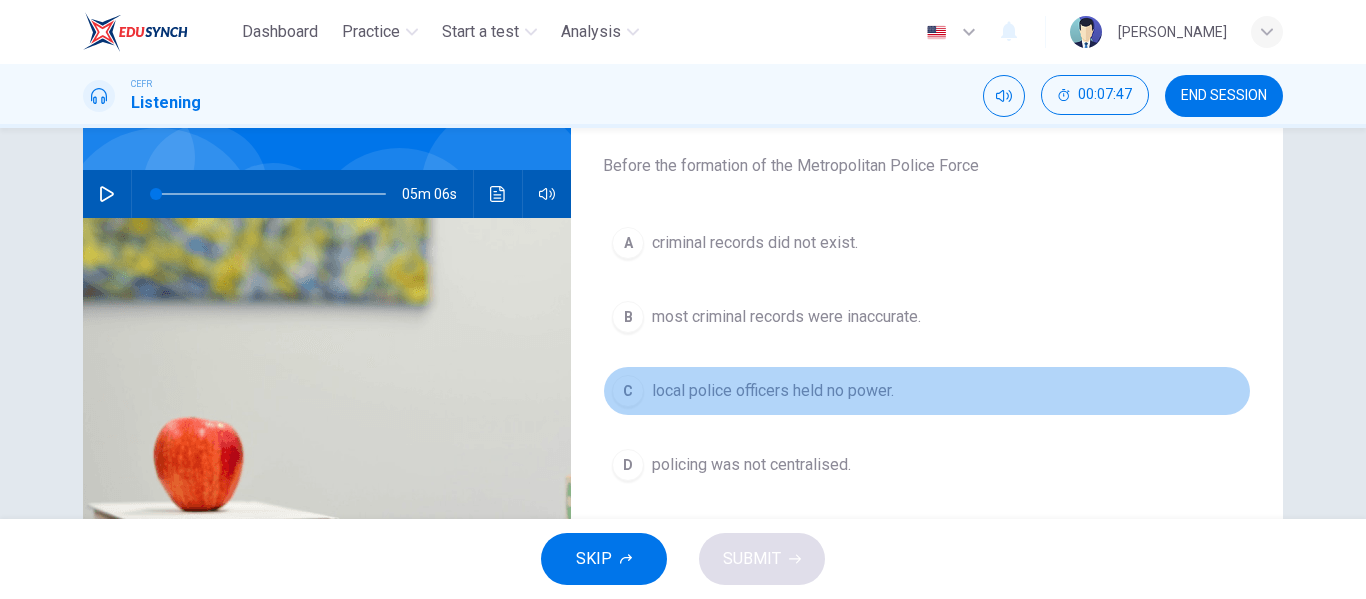 click on "C local police officers held no power." at bounding box center [927, 391] 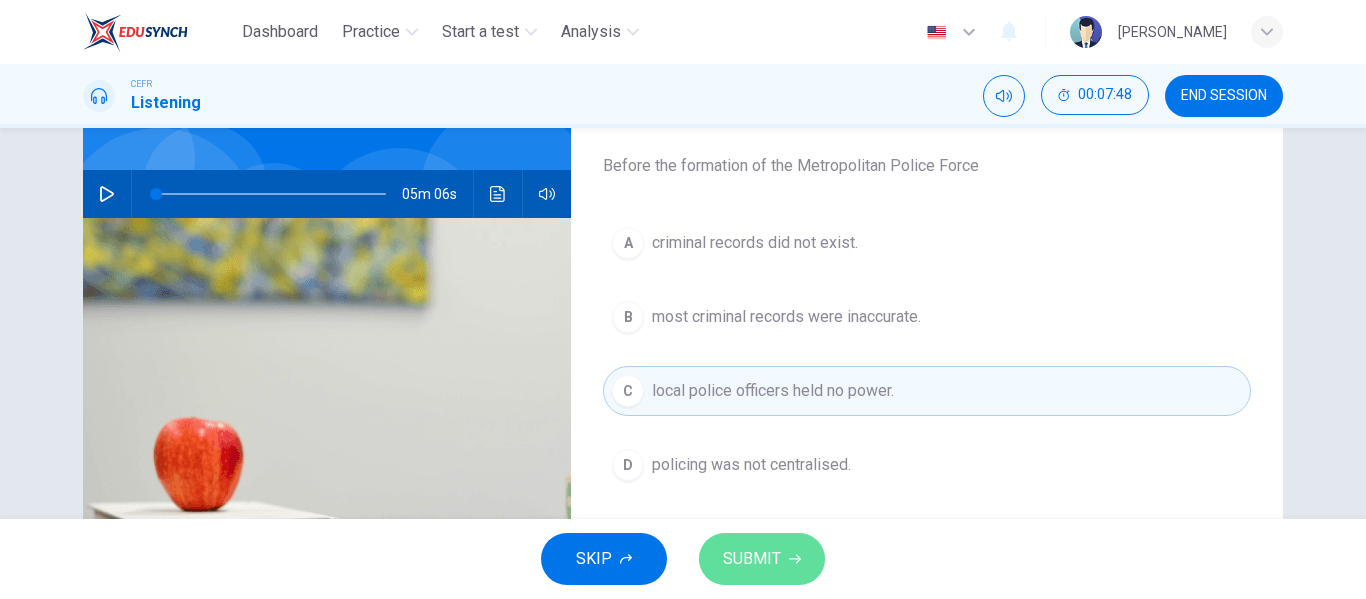 click on "SUBMIT" at bounding box center [762, 559] 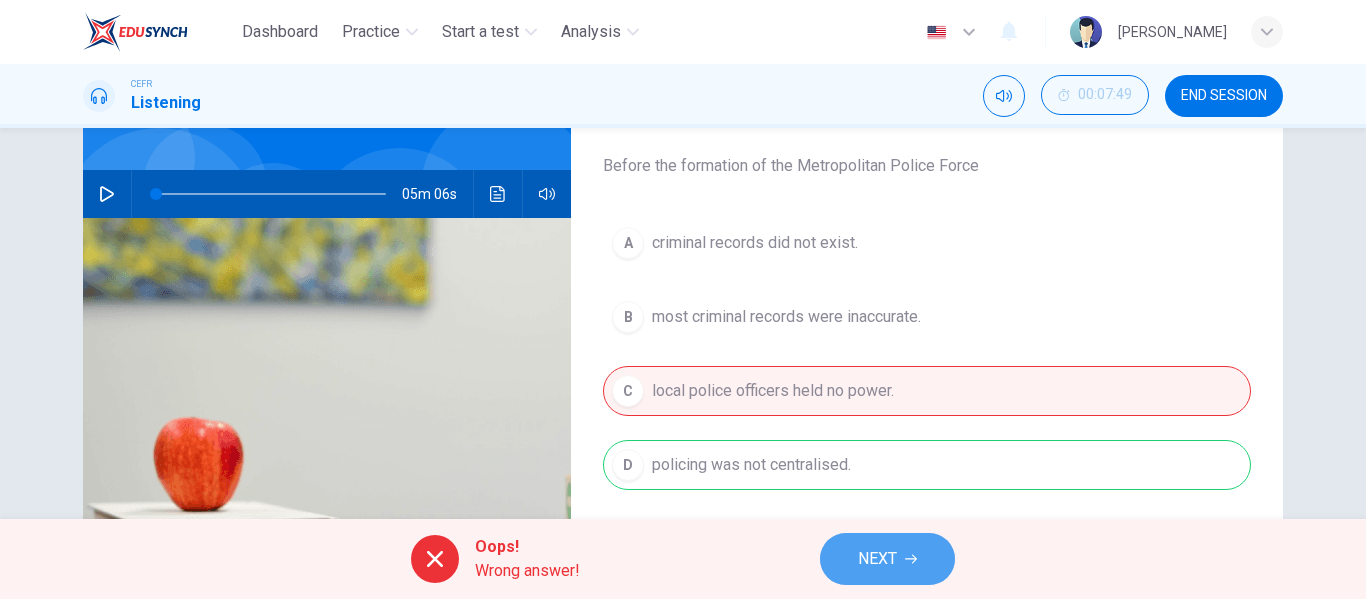 click on "NEXT" at bounding box center [887, 559] 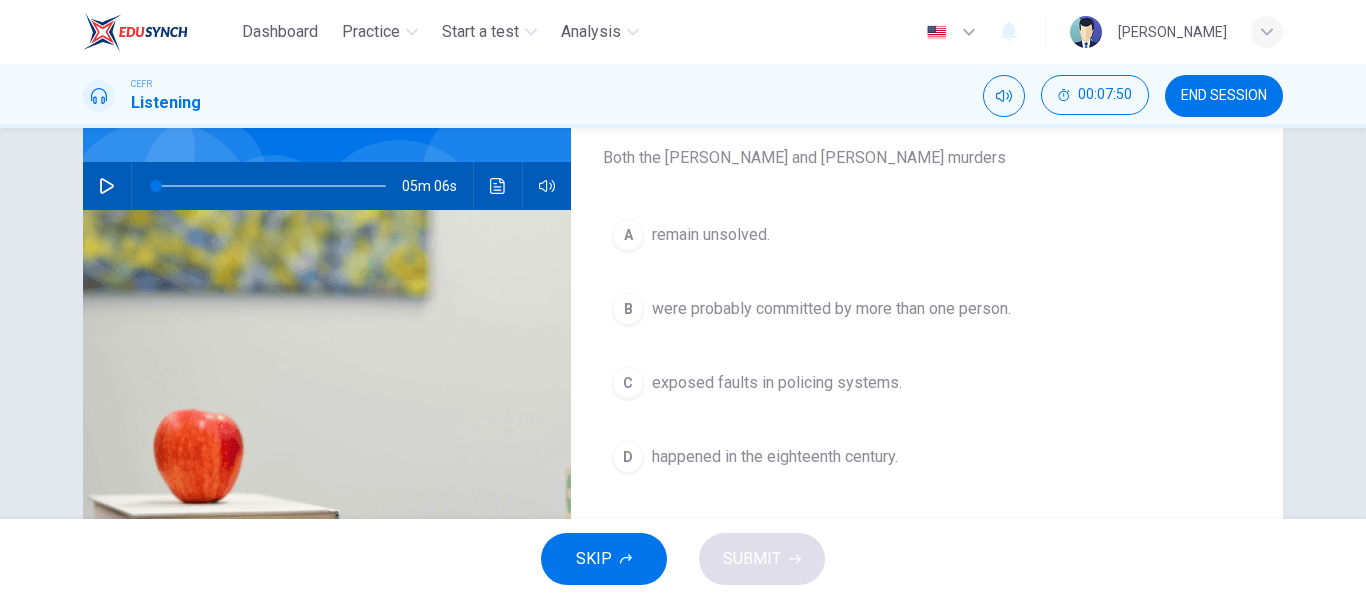scroll, scrollTop: 167, scrollLeft: 0, axis: vertical 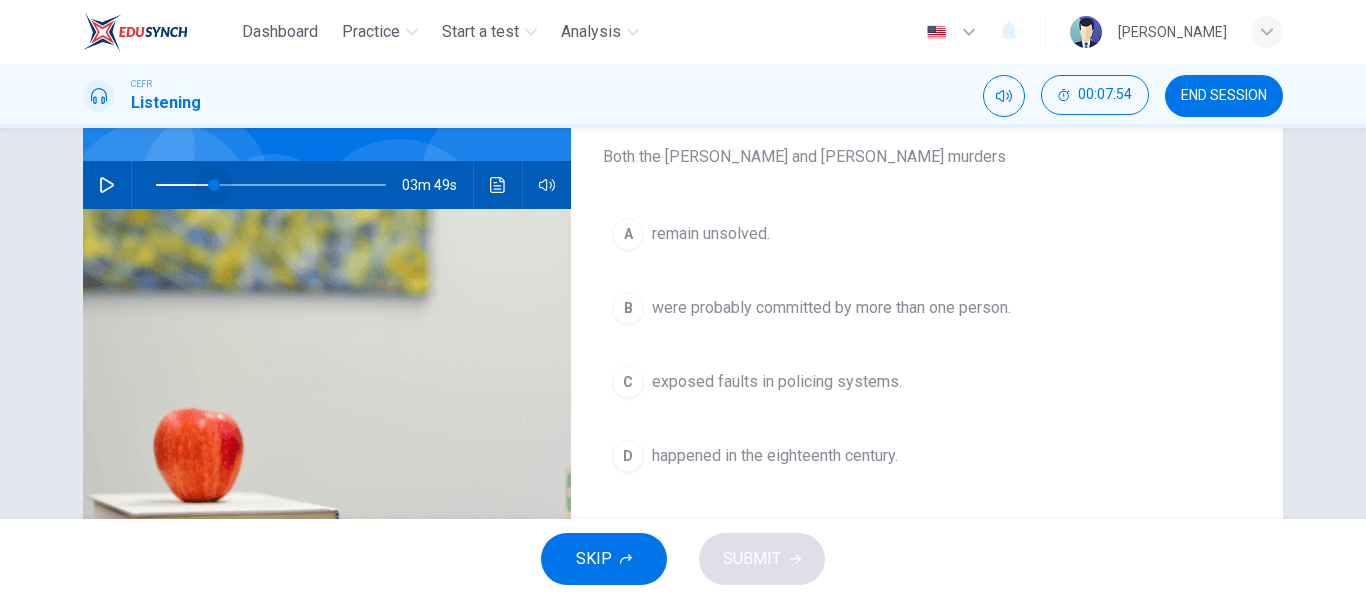 click at bounding box center [271, 185] 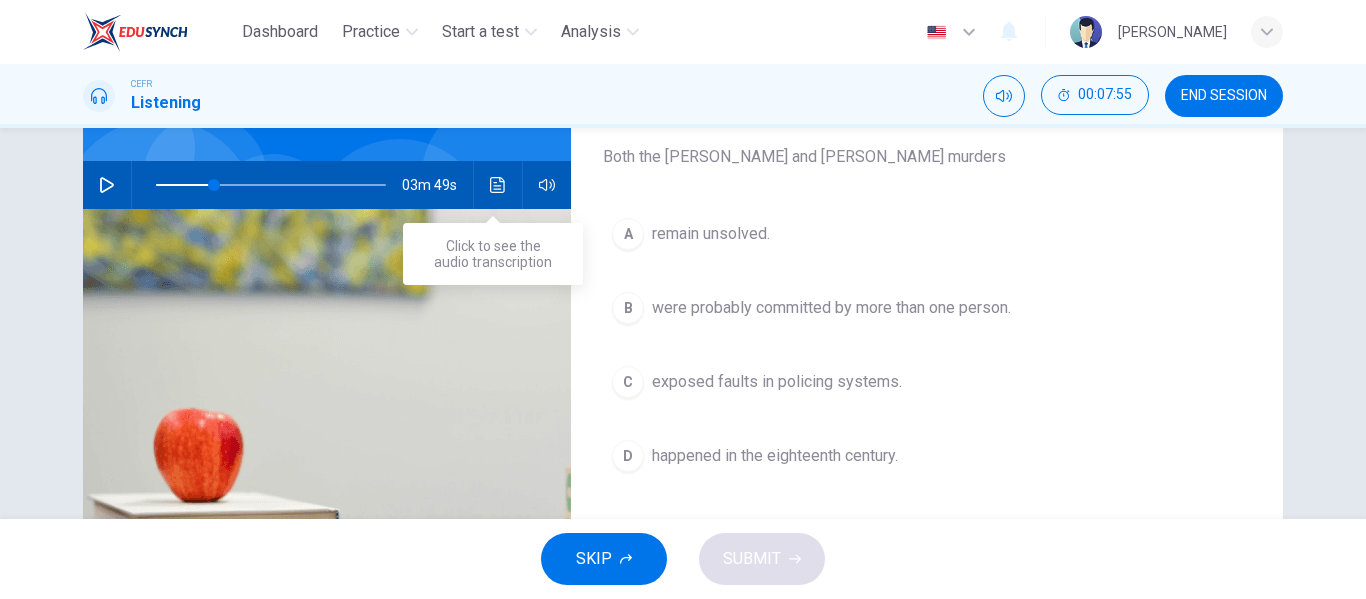 click at bounding box center [498, 185] 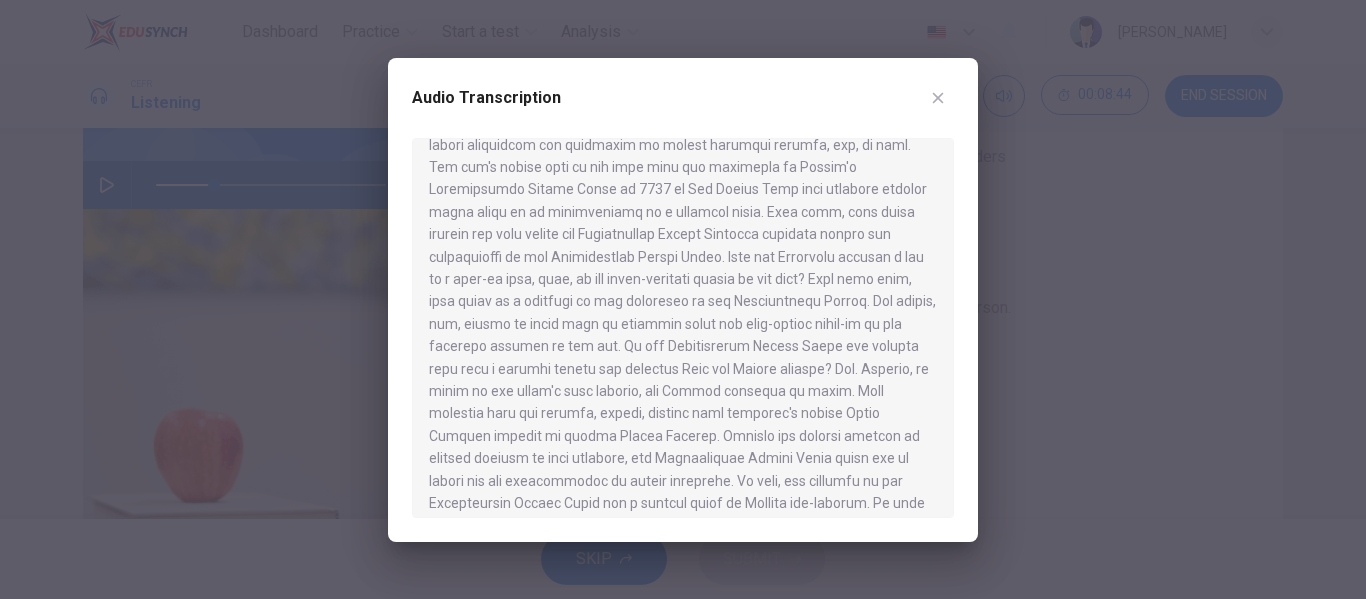 scroll, scrollTop: 492, scrollLeft: 0, axis: vertical 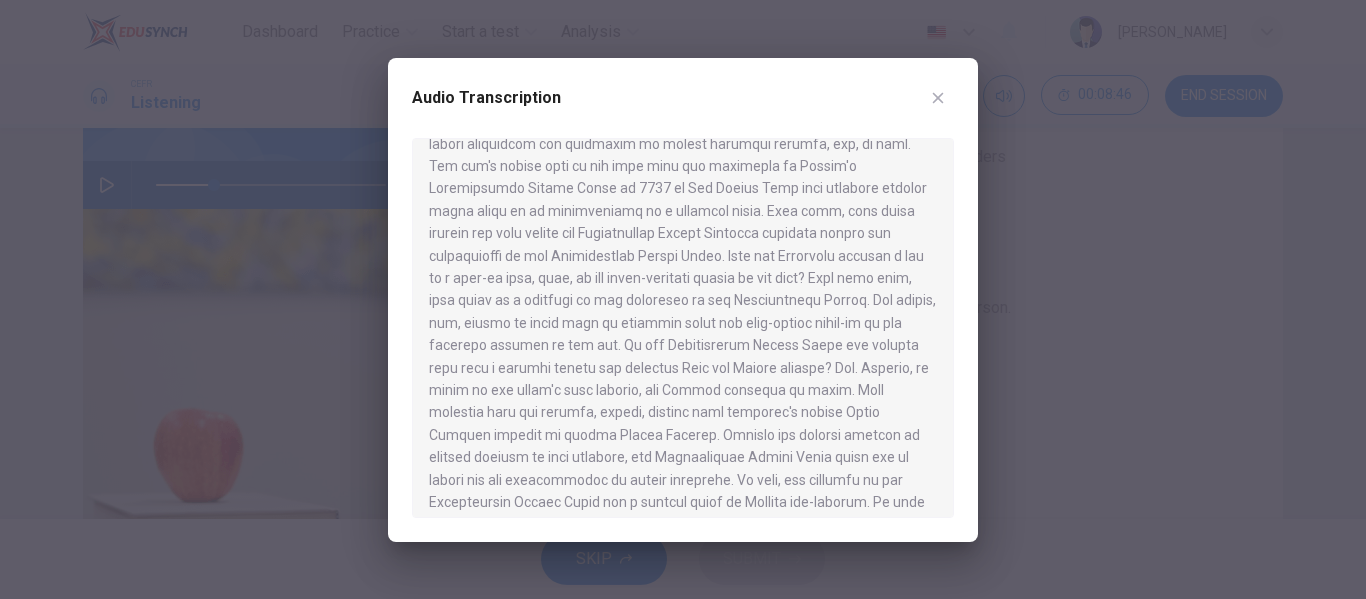 click on "Audio Transcription" at bounding box center (683, 110) 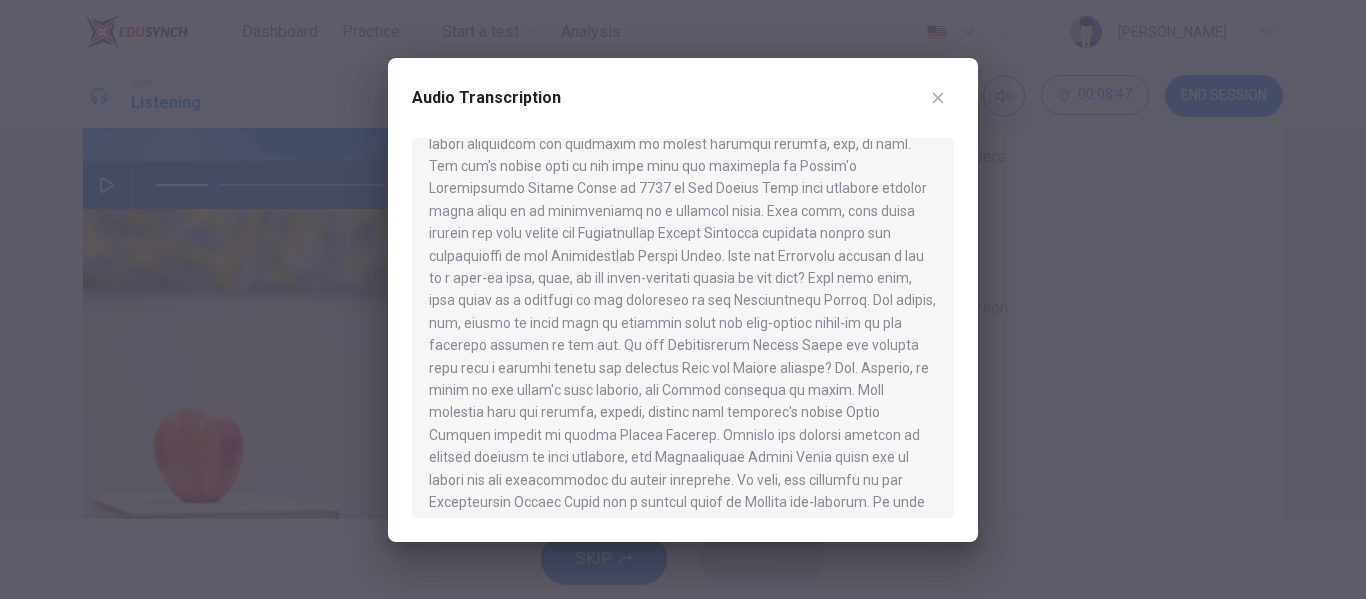 click 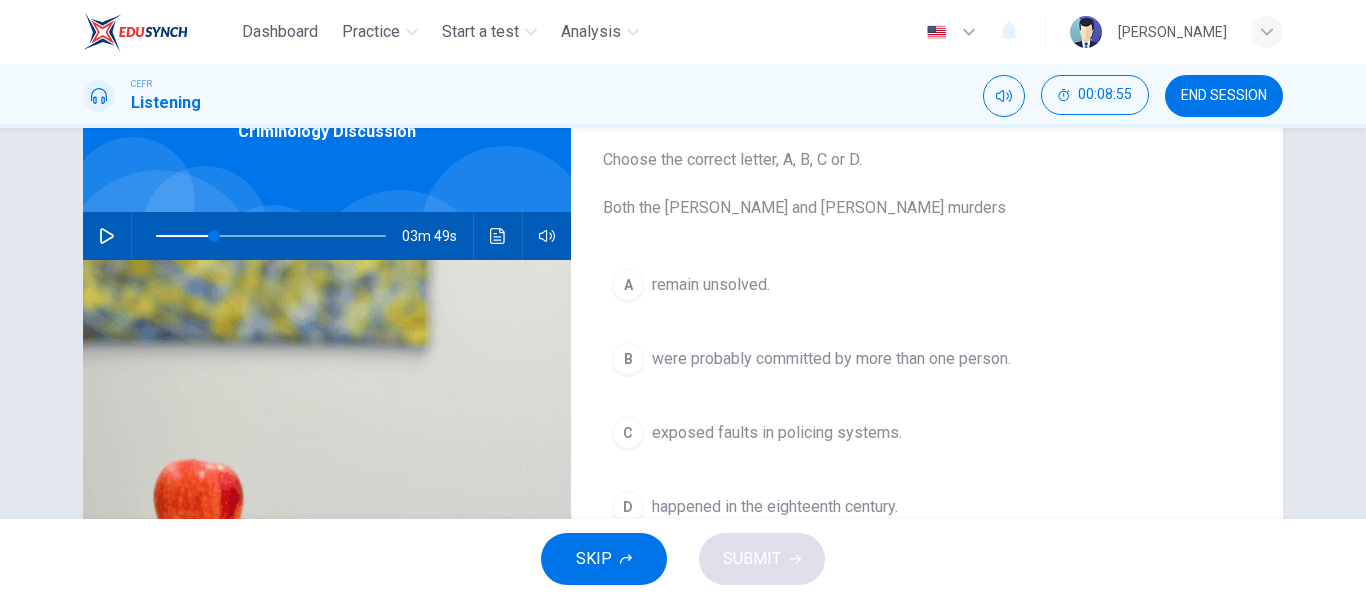 scroll, scrollTop: 145, scrollLeft: 0, axis: vertical 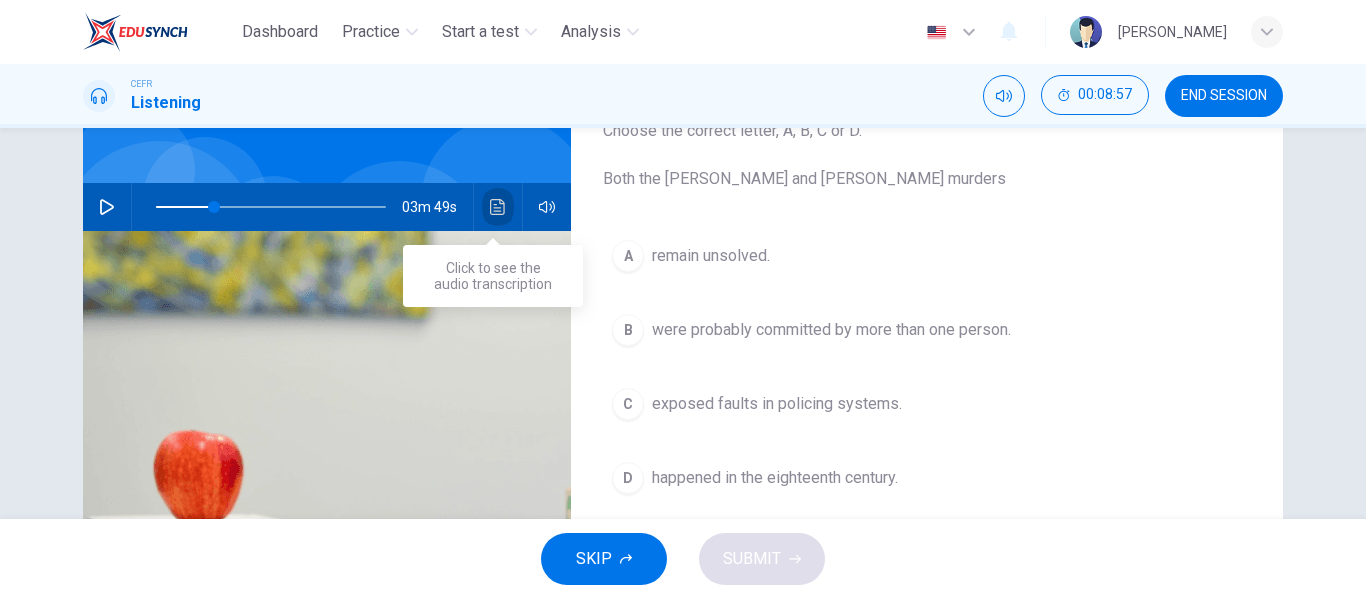 click at bounding box center [498, 207] 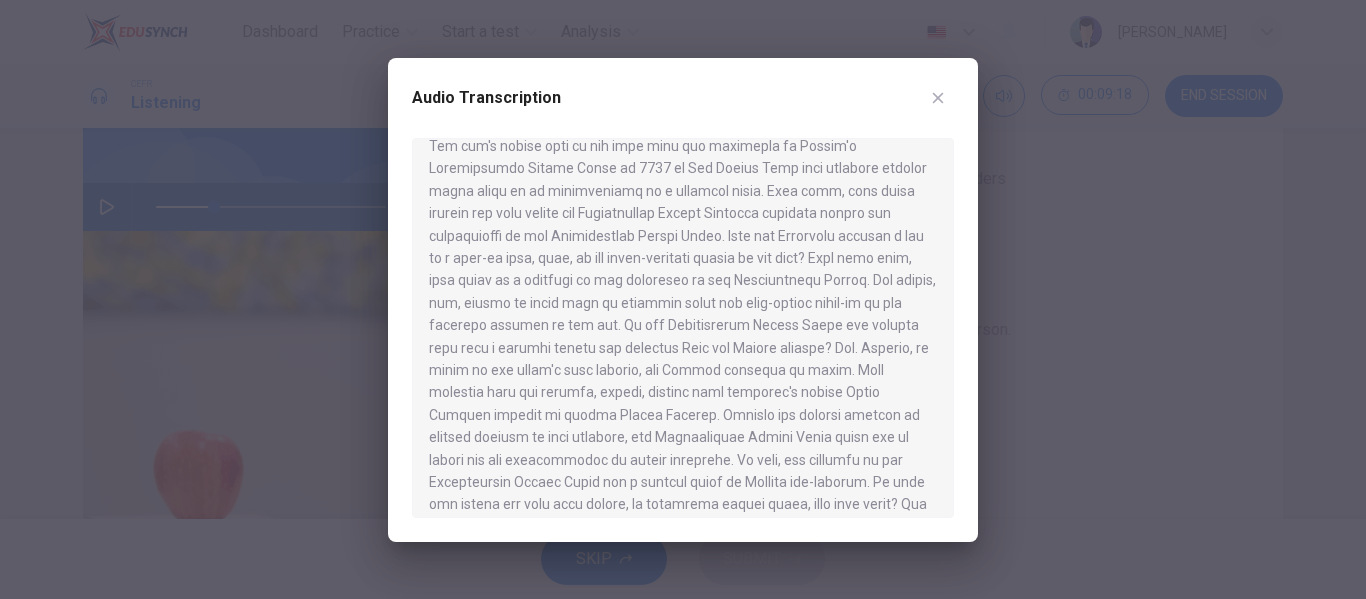 scroll, scrollTop: 513, scrollLeft: 0, axis: vertical 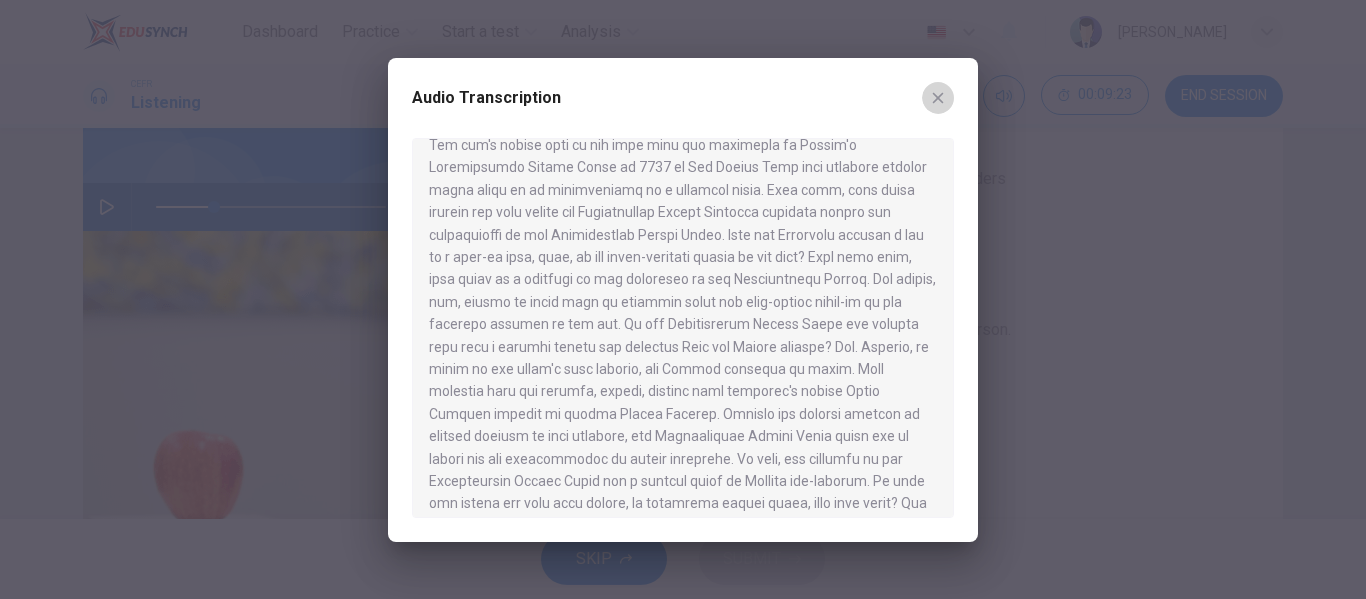 click at bounding box center (938, 98) 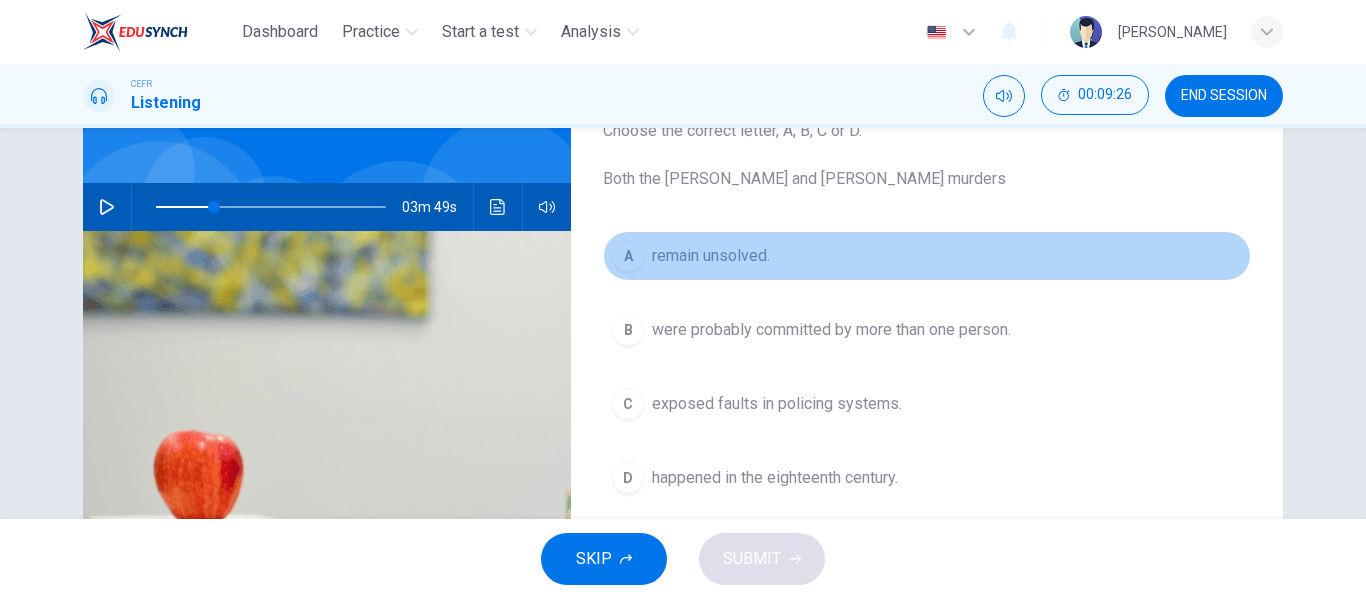 click on "A remain unsolved." at bounding box center [927, 256] 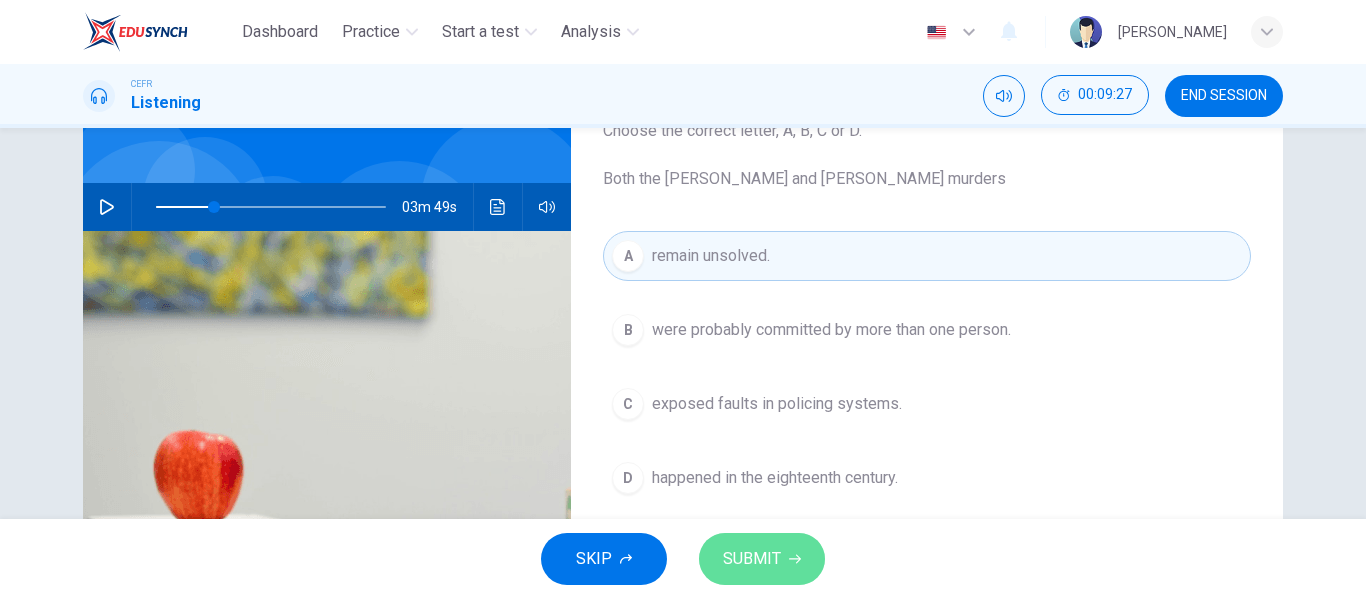 click on "SUBMIT" at bounding box center (752, 559) 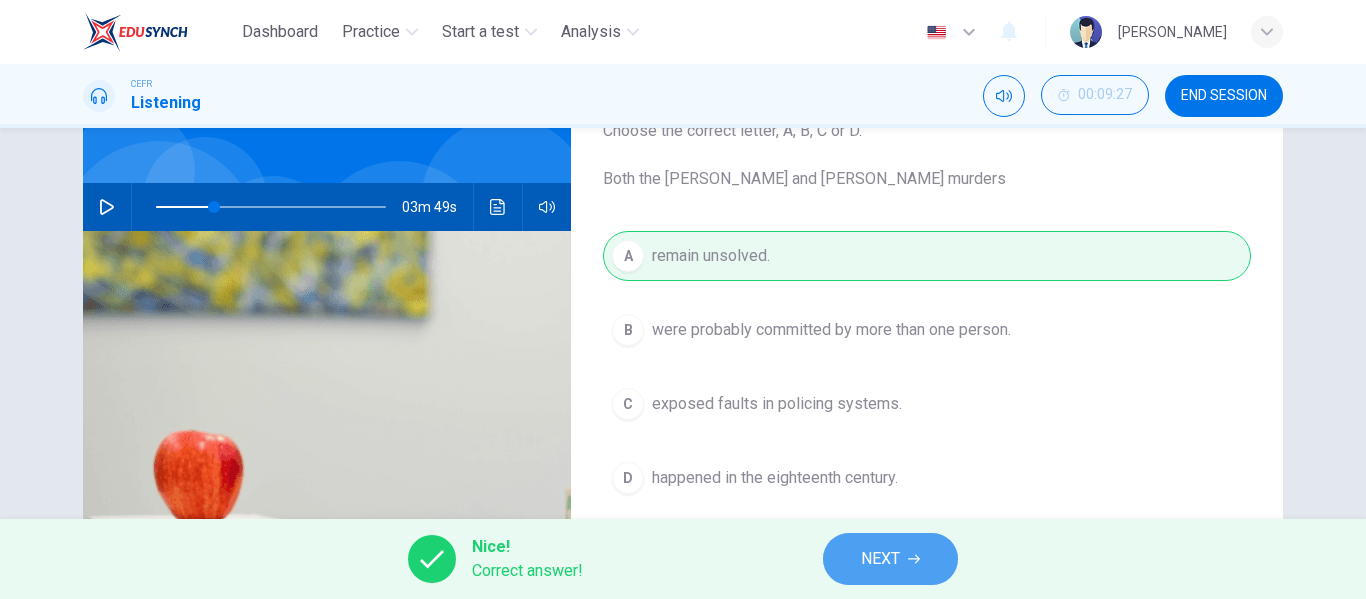 click on "NEXT" at bounding box center (880, 559) 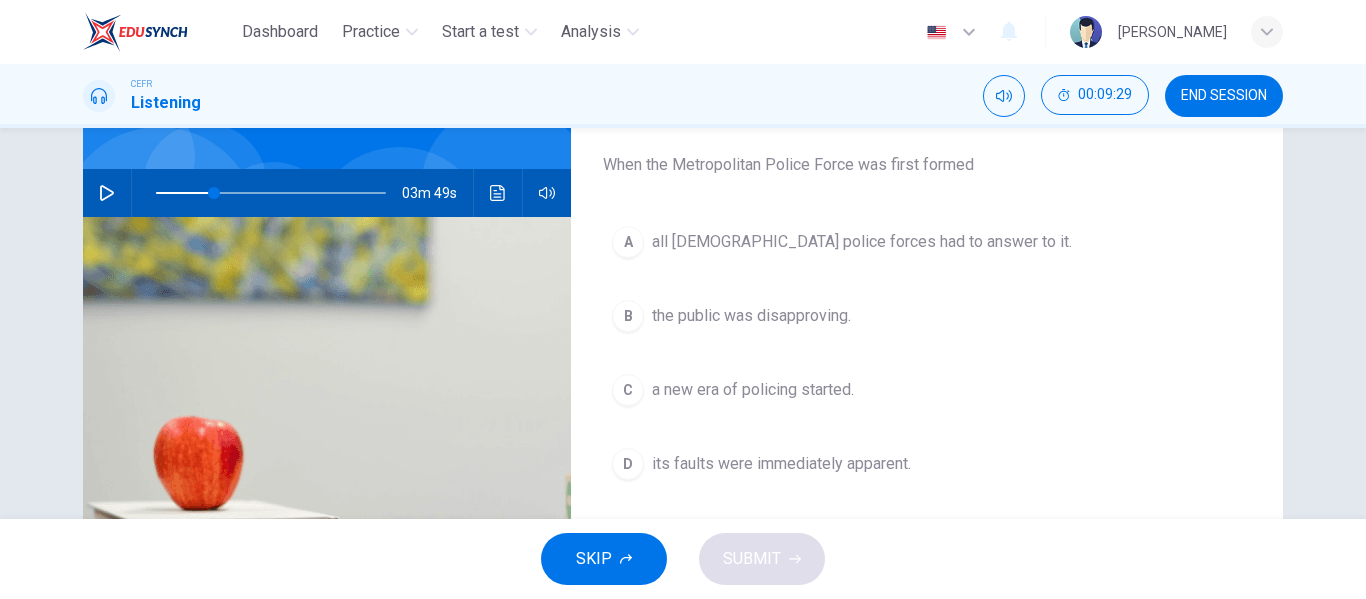 scroll, scrollTop: 160, scrollLeft: 0, axis: vertical 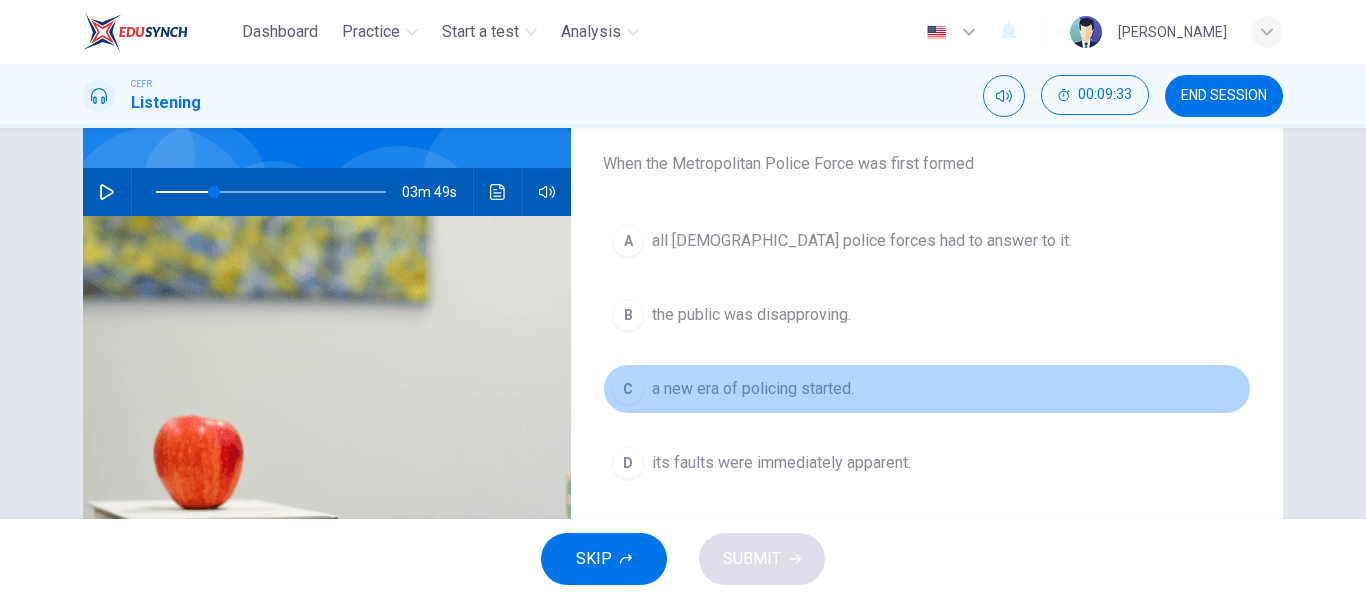 click on "C a new era of policing started." at bounding box center (927, 389) 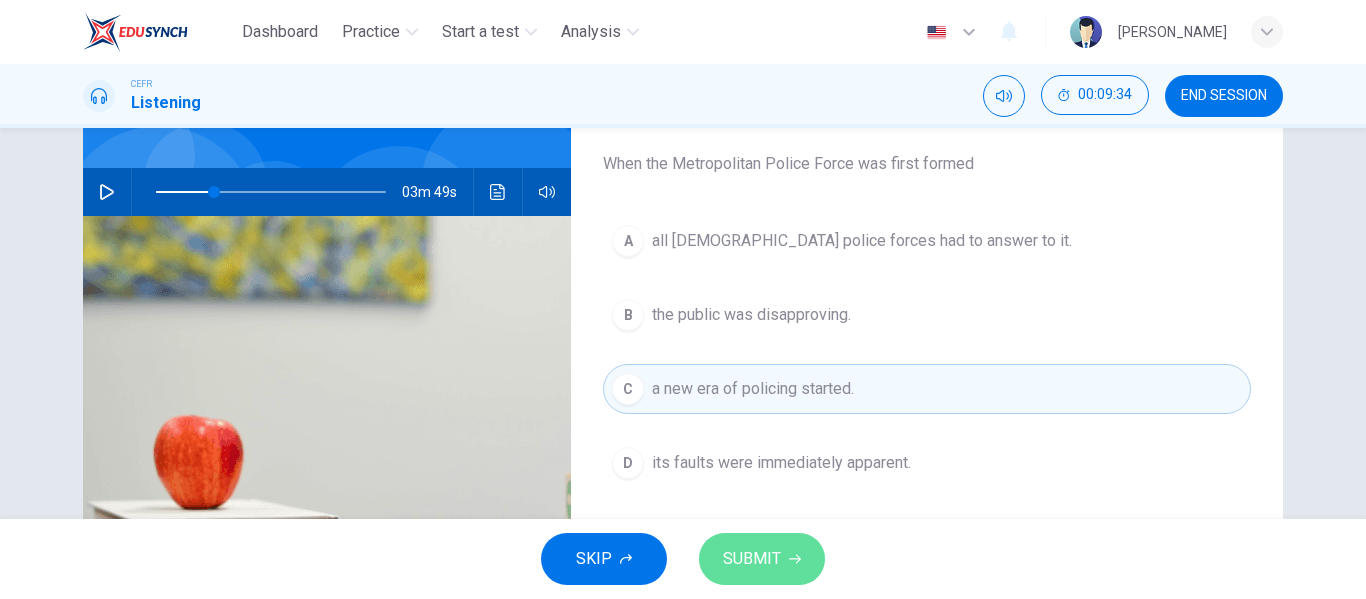 click on "SUBMIT" at bounding box center [752, 559] 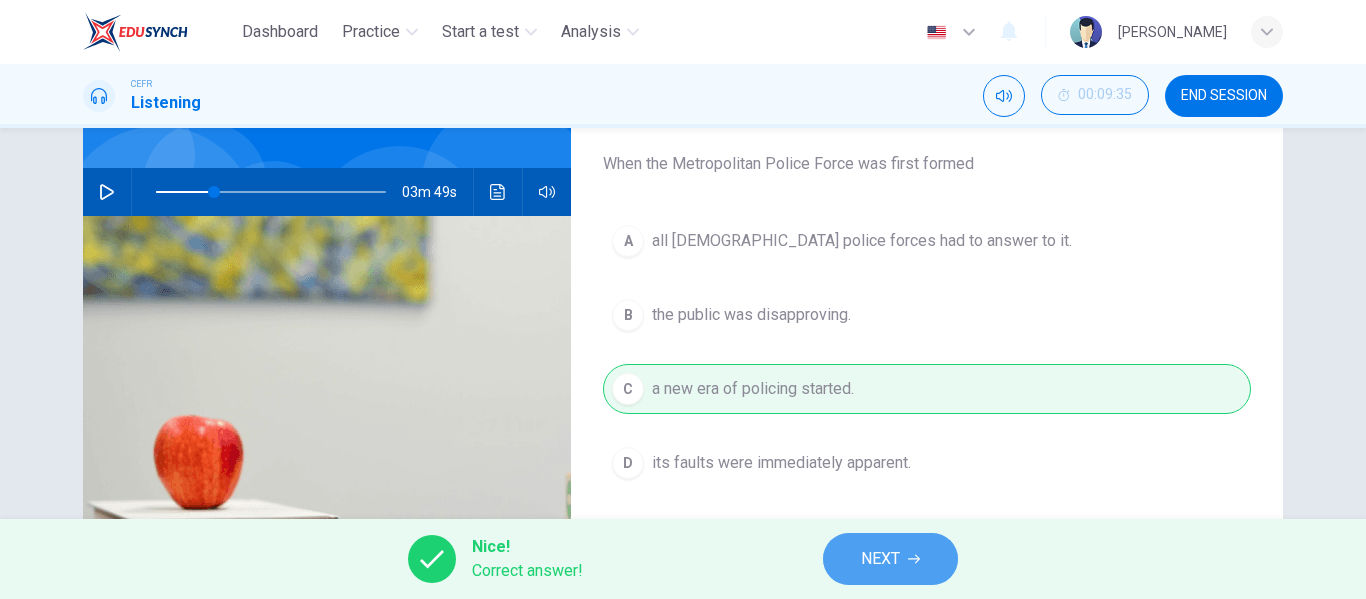 click on "NEXT" at bounding box center (880, 559) 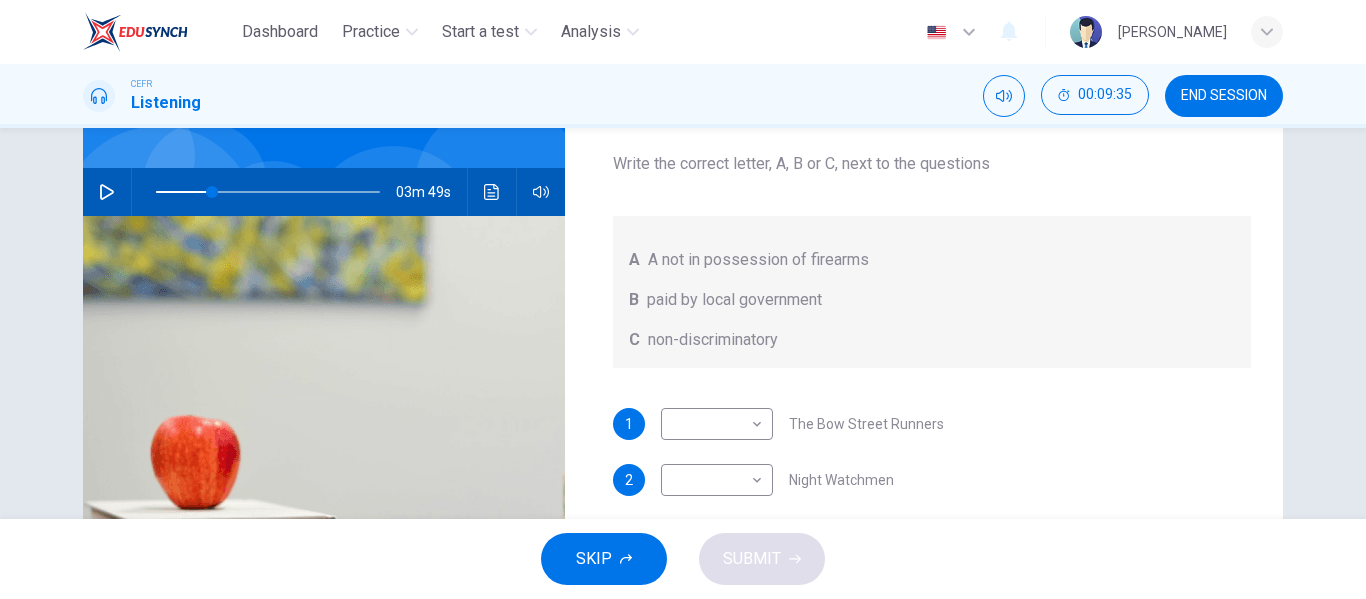 scroll, scrollTop: 1, scrollLeft: 0, axis: vertical 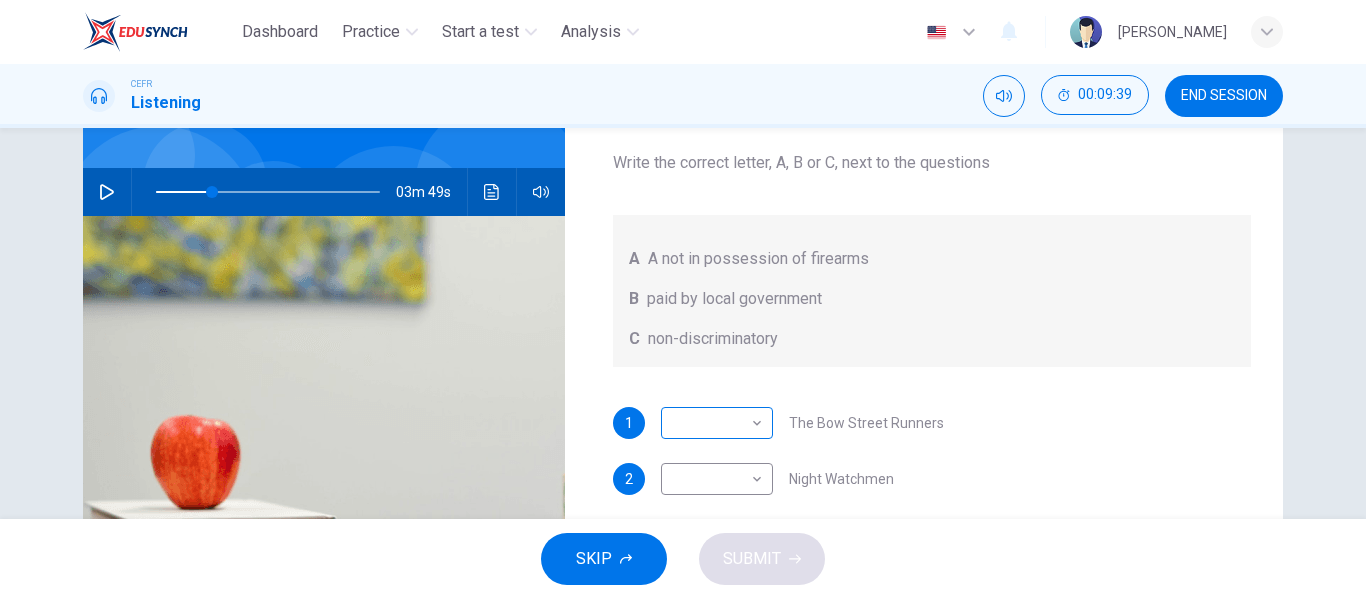 click on "Dashboard Practice Start a test Analysis English en ​ AMNI HUSNA BINTI MOHD ZAINI CEFR Listening 00:09:39 END SESSION Question 6 What does the lecturer say about the following? Write the correct letter, A, B or C, next to the questions A  A not in possession of firearms B paid by local government C non-discriminatory 1 ​ ​ The Bow Street Runners
2 ​ ​ Night Watchmen 3 ​ ​ Constables 4 ​ ​ The Metropolitan Police Force 5 ​ ​ Contemporary Police Forces Criminology Discussion 03m 49s SKIP SUBMIT EduSynch - Online Language Proficiency Testing Dashboard Practice Start a test Analysis Notifications © Copyright  2025" at bounding box center (683, 299) 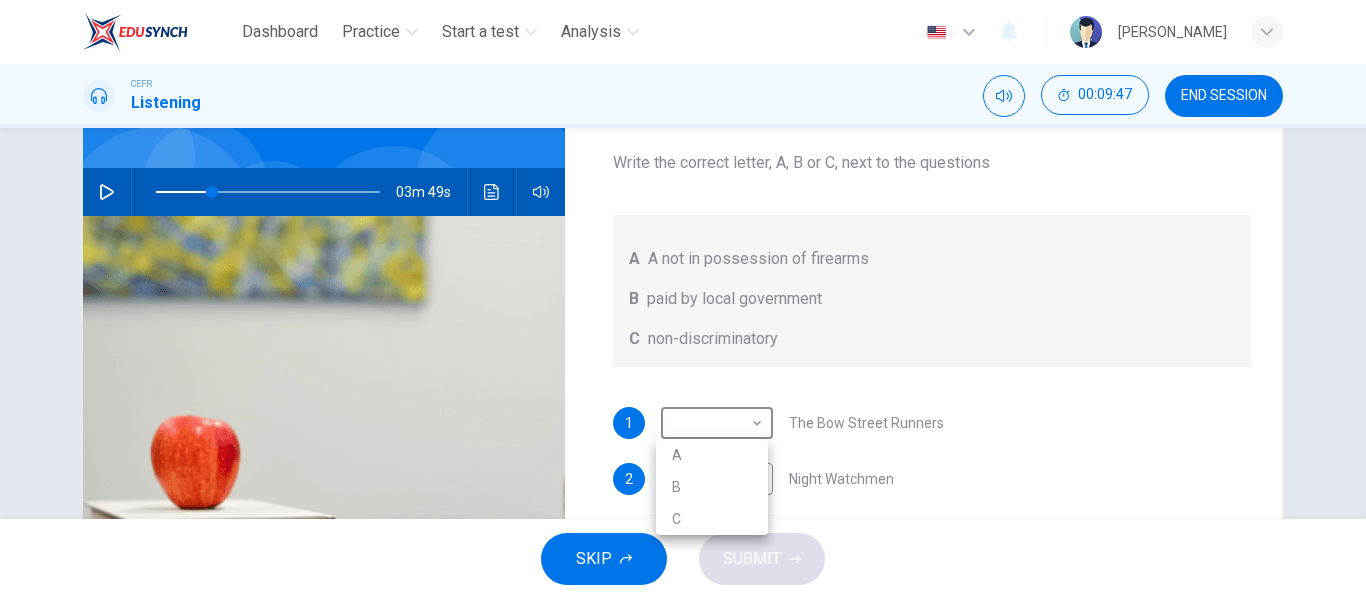 click at bounding box center (683, 299) 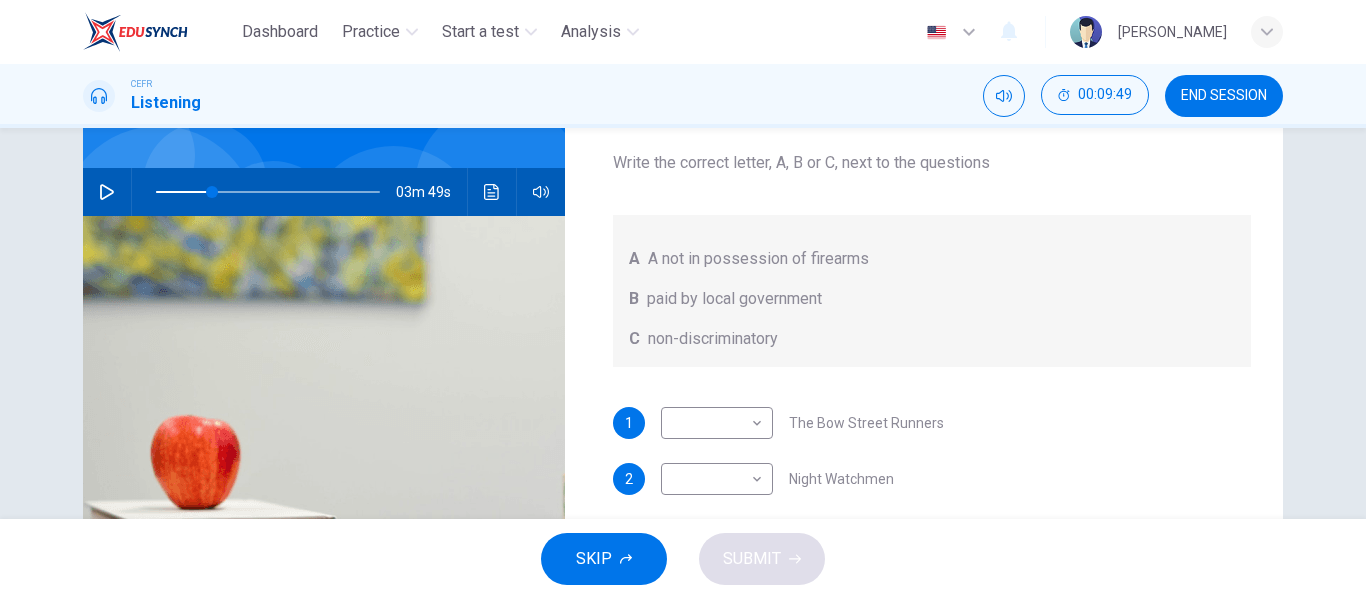 drag, startPoint x: 204, startPoint y: 186, endPoint x: 257, endPoint y: 187, distance: 53.009434 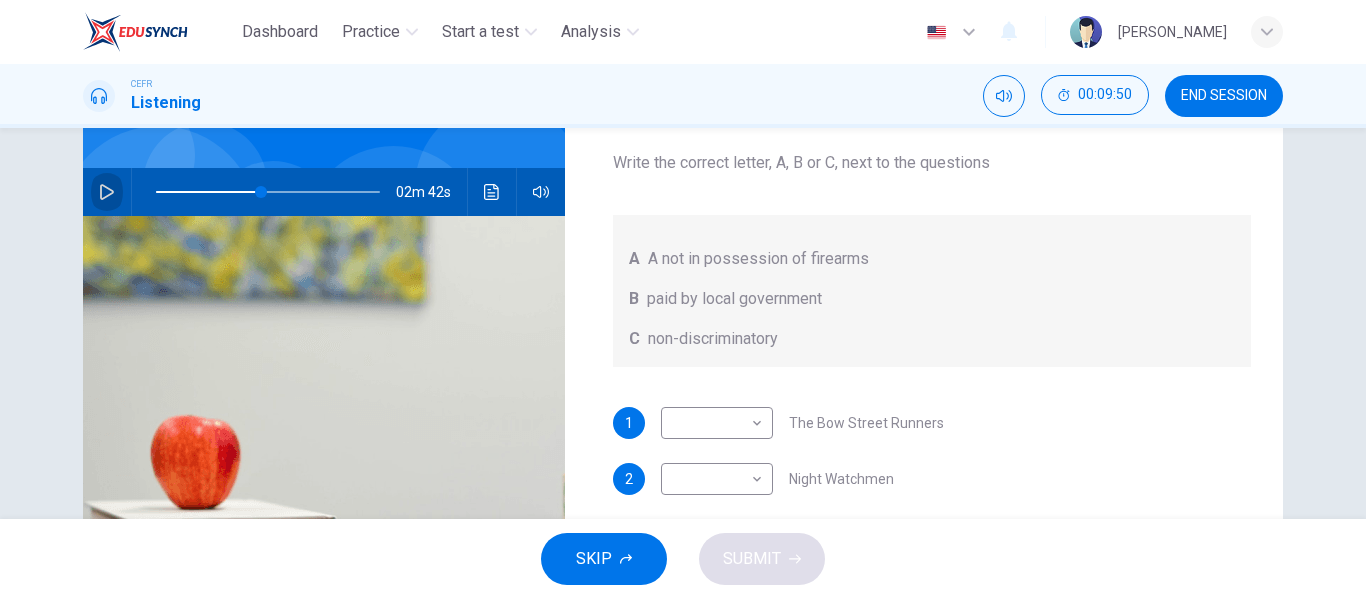 click at bounding box center [107, 192] 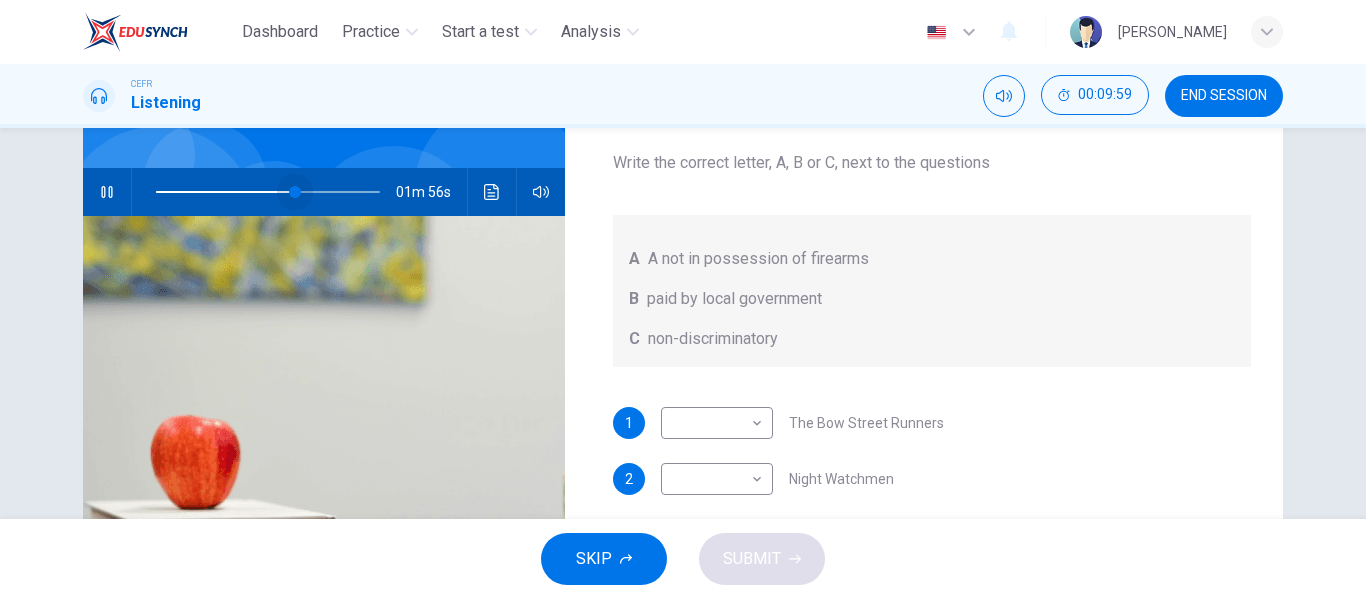 drag, startPoint x: 263, startPoint y: 190, endPoint x: 289, endPoint y: 190, distance: 26 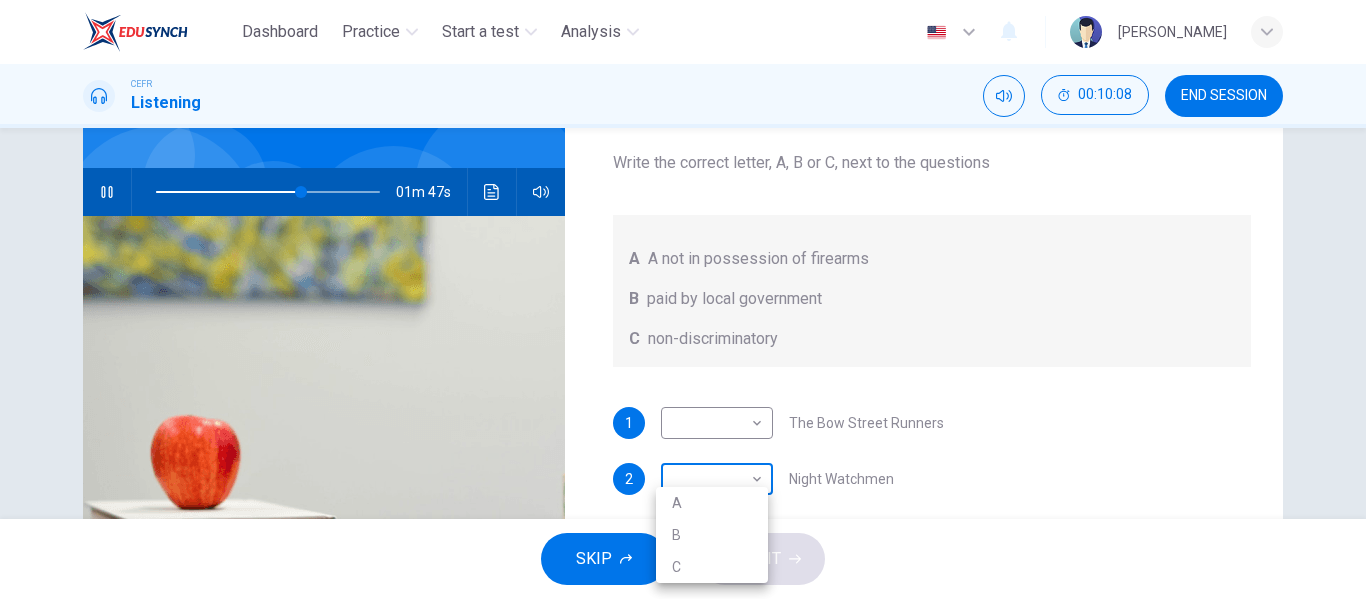click on "Dashboard Practice Start a test Analysis English en ​ AMNI HUSNA BINTI MOHD ZAINI CEFR Listening 00:10:08 END SESSION Question 6 What does the lecturer say about the following? Write the correct letter, A, B or C, next to the questions A  A not in possession of firearms B paid by local government C non-discriminatory 1 ​ ​ The Bow Street Runners
2 ​ ​ Night Watchmen 3 ​ ​ Constables 4 ​ ​ The Metropolitan Police Force 5 ​ ​ Contemporary Police Forces Criminology Discussion 01m 47s SKIP SUBMIT EduSynch - Online Language Proficiency Testing Dashboard Practice Start a test Analysis Notifications © Copyright  2025 A B C" at bounding box center (683, 299) 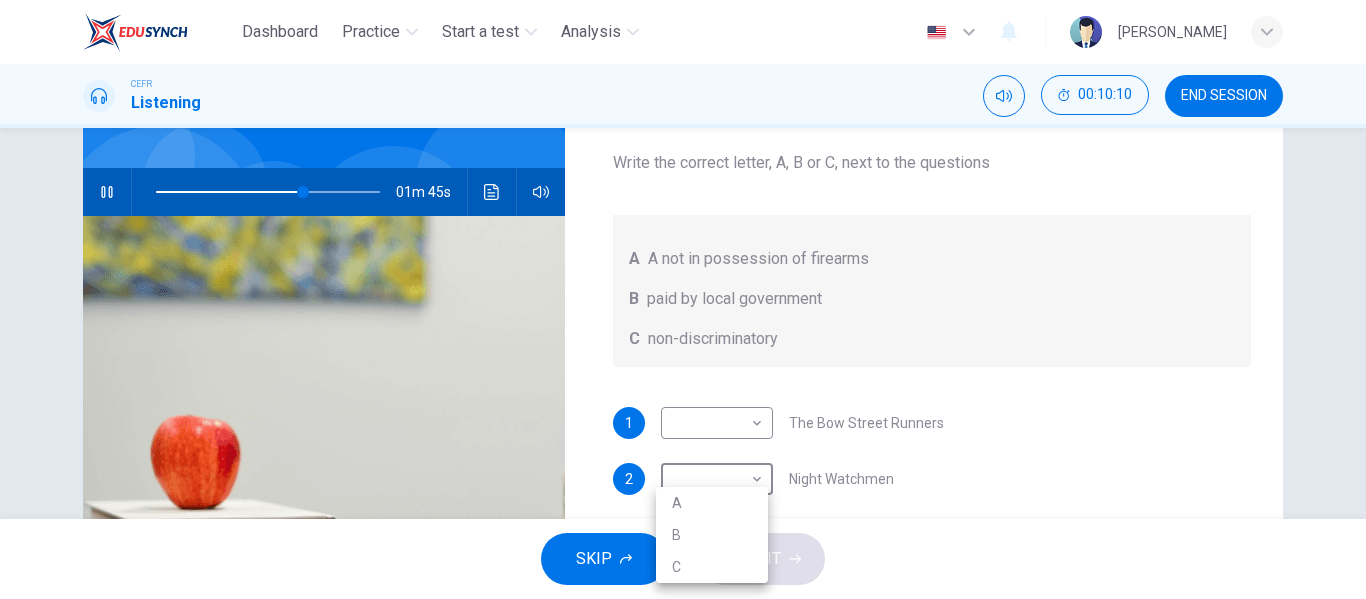 click at bounding box center [683, 299] 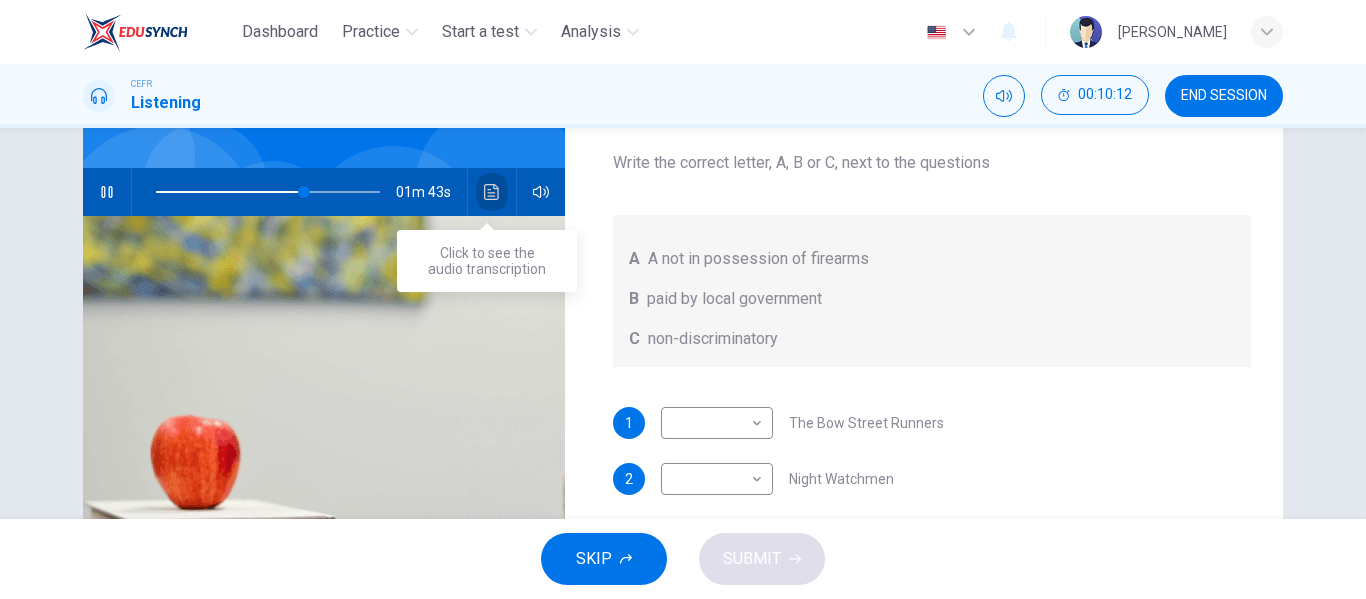click at bounding box center (492, 192) 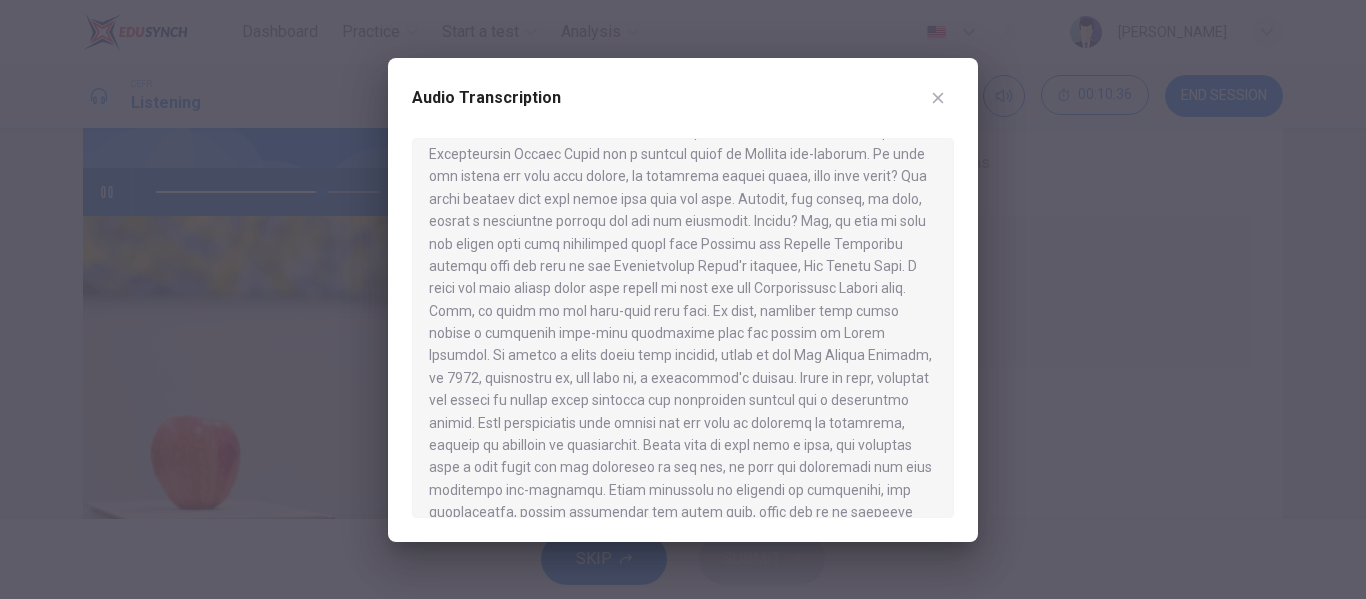 scroll, scrollTop: 843, scrollLeft: 0, axis: vertical 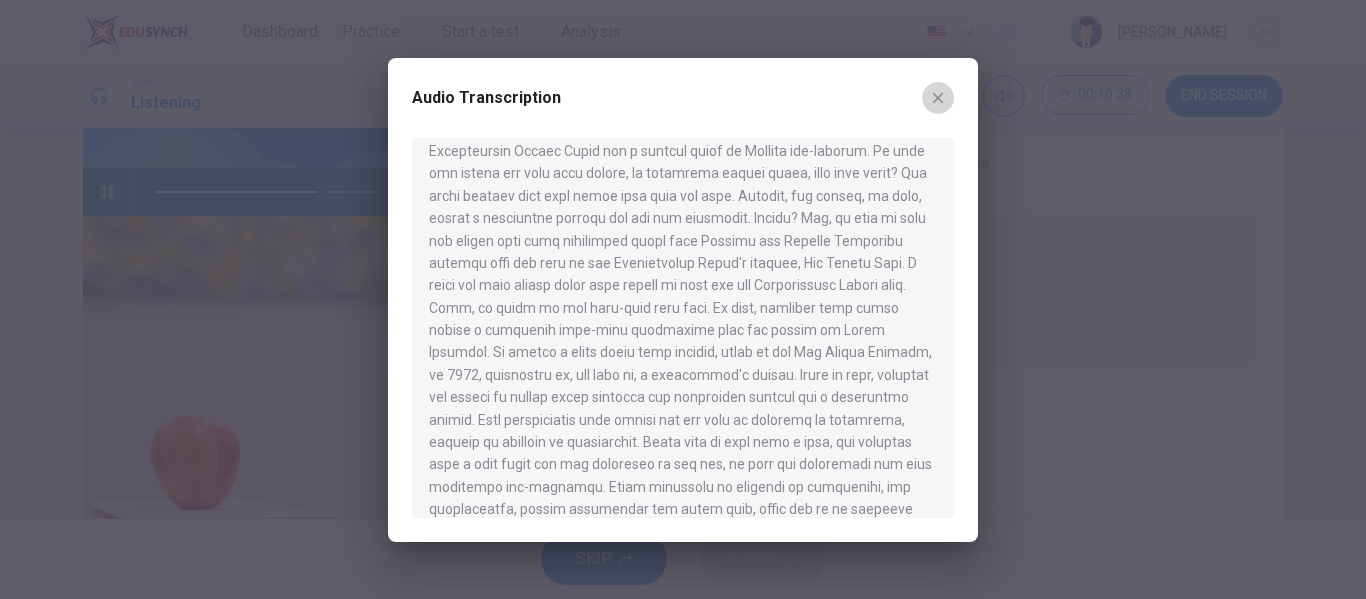 click at bounding box center (938, 98) 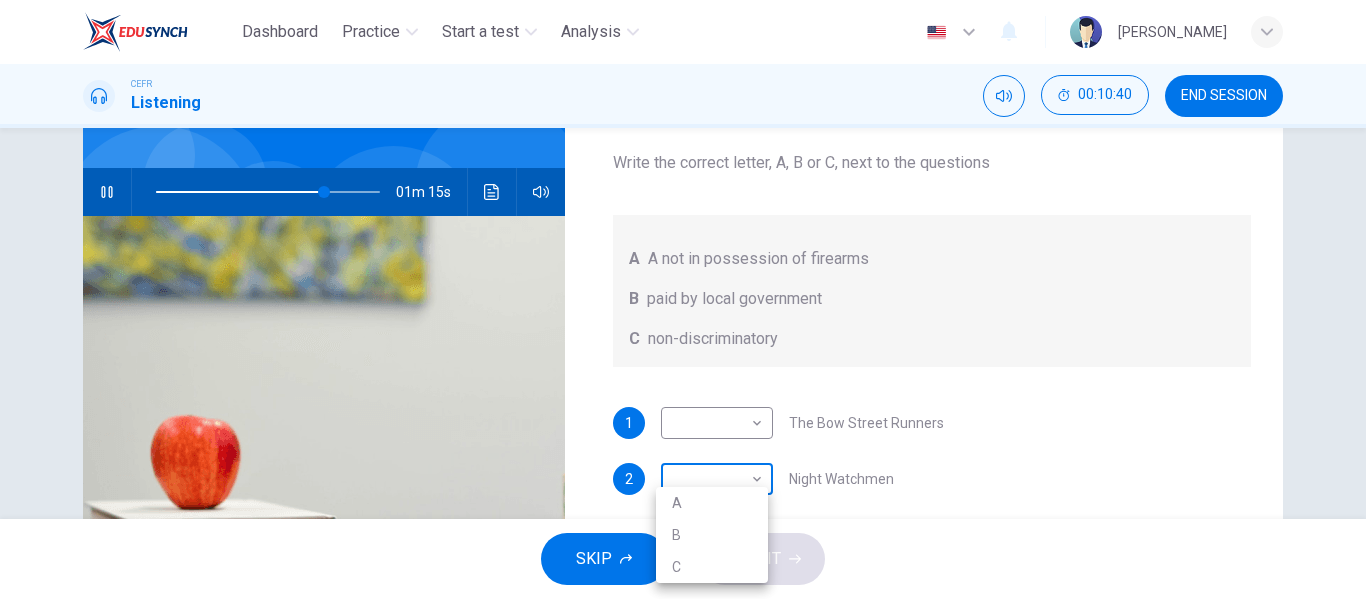 click on "Dashboard Practice Start a test Analysis English en ​ AMNI HUSNA BINTI MOHD ZAINI CEFR Listening 00:10:40 END SESSION Question 6 What does the lecturer say about the following? Write the correct letter, A, B or C, next to the questions A  A not in possession of firearms B paid by local government C non-discriminatory 1 ​ ​ The Bow Street Runners
2 ​ ​ Night Watchmen 3 ​ ​ Constables 4 ​ ​ The Metropolitan Police Force 5 ​ ​ Contemporary Police Forces Criminology Discussion 01m 15s SKIP SUBMIT EduSynch - Online Language Proficiency Testing Dashboard Practice Start a test Analysis Notifications © Copyright  2025 A B C" at bounding box center [683, 299] 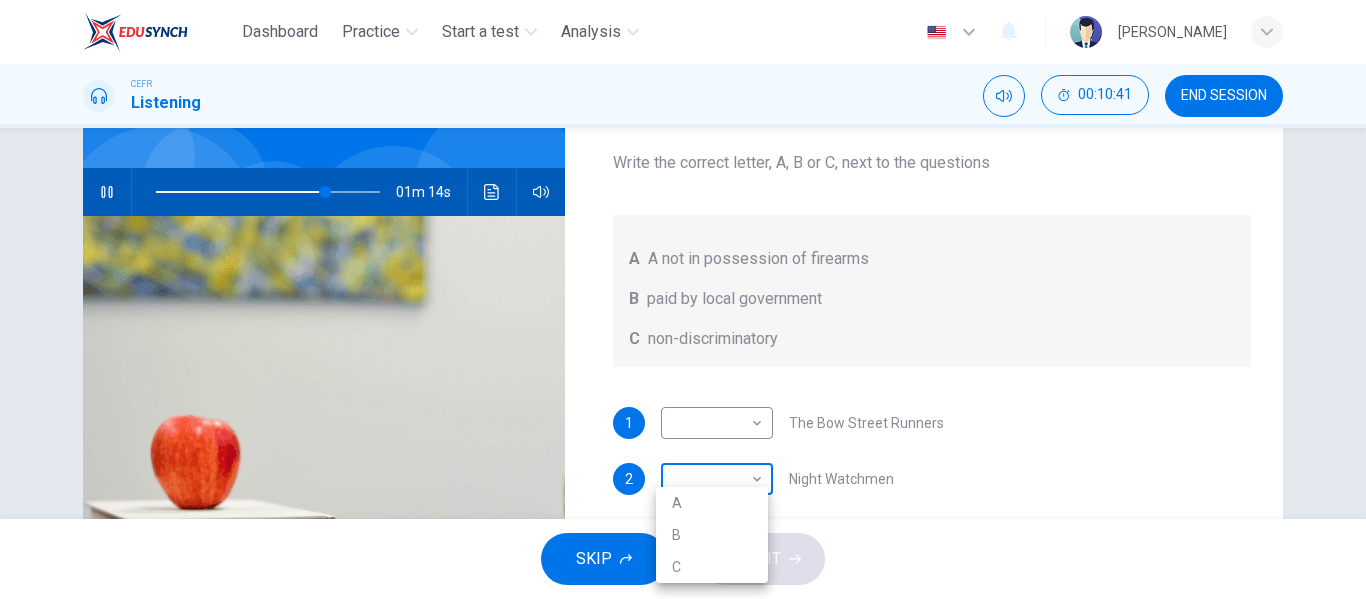 click at bounding box center [683, 299] 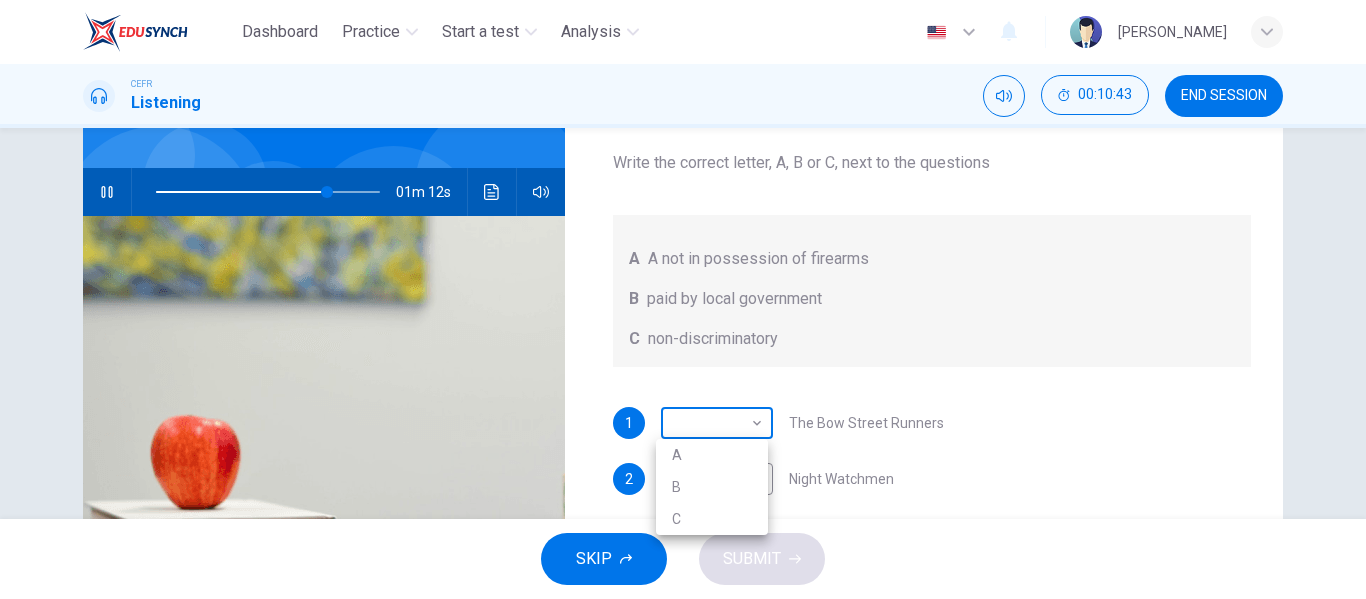 click on "Dashboard Practice Start a test Analysis English en ​ AMNI HUSNA BINTI MOHD ZAINI CEFR Listening 00:10:43 END SESSION Question 6 What does the lecturer say about the following? Write the correct letter, A, B or C, next to the questions A  A not in possession of firearms B paid by local government C non-discriminatory 1 ​ ​ The Bow Street Runners
2 ​ ​ Night Watchmen 3 ​ ​ Constables 4 ​ ​ The Metropolitan Police Force 5 ​ ​ Contemporary Police Forces Criminology Discussion 01m 12s SKIP SUBMIT EduSynch - Online Language Proficiency Testing Dashboard Practice Start a test Analysis Notifications © Copyright  2025 A B C" at bounding box center [683, 299] 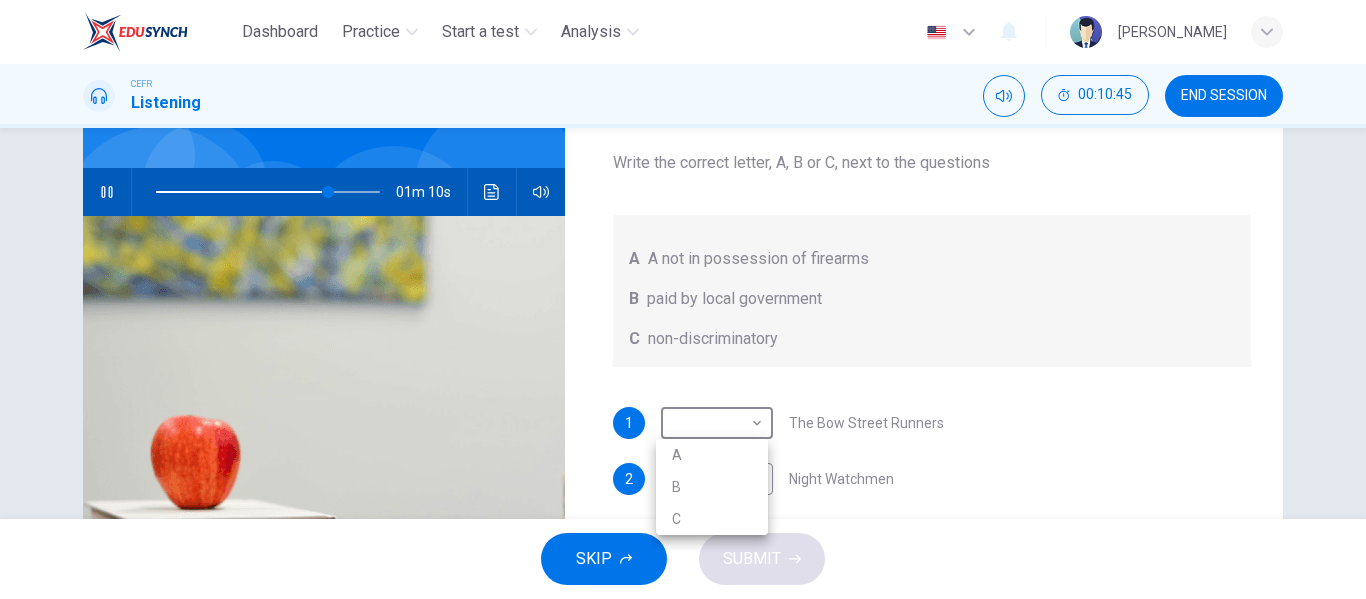 click at bounding box center (683, 299) 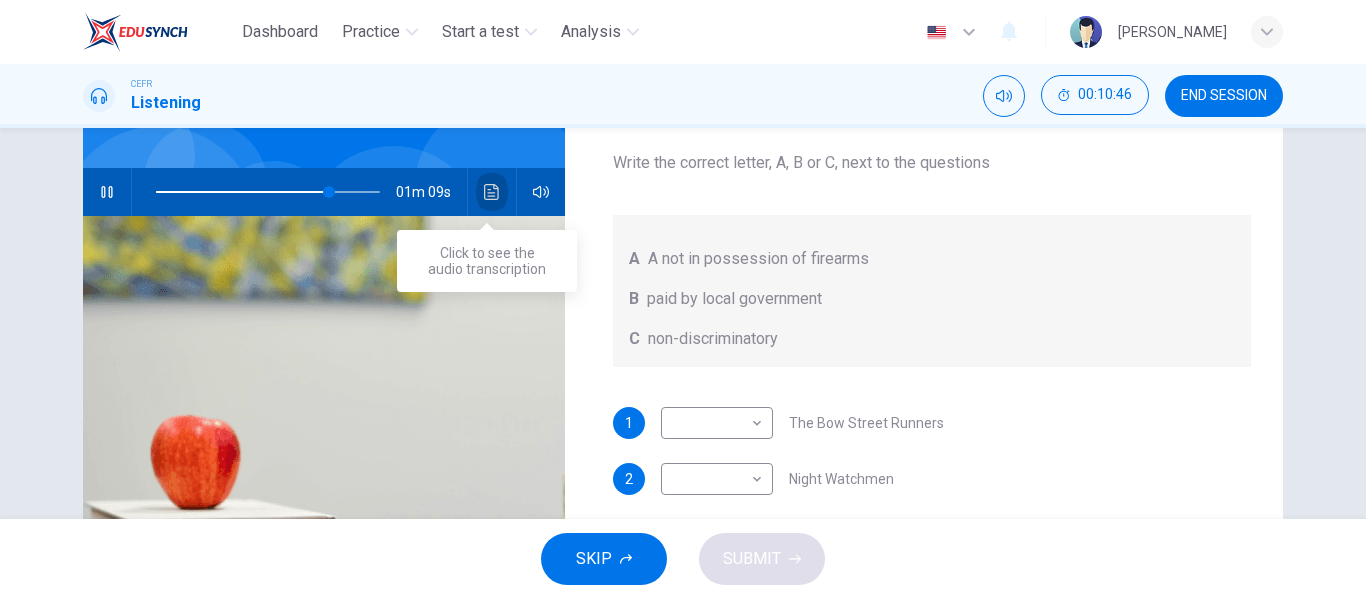 click 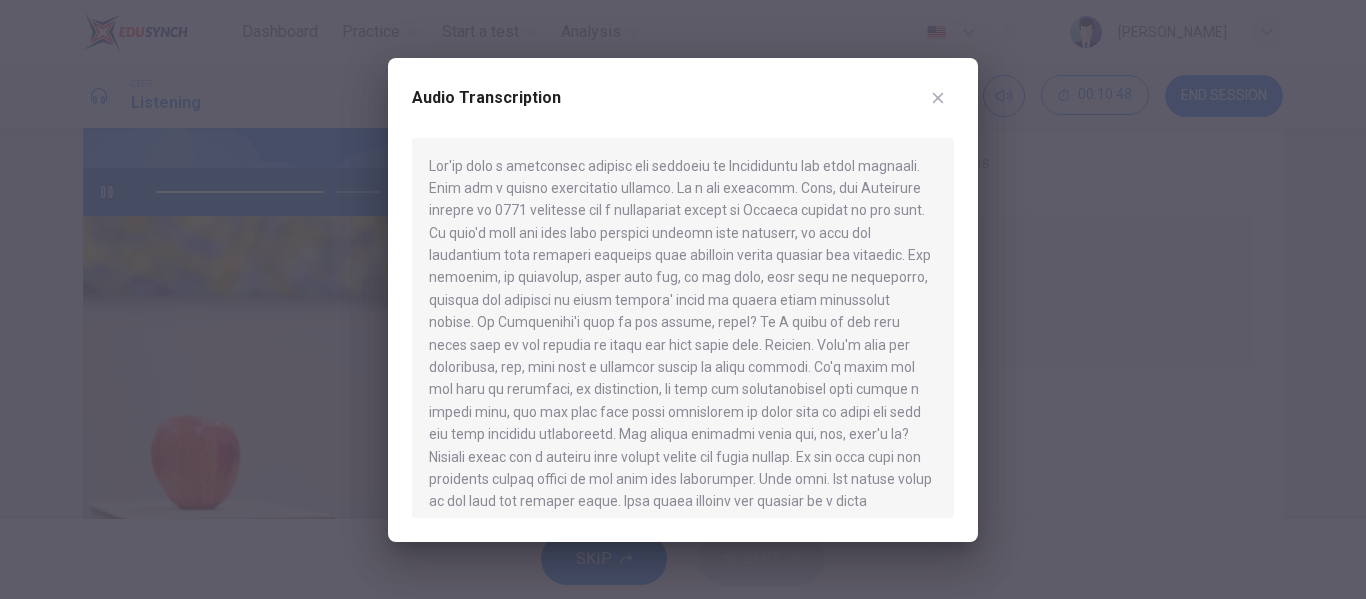 click on "Audio Transcription" at bounding box center (683, 300) 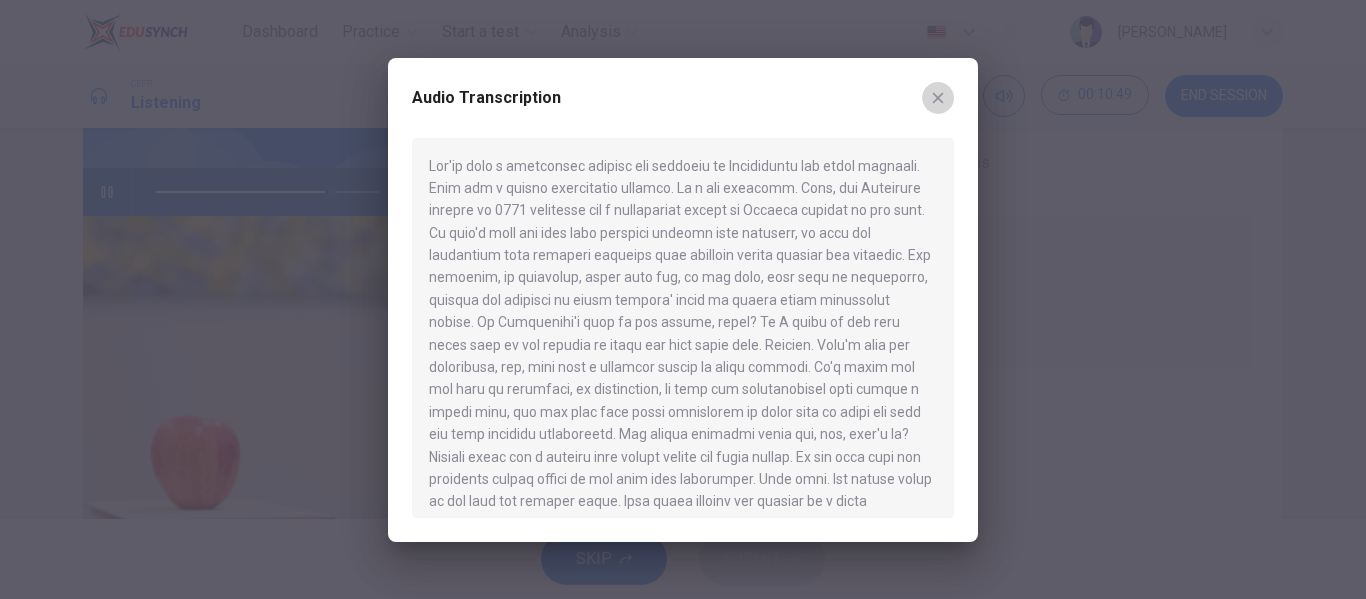 click at bounding box center (938, 98) 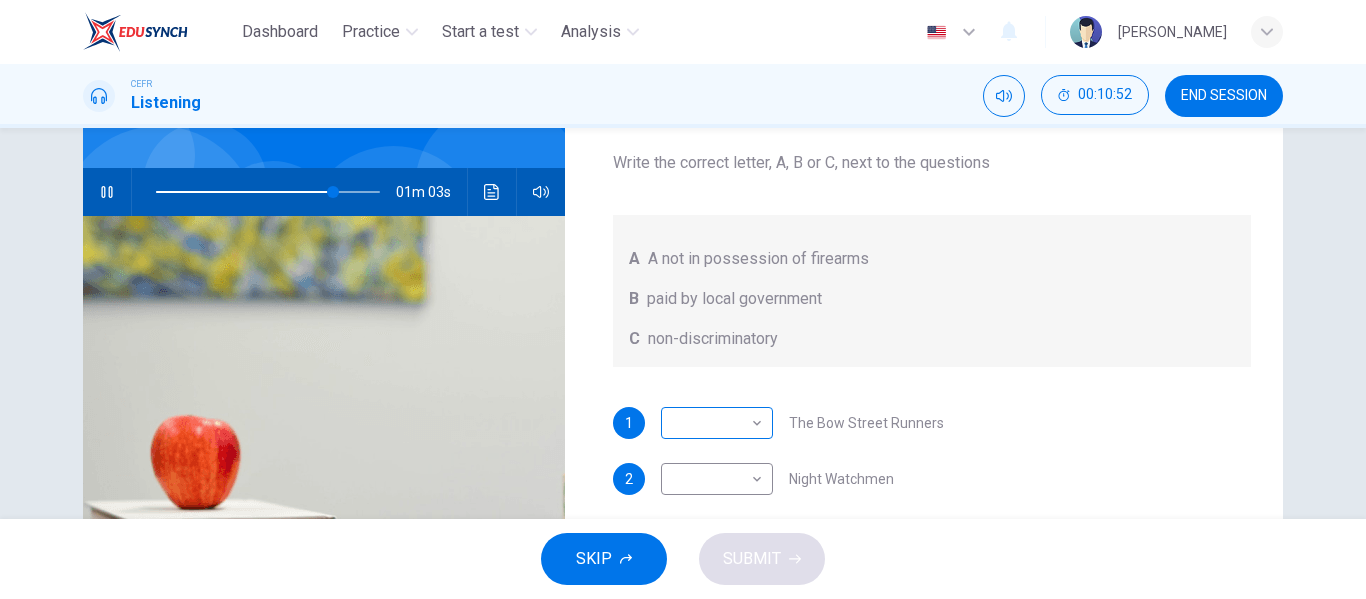 click on "Dashboard Practice Start a test Analysis English en ​ AMNI HUSNA BINTI MOHD ZAINI CEFR Listening 00:10:52 END SESSION Question 6 What does the lecturer say about the following? Write the correct letter, A, B or C, next to the questions A  A not in possession of firearms B paid by local government C non-discriminatory 1 ​ ​ The Bow Street Runners
2 ​ ​ Night Watchmen 3 ​ ​ Constables 4 ​ ​ The Metropolitan Police Force 5 ​ ​ Contemporary Police Forces Criminology Discussion 01m 03s SKIP SUBMIT EduSynch - Online Language Proficiency Testing Dashboard Practice Start a test Analysis Notifications © Copyright  2025" at bounding box center [683, 299] 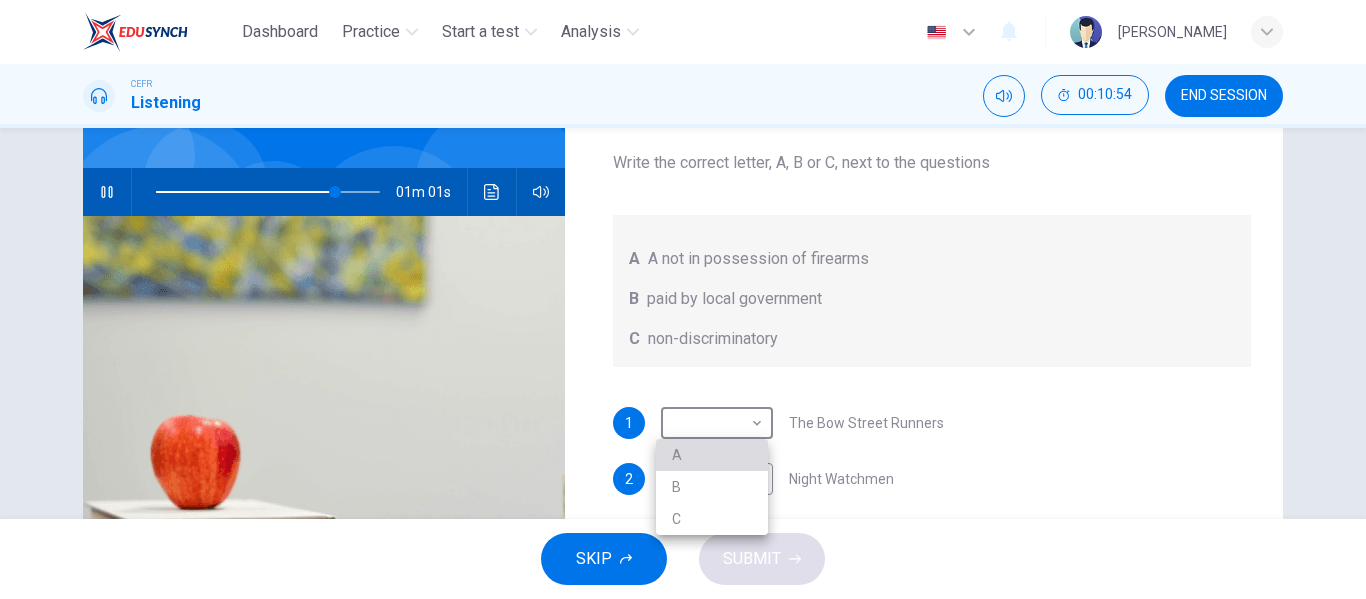 click on "A" at bounding box center (712, 455) 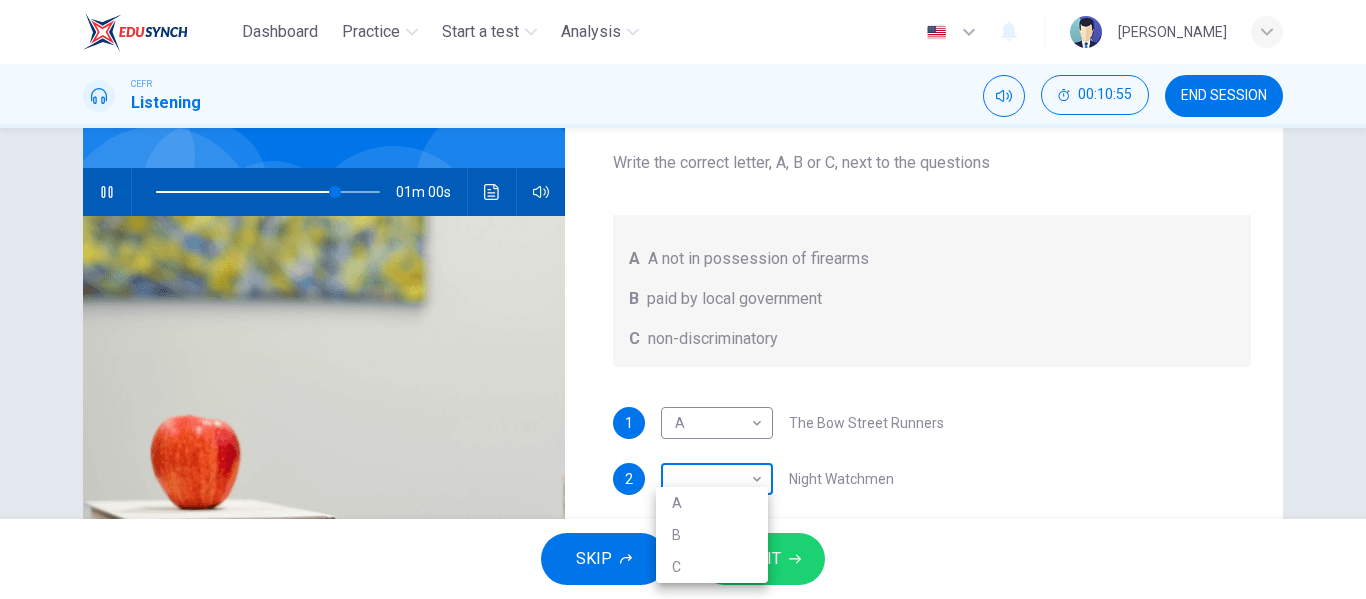click on "Dashboard Practice Start a test Analysis English en ​ AMNI HUSNA BINTI MOHD ZAINI CEFR Listening 00:10:55 END SESSION Question 6 What does the lecturer say about the following? Write the correct letter, A, B or C, next to the questions A  A not in possession of firearms B paid by local government C non-discriminatory 1 A A ​ The Bow Street Runners
2 ​ ​ Night Watchmen 3 ​ ​ Constables 4 ​ ​ The Metropolitan Police Force 5 ​ ​ Contemporary Police Forces Criminology Discussion 01m 00s SKIP SUBMIT EduSynch - Online Language Proficiency Testing Dashboard Practice Start a test Analysis Notifications © Copyright  2025 A B C" at bounding box center (683, 299) 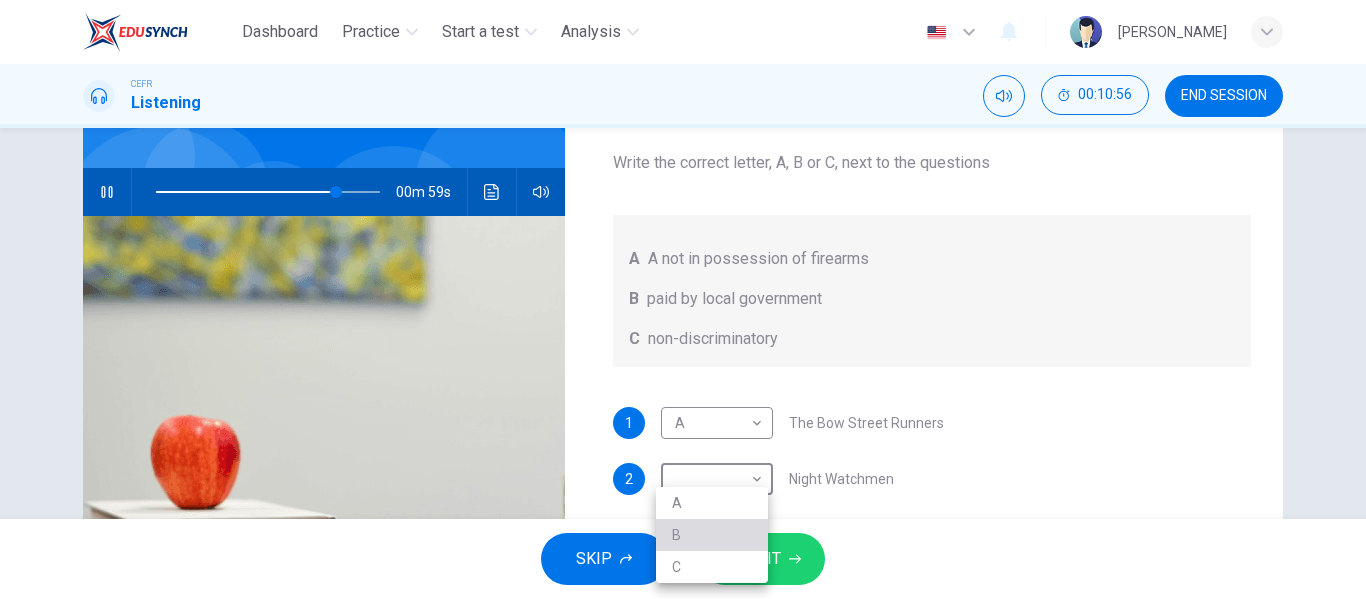 click on "B" at bounding box center (712, 535) 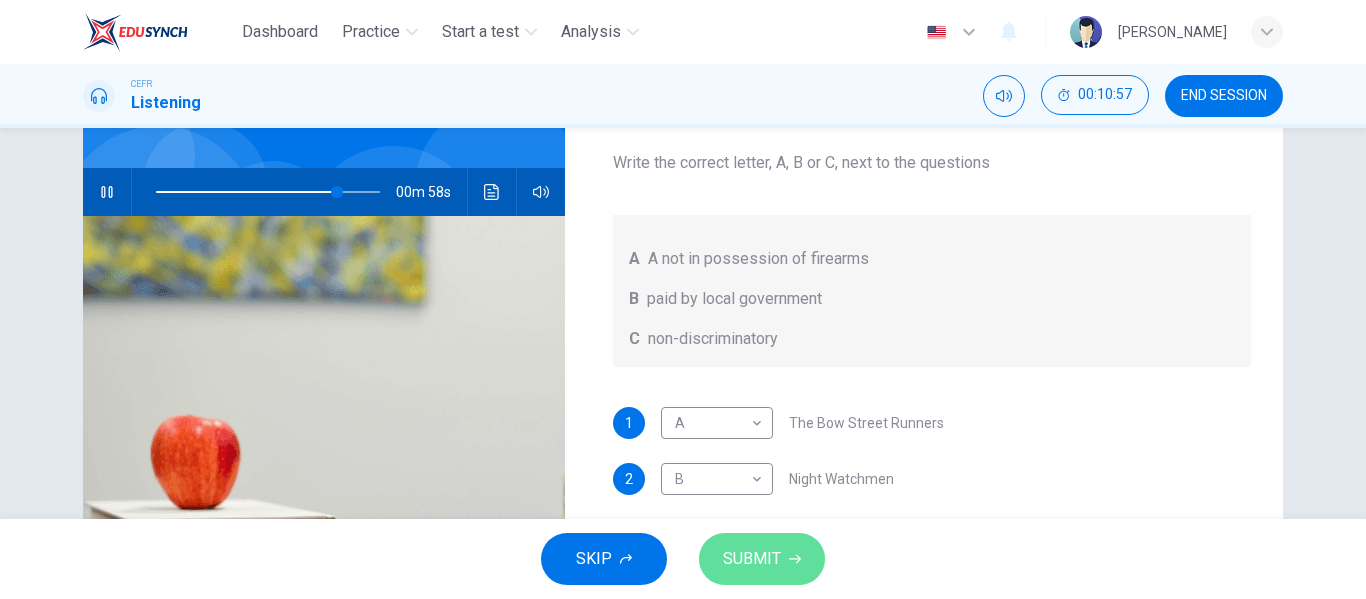 click on "SUBMIT" at bounding box center (762, 559) 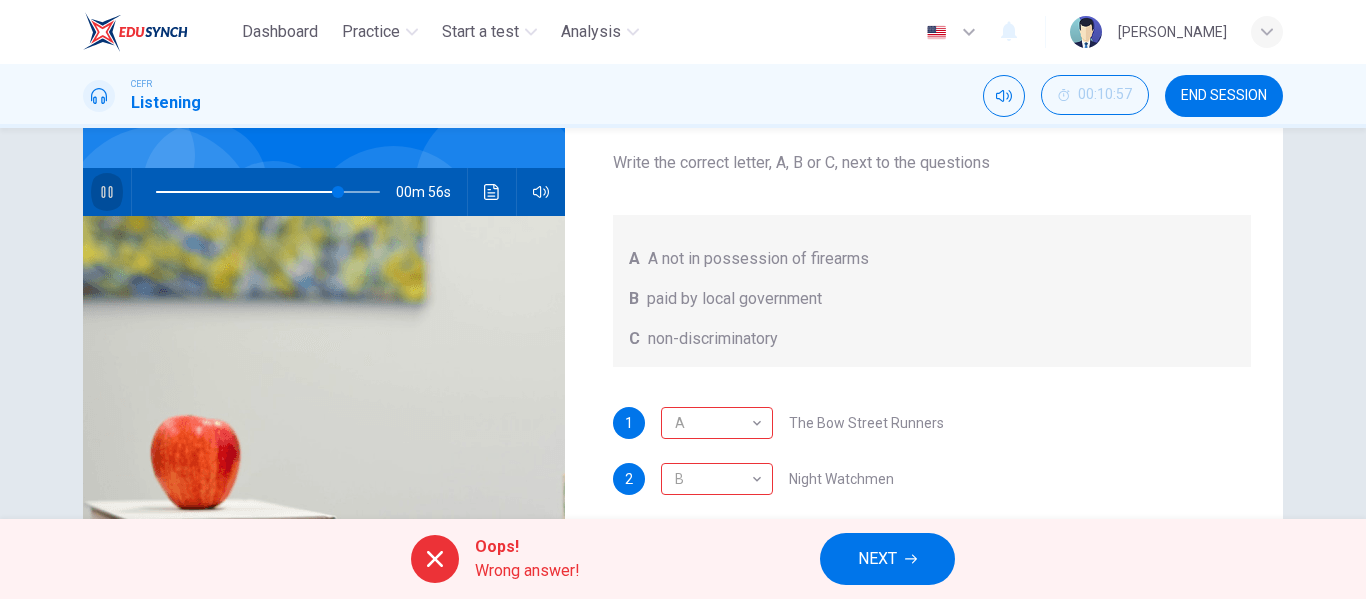 click at bounding box center (107, 192) 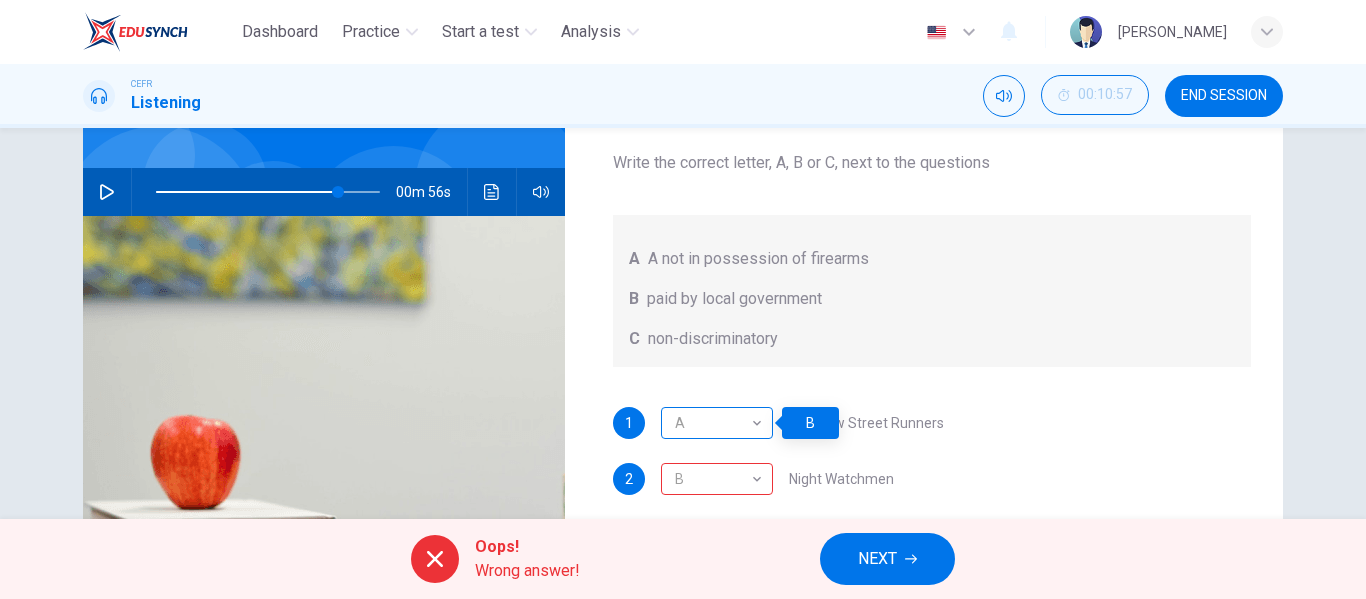 click on "A" at bounding box center [713, 423] 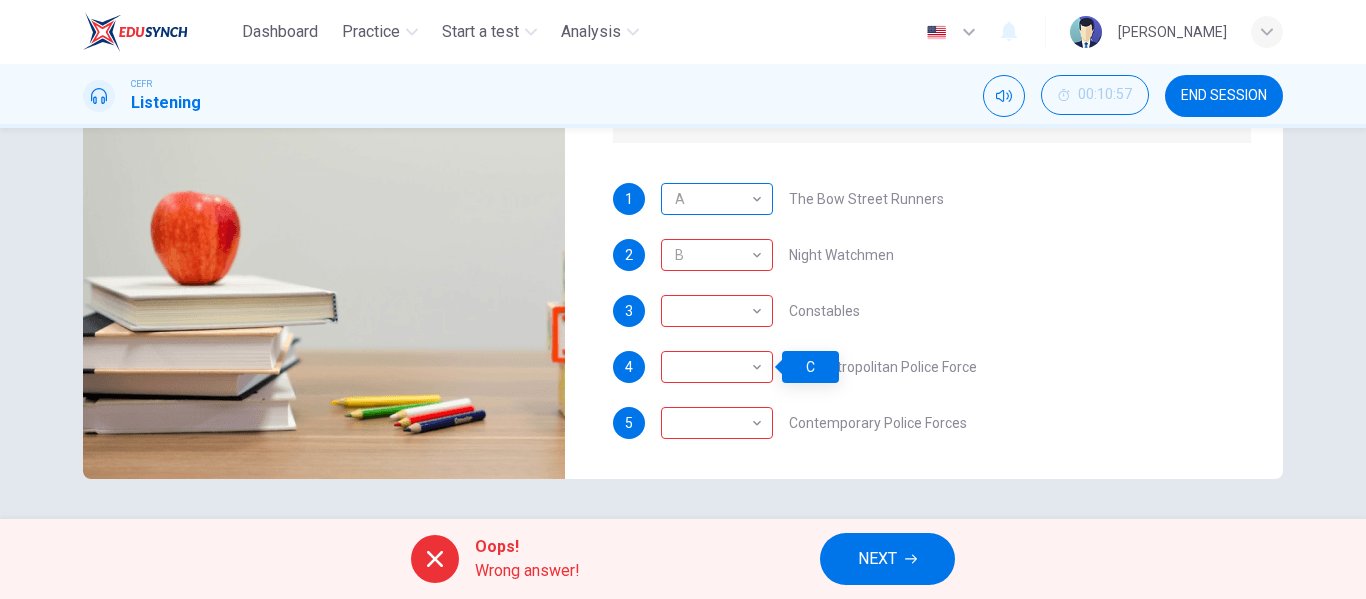 scroll, scrollTop: 384, scrollLeft: 0, axis: vertical 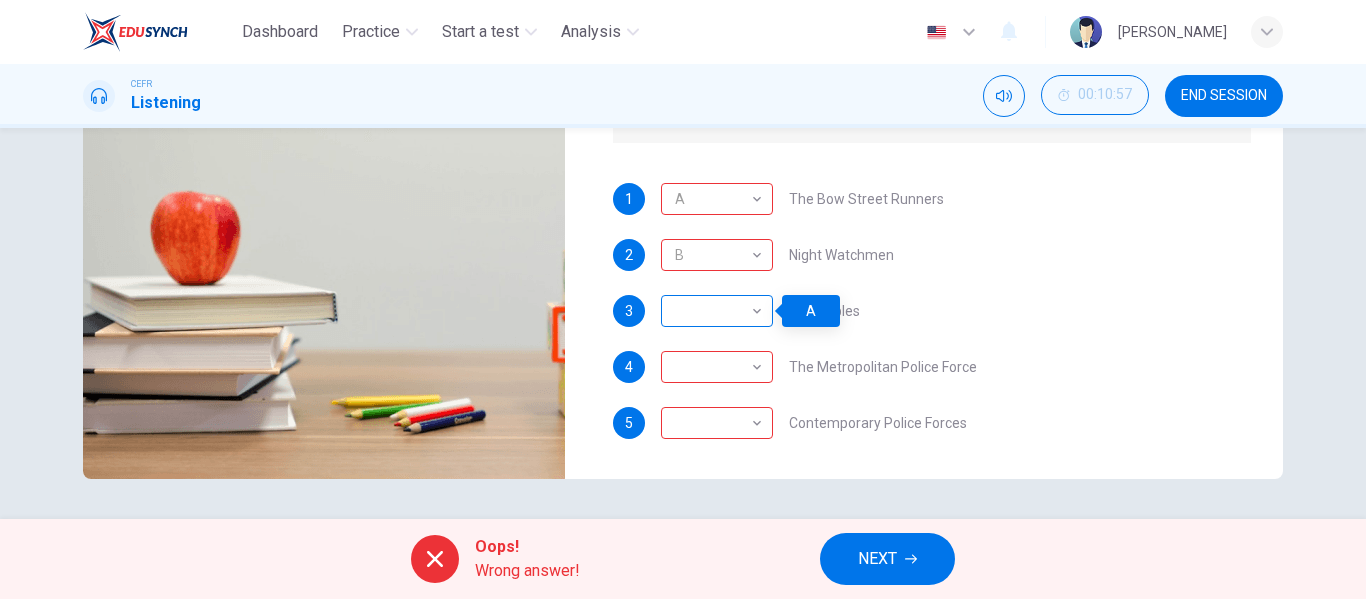 click on "​" at bounding box center [713, 311] 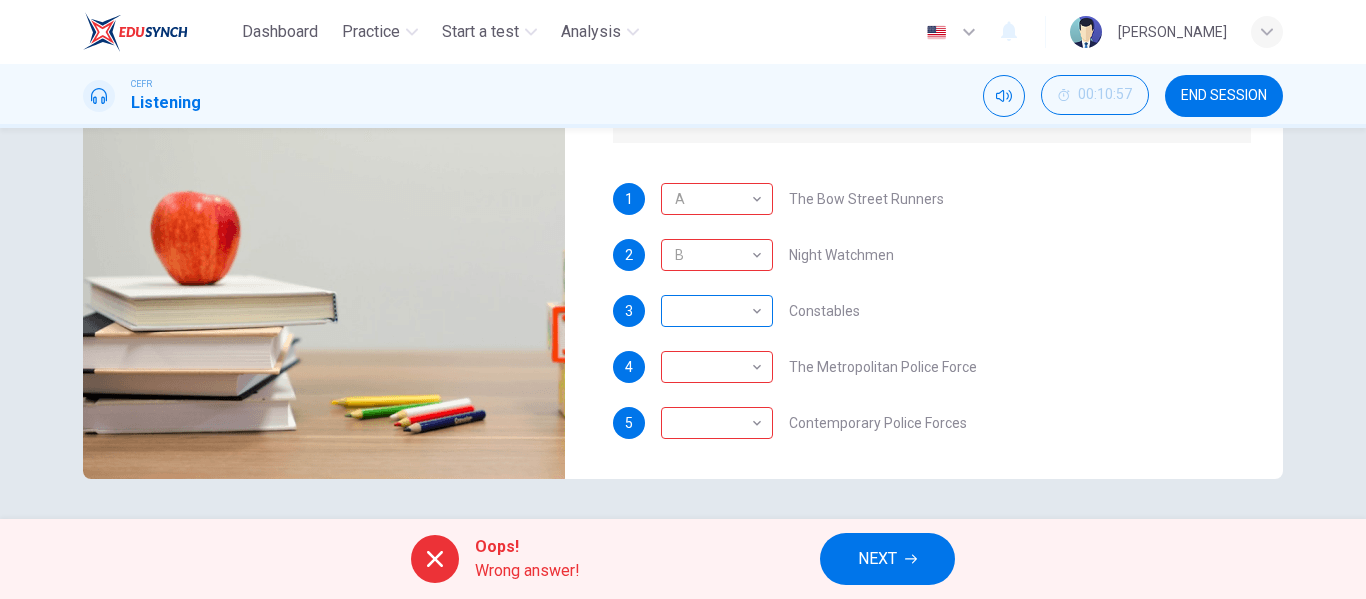 click on "​" at bounding box center (713, 311) 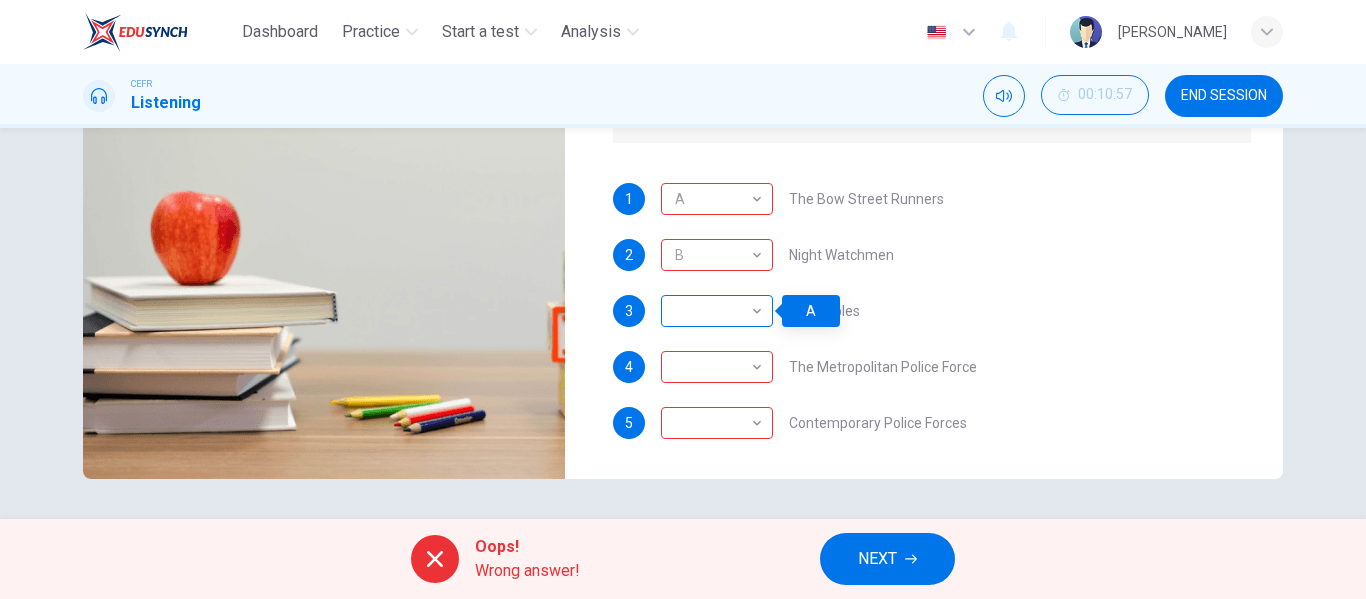 click on "​" at bounding box center [713, 311] 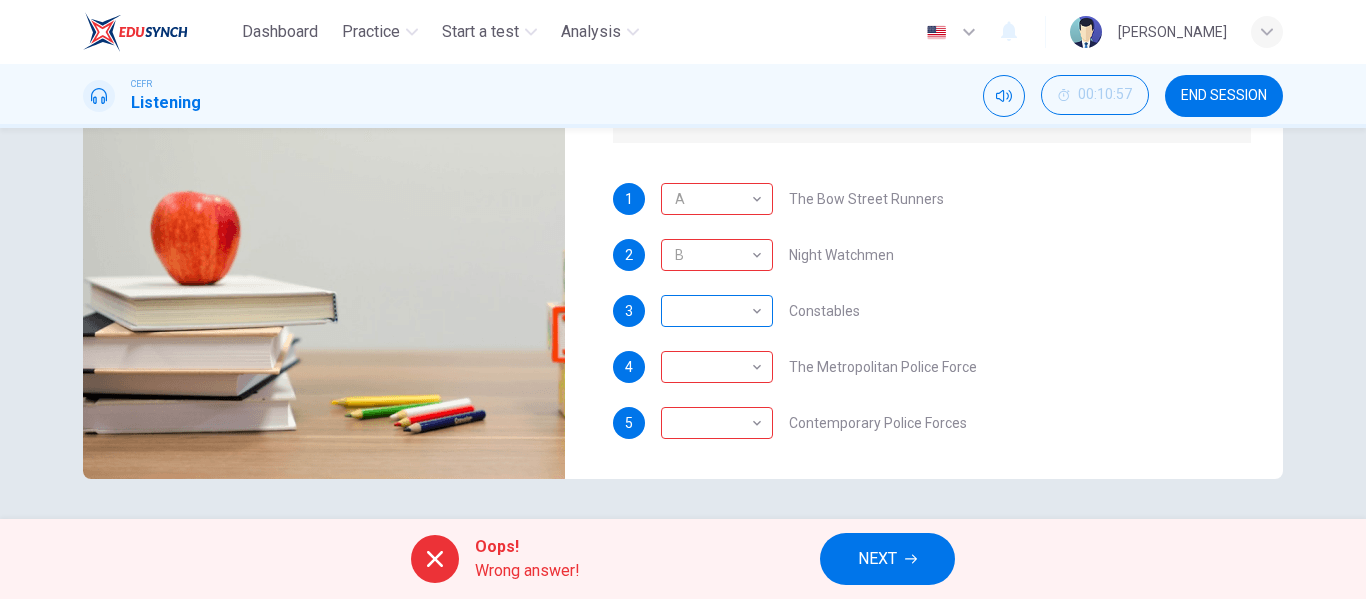 click on "​" at bounding box center (713, 311) 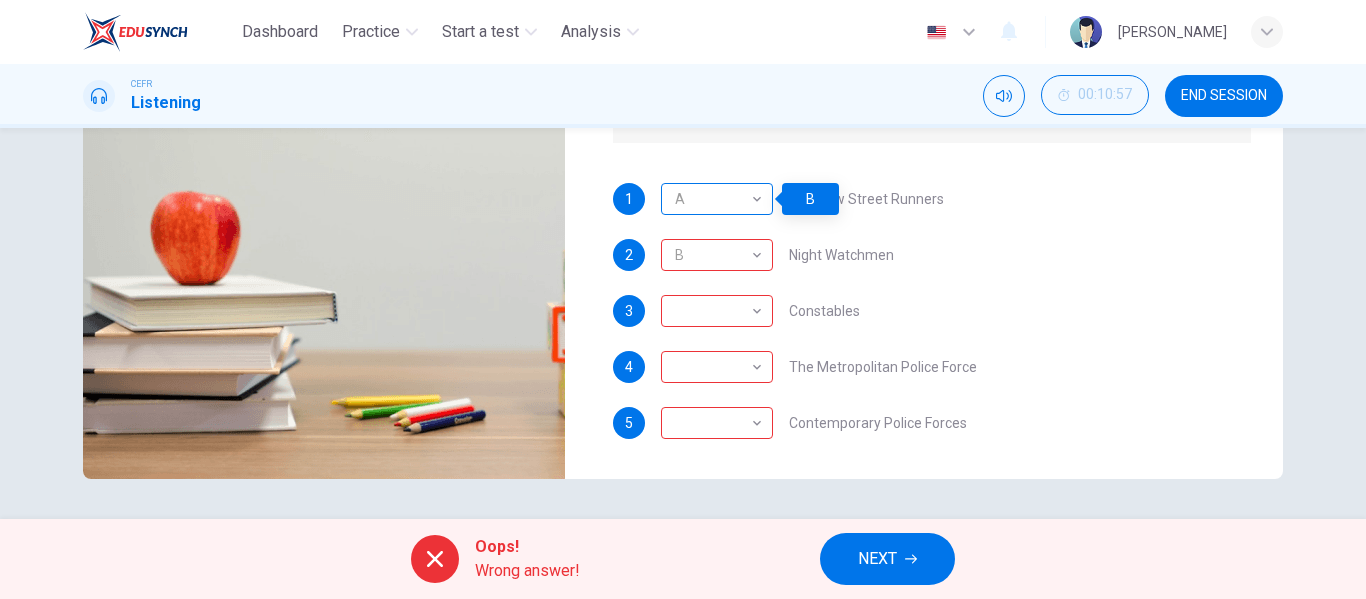 click on "A" at bounding box center [713, 199] 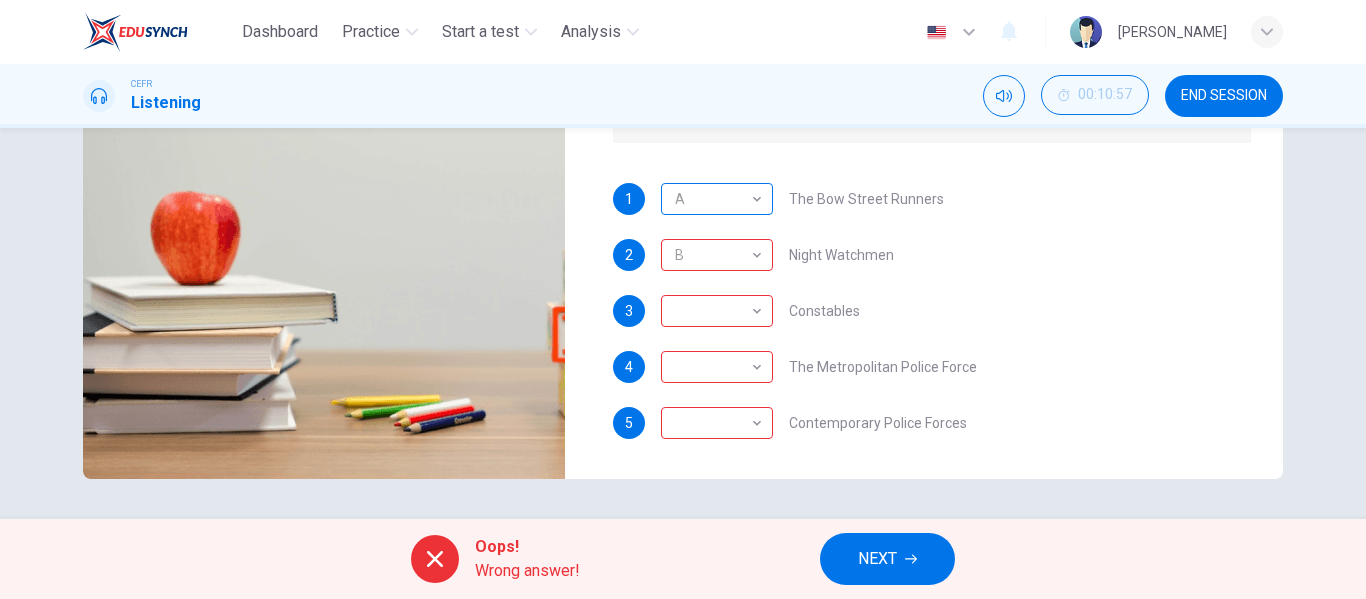 scroll, scrollTop: 0, scrollLeft: 0, axis: both 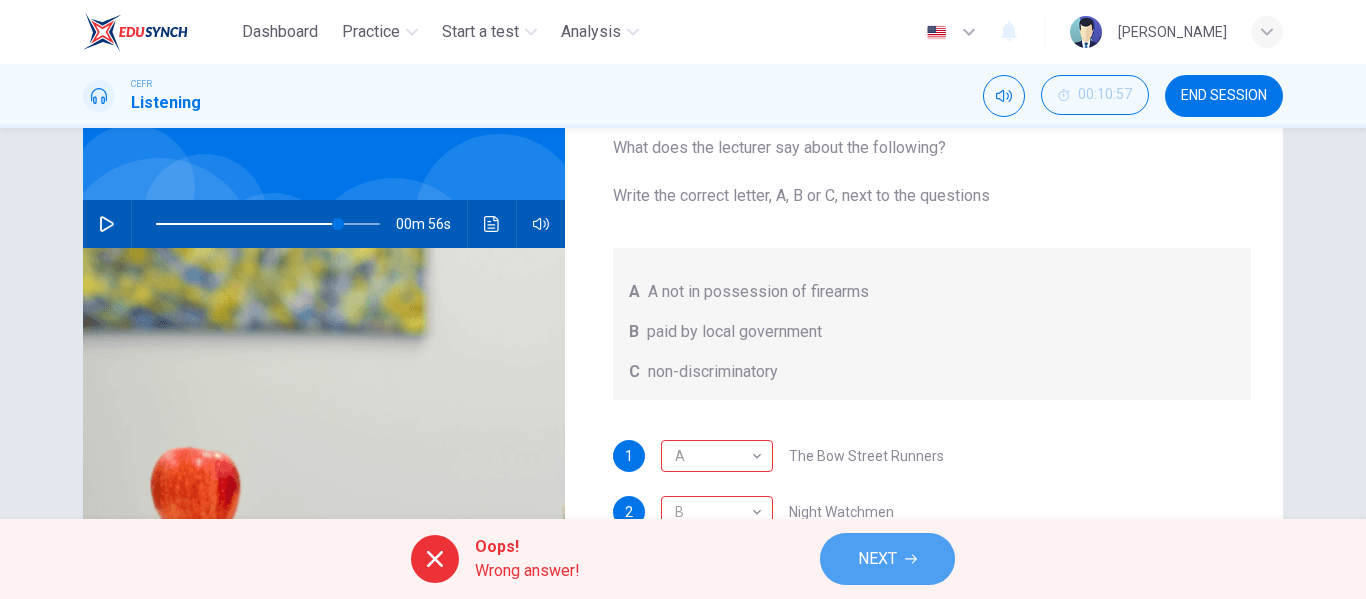 click on "NEXT" at bounding box center [877, 559] 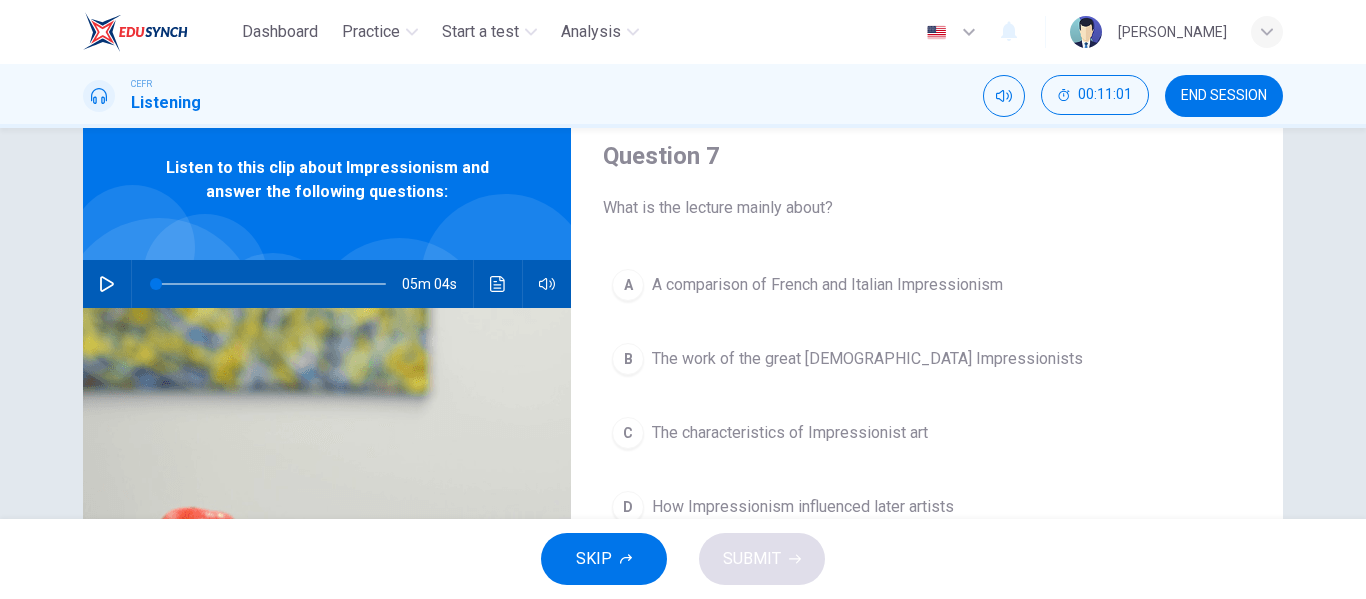scroll, scrollTop: 66, scrollLeft: 0, axis: vertical 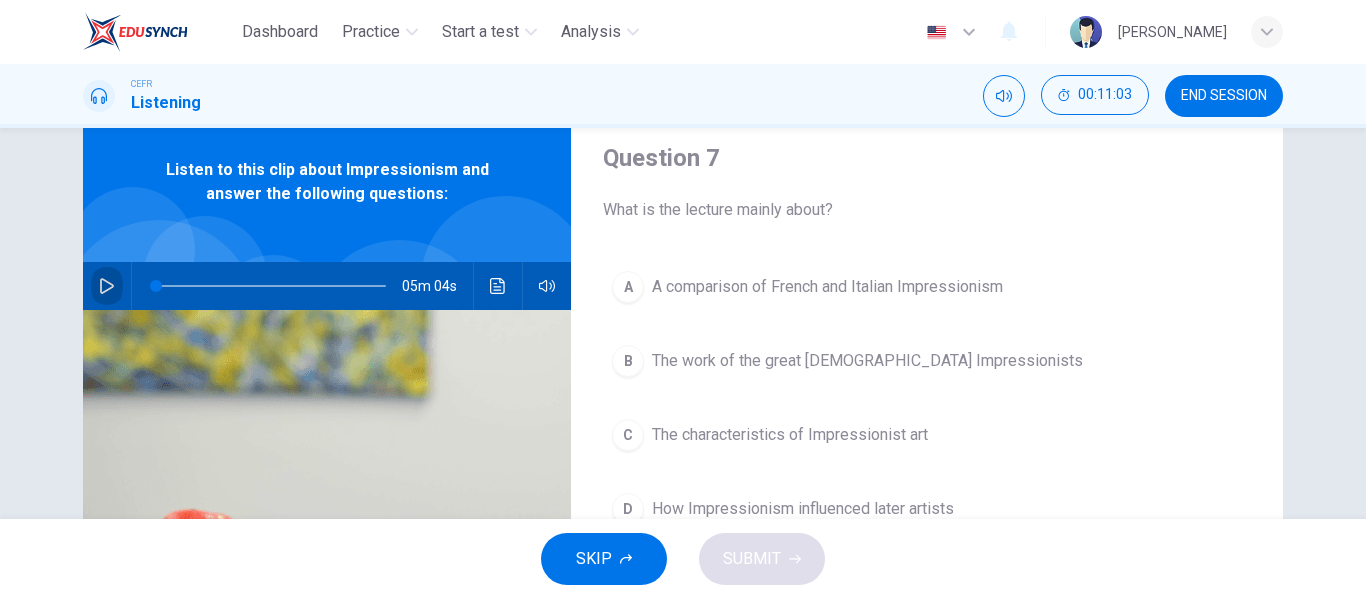 click at bounding box center (107, 286) 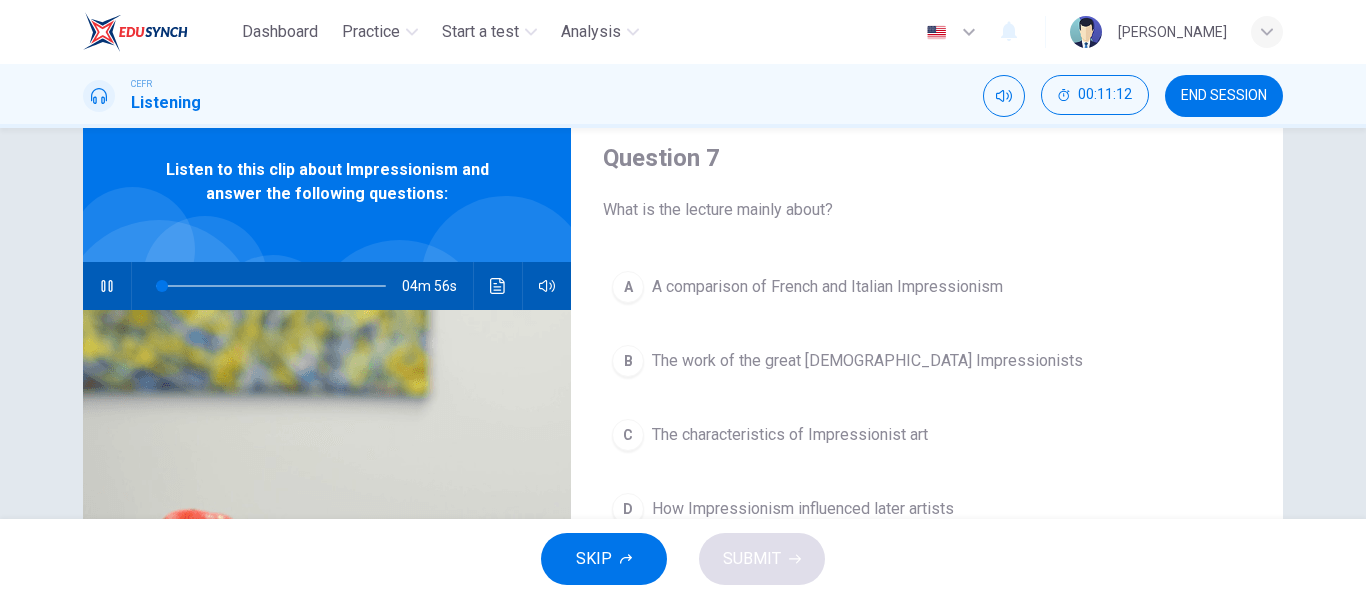 type on "3" 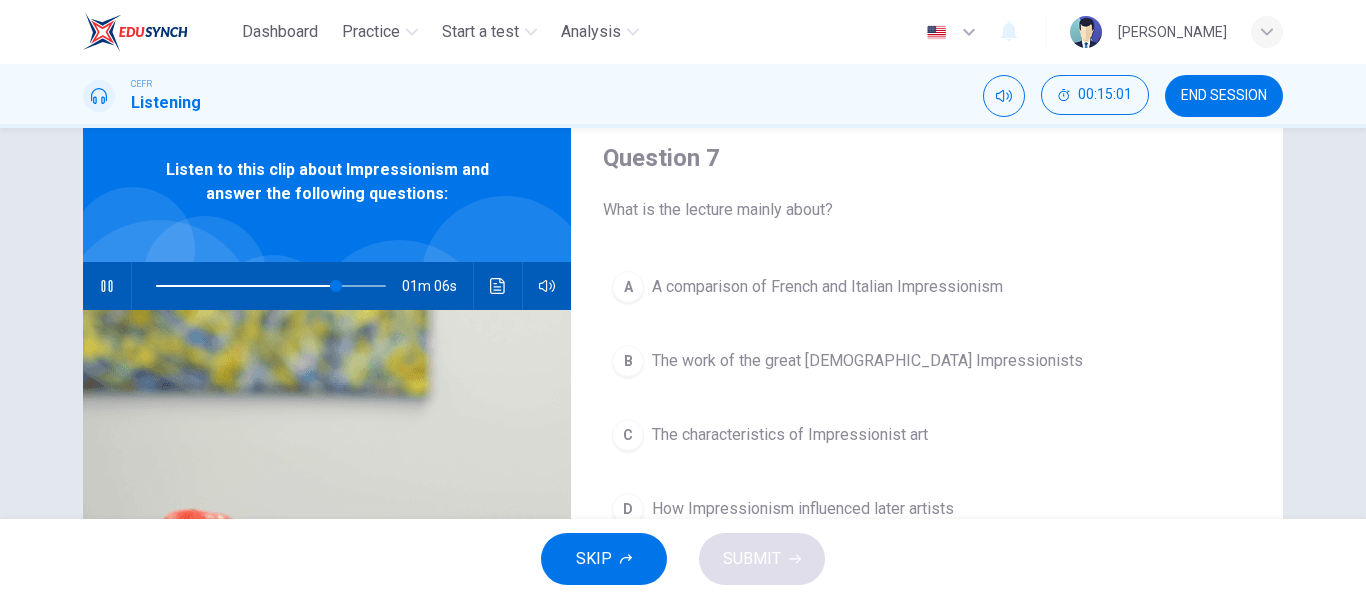 scroll, scrollTop: 104, scrollLeft: 0, axis: vertical 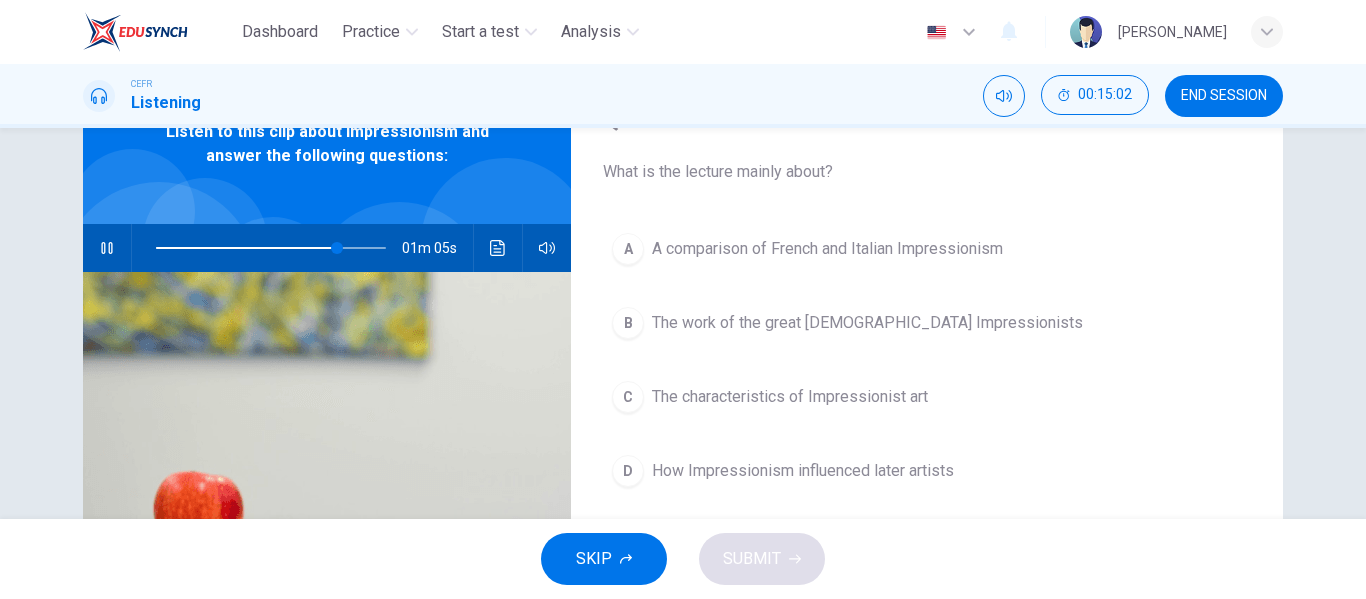 click on "D" at bounding box center (628, 471) 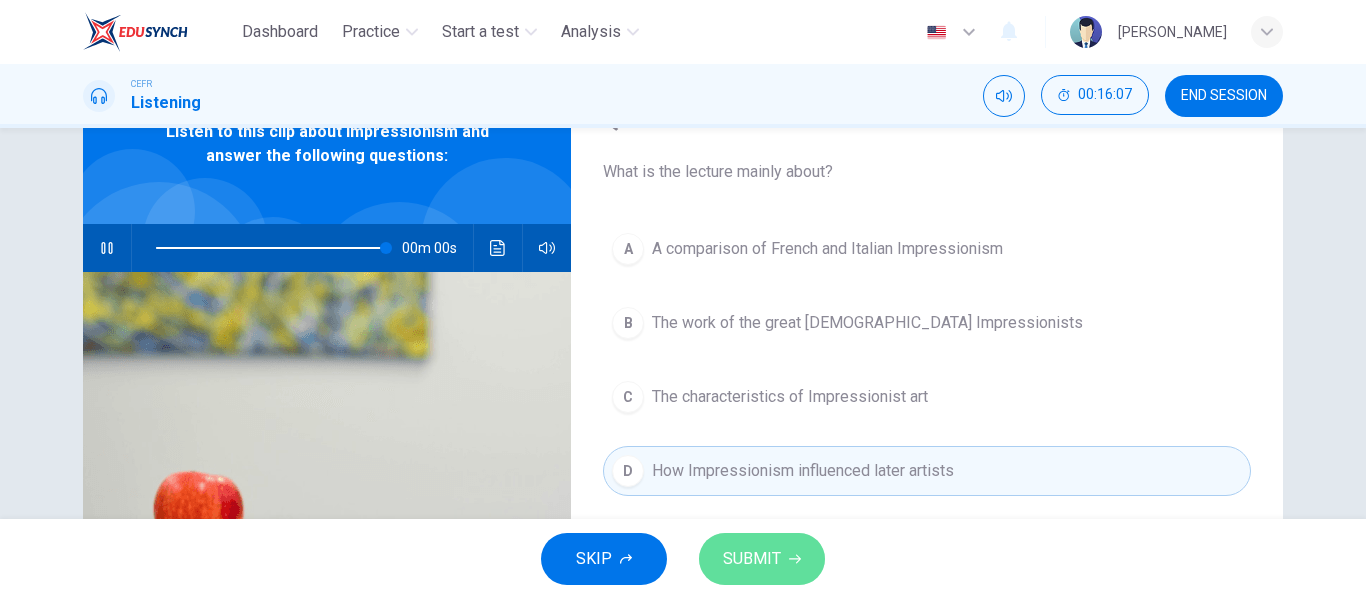 click on "SUBMIT" at bounding box center [752, 559] 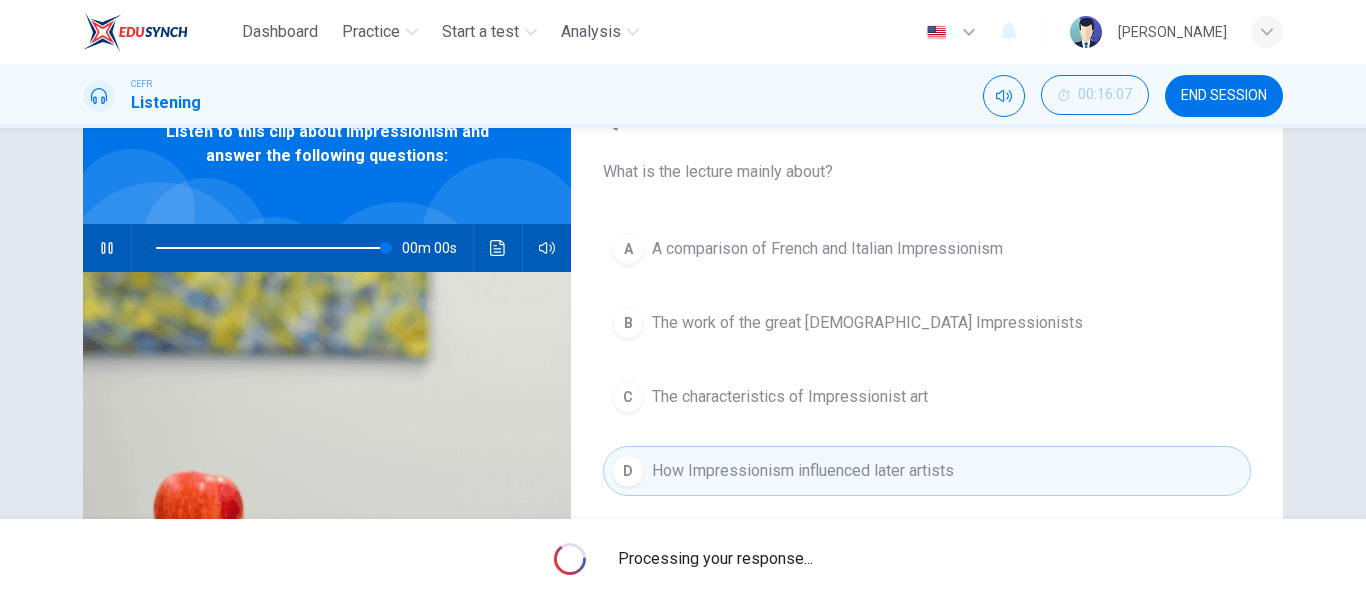 type on "0" 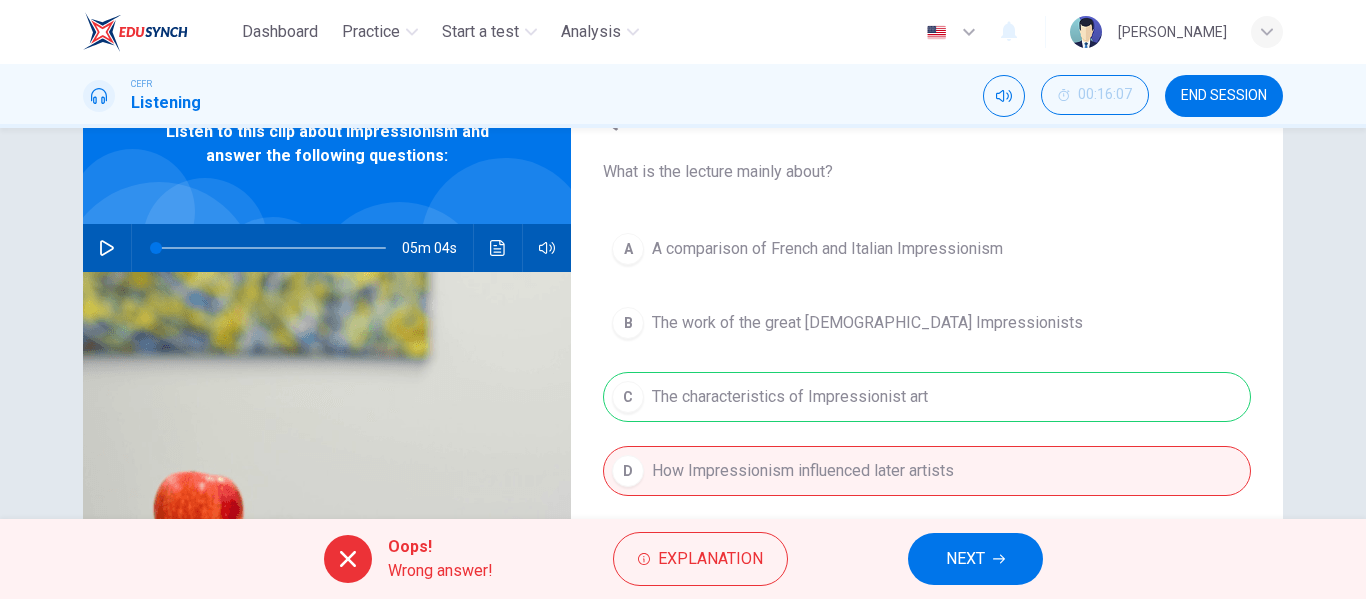 click on "NEXT" at bounding box center [965, 559] 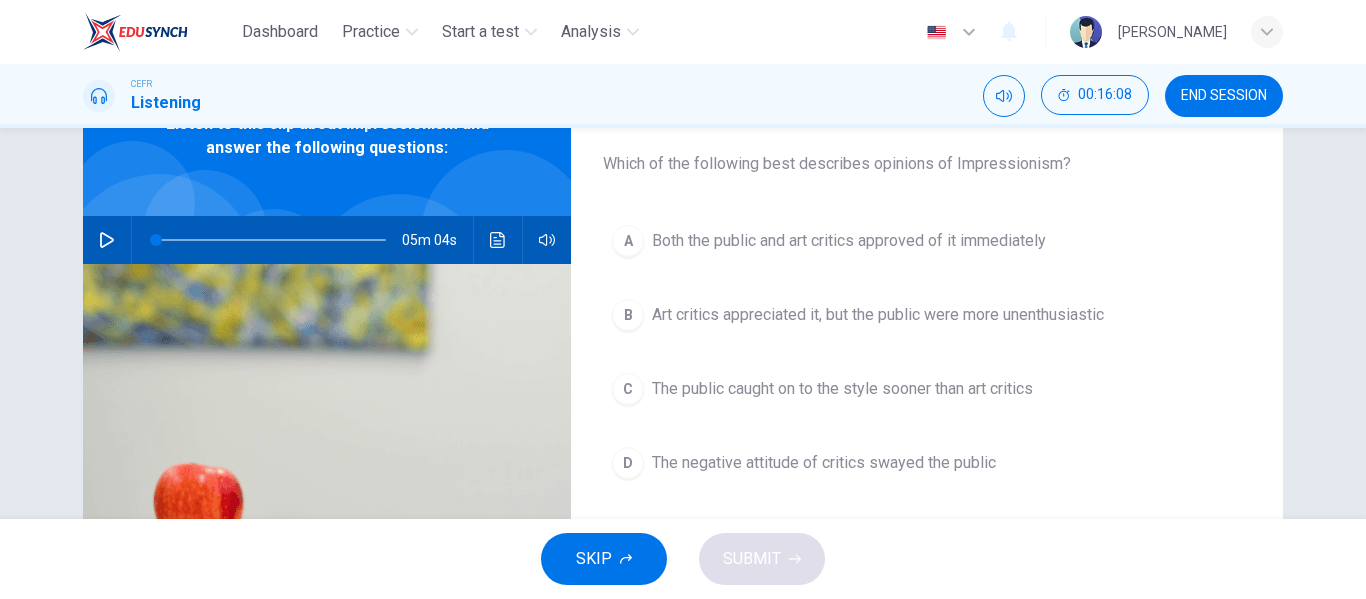 scroll, scrollTop: 122, scrollLeft: 0, axis: vertical 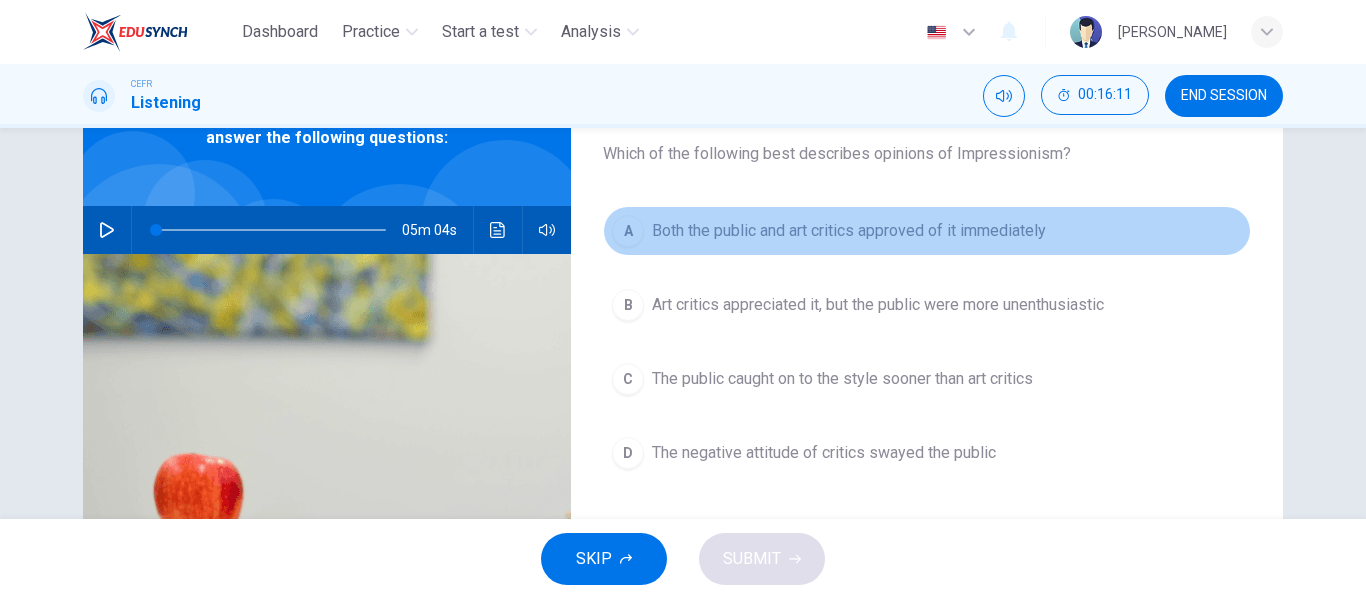 click on "A" at bounding box center (628, 231) 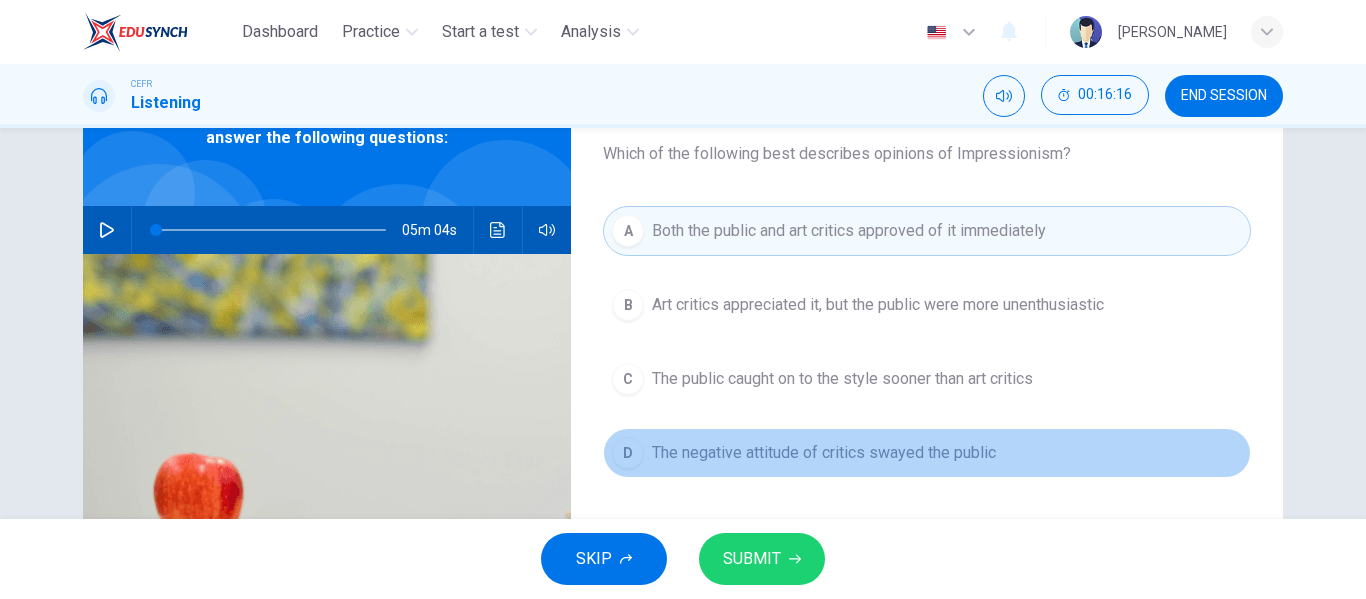 click on "D" at bounding box center (628, 453) 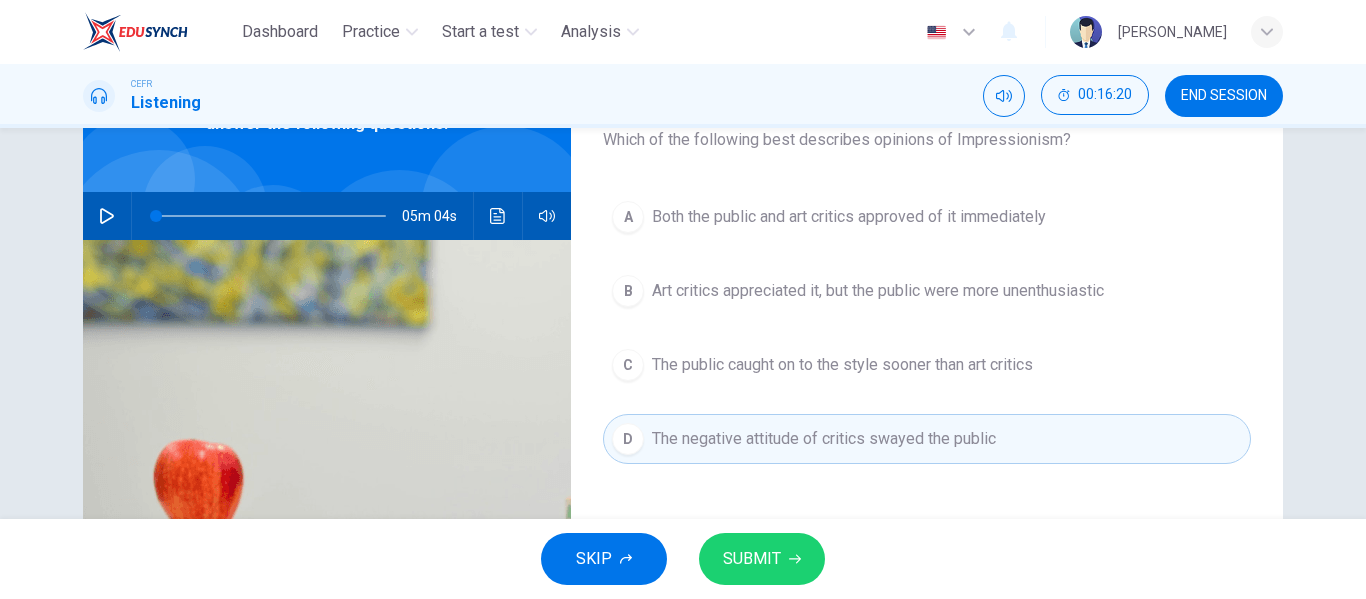 scroll, scrollTop: 135, scrollLeft: 0, axis: vertical 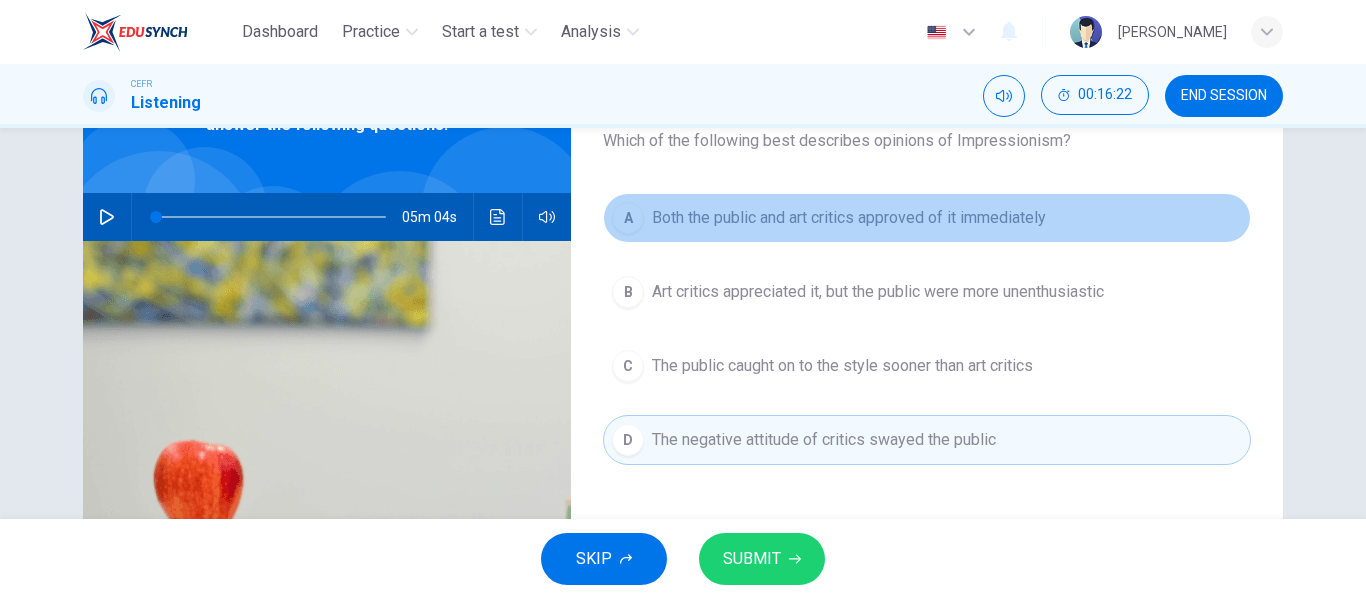 click on "A" at bounding box center [628, 218] 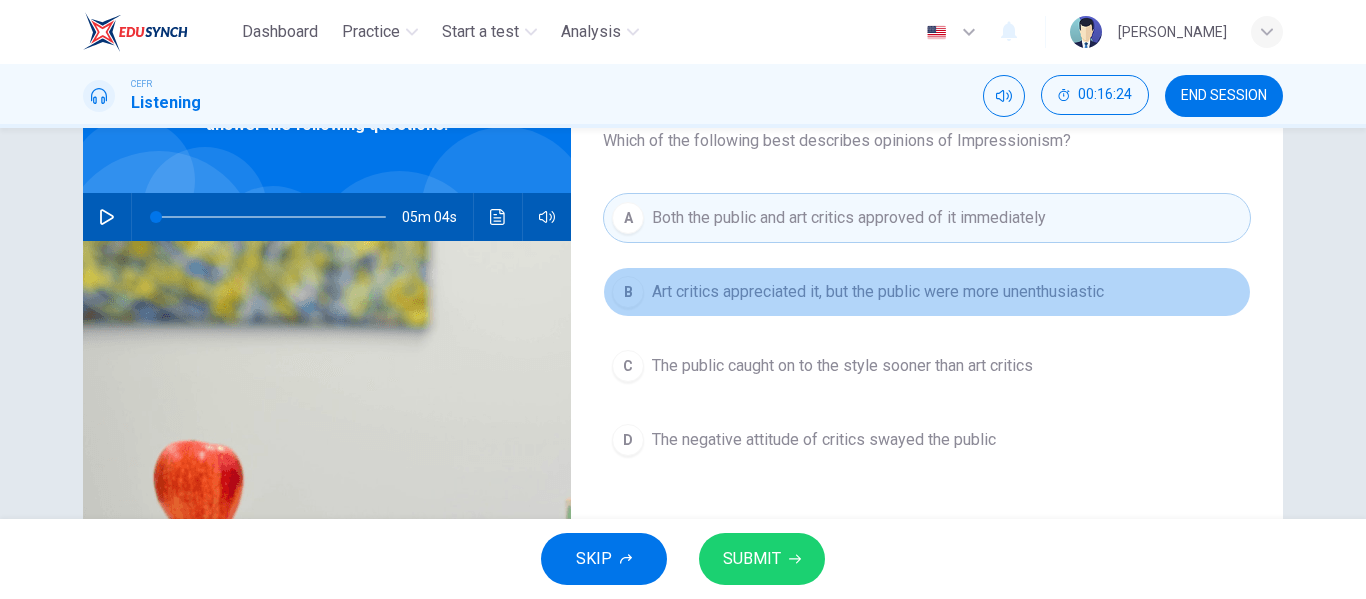 click on "B" at bounding box center (628, 292) 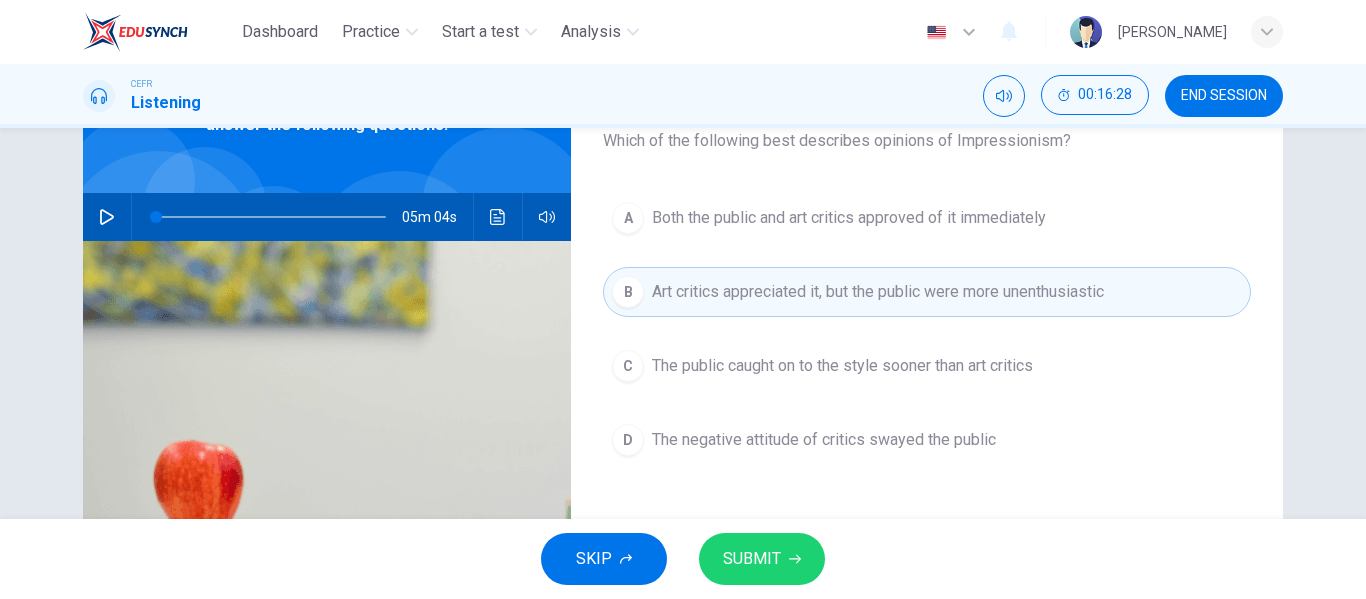 click on "C" at bounding box center [628, 366] 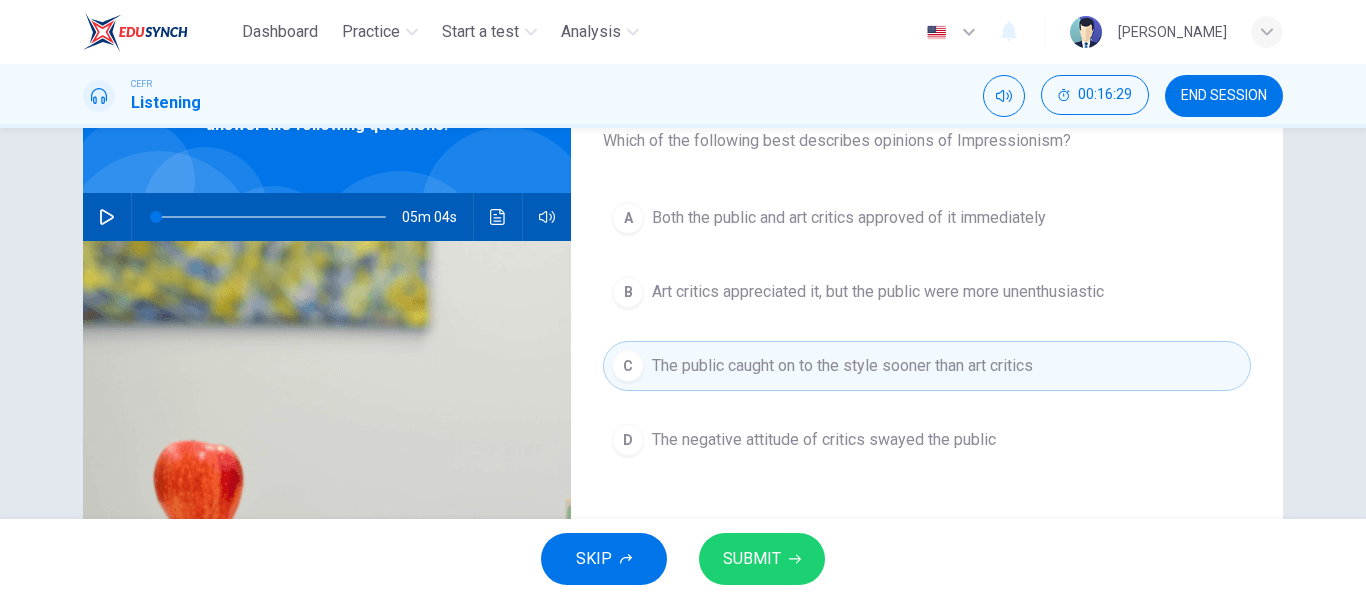 click on "SUBMIT" at bounding box center [762, 559] 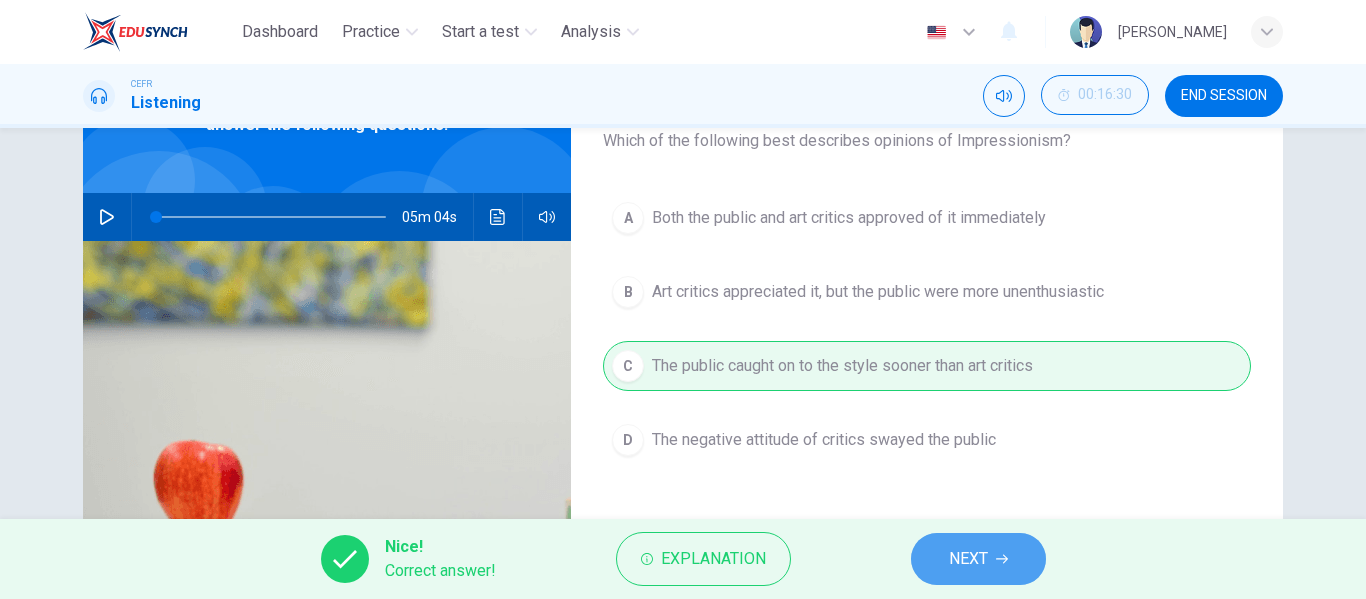 click on "NEXT" at bounding box center [968, 559] 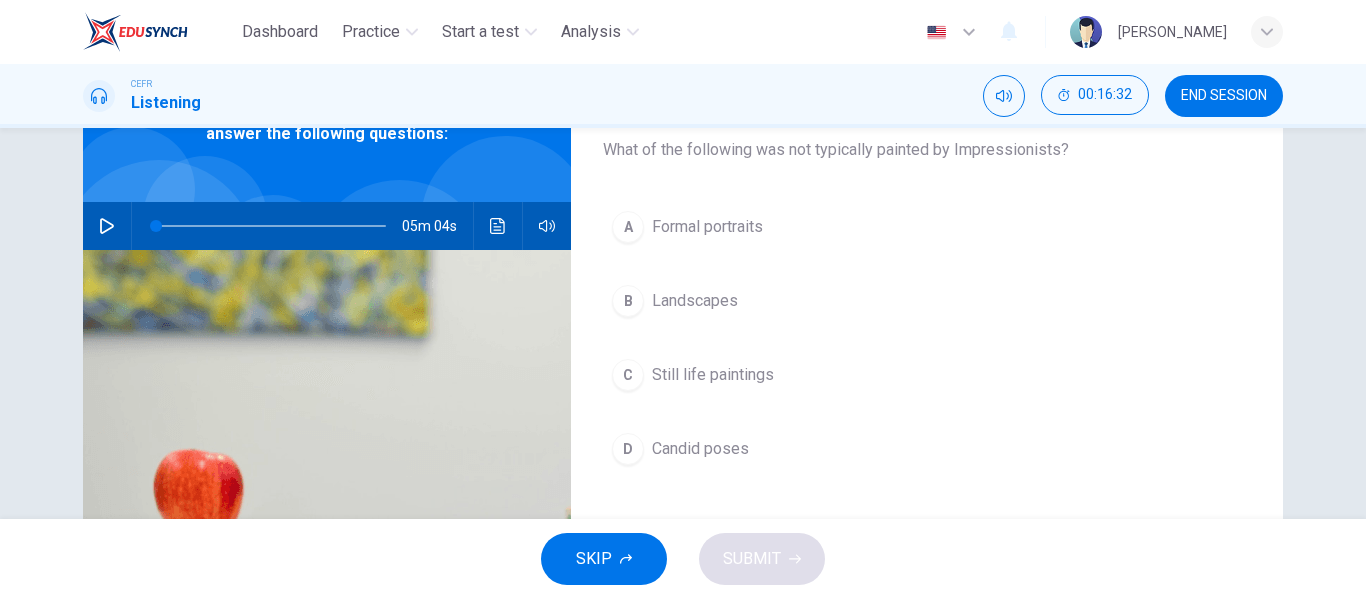 scroll, scrollTop: 127, scrollLeft: 0, axis: vertical 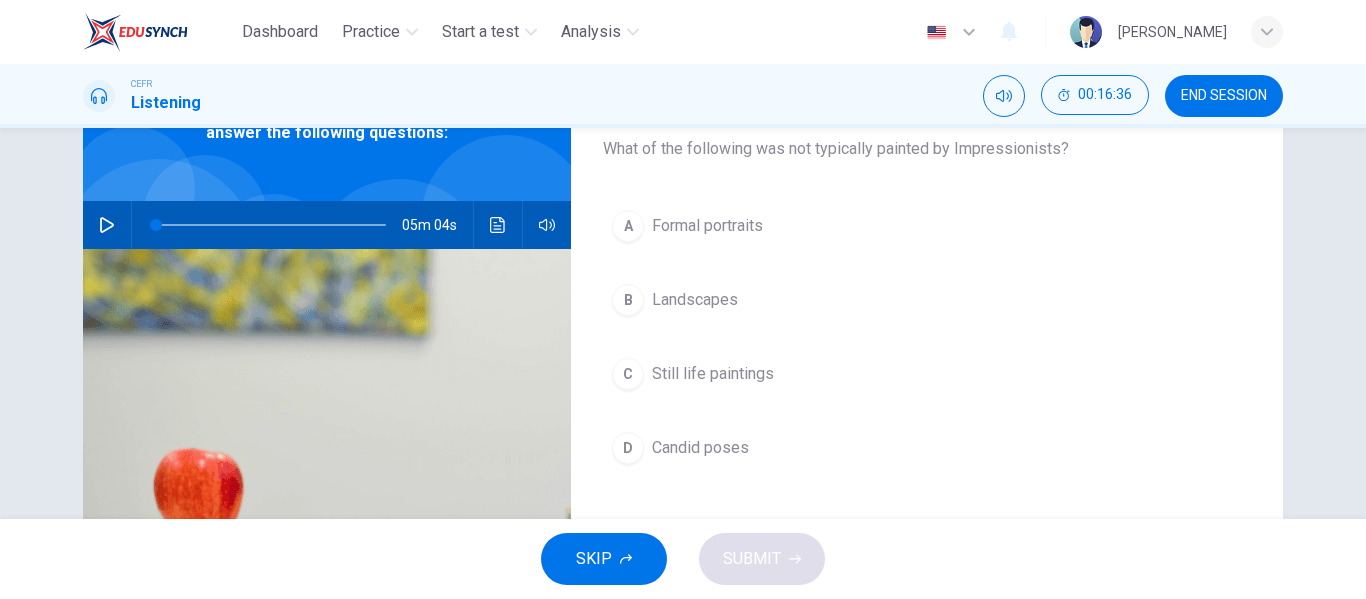 click on "C" at bounding box center [628, 374] 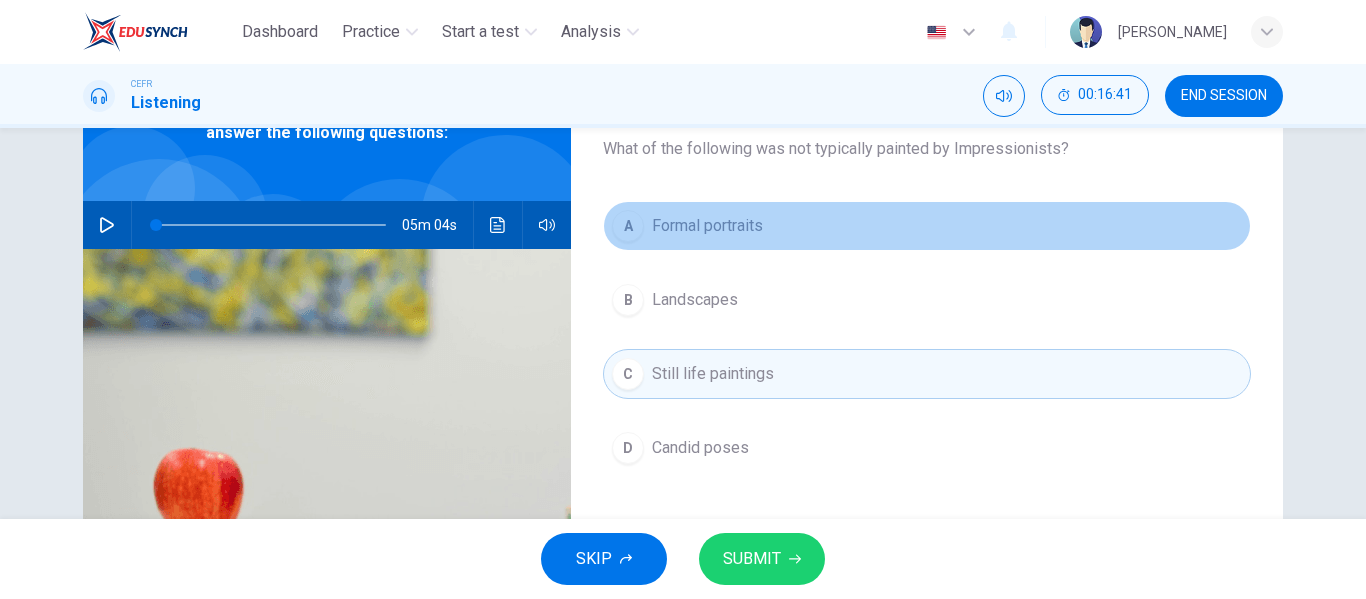 click on "A" at bounding box center [628, 226] 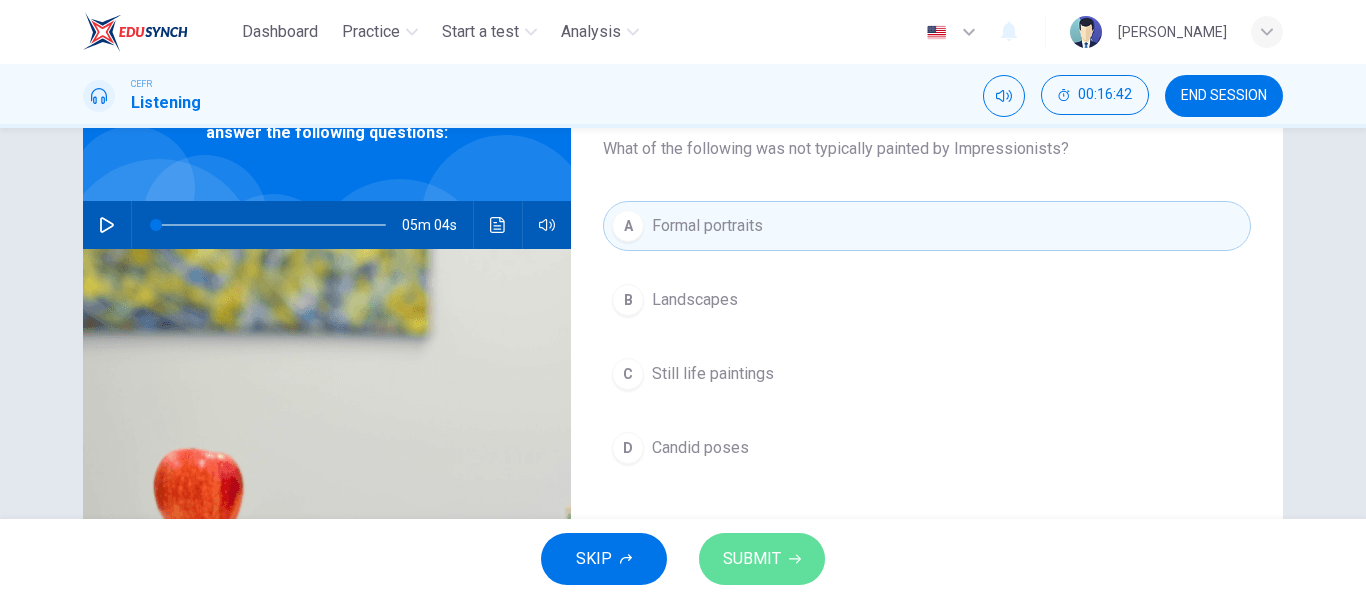 click on "SUBMIT" at bounding box center [752, 559] 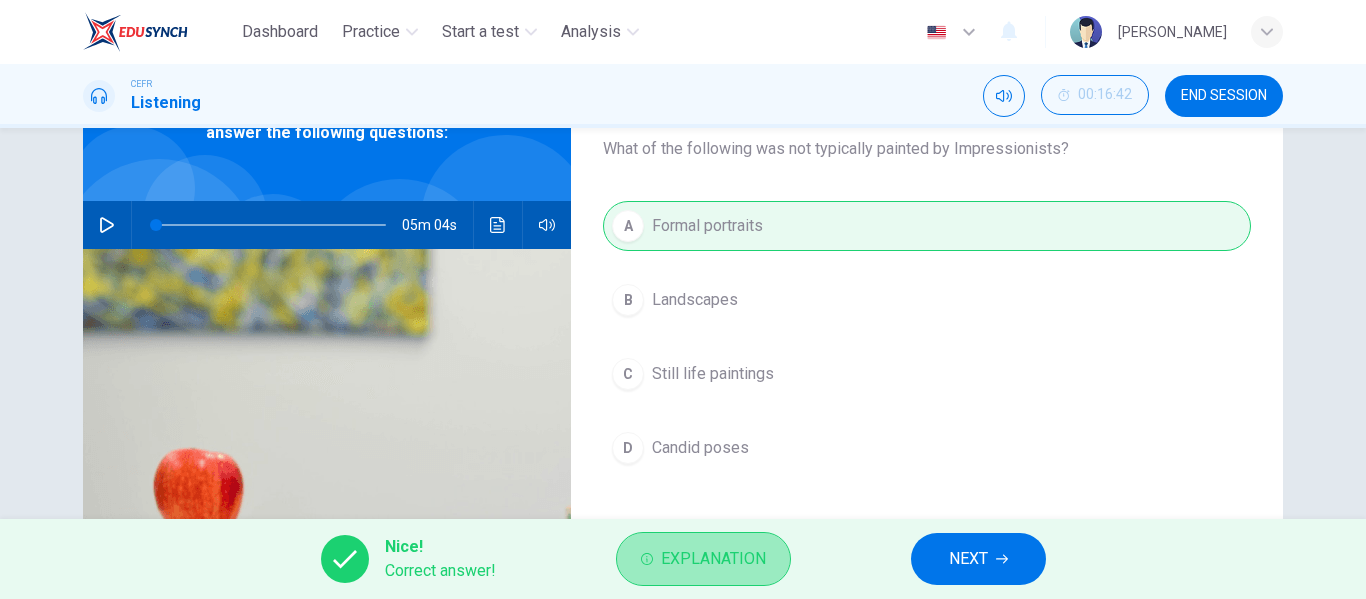 click on "Explanation" at bounding box center [713, 559] 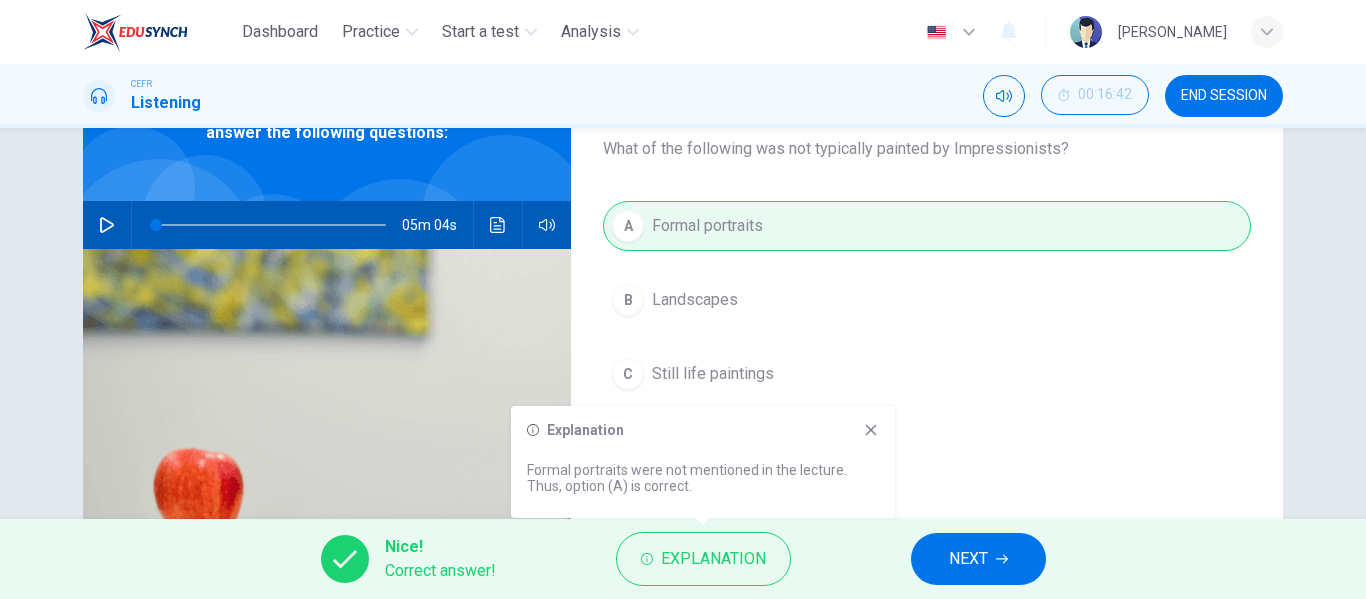 click 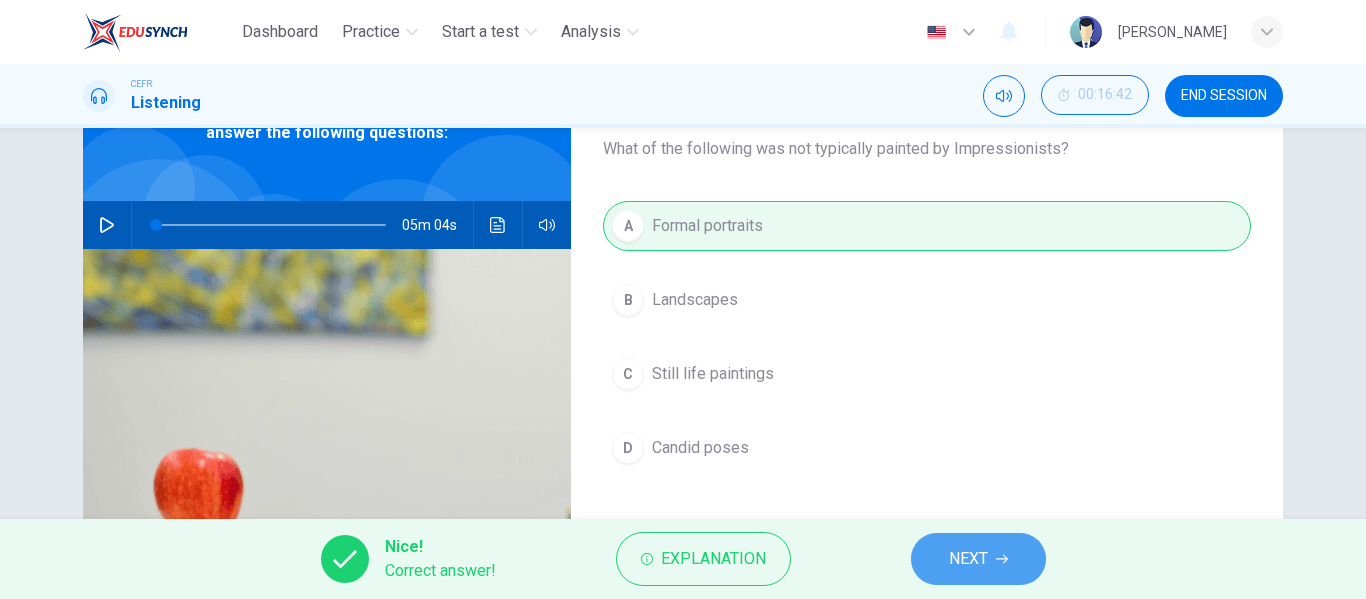click on "NEXT" at bounding box center (978, 559) 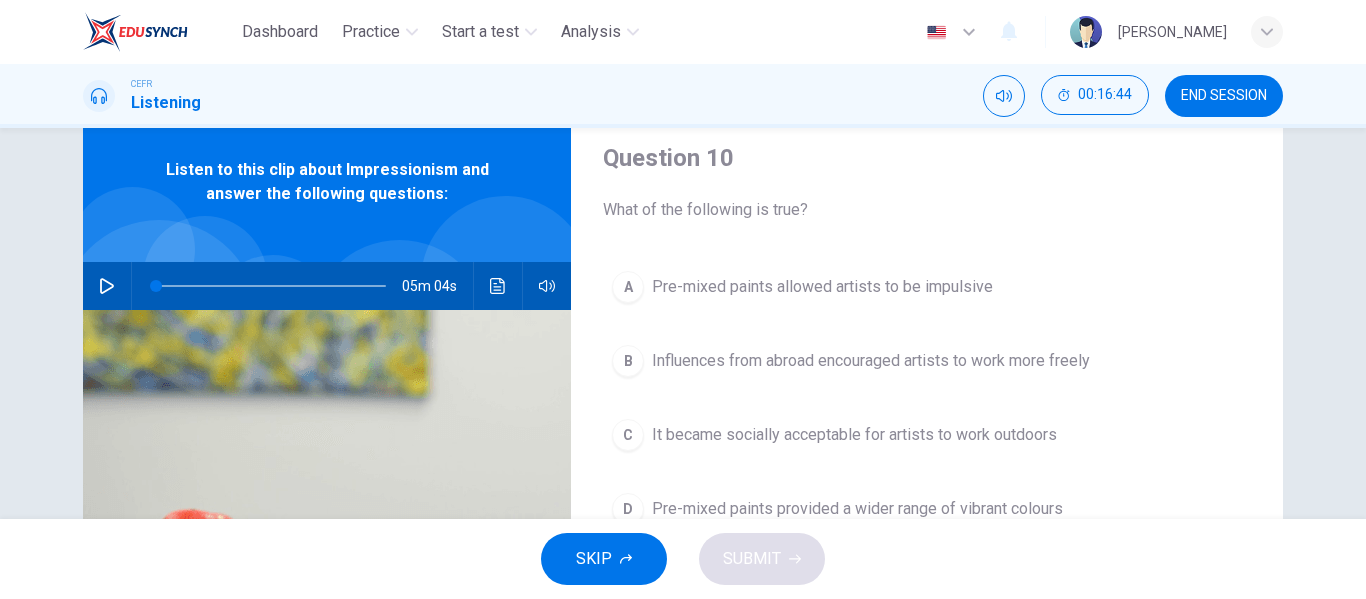 scroll, scrollTop: 135, scrollLeft: 0, axis: vertical 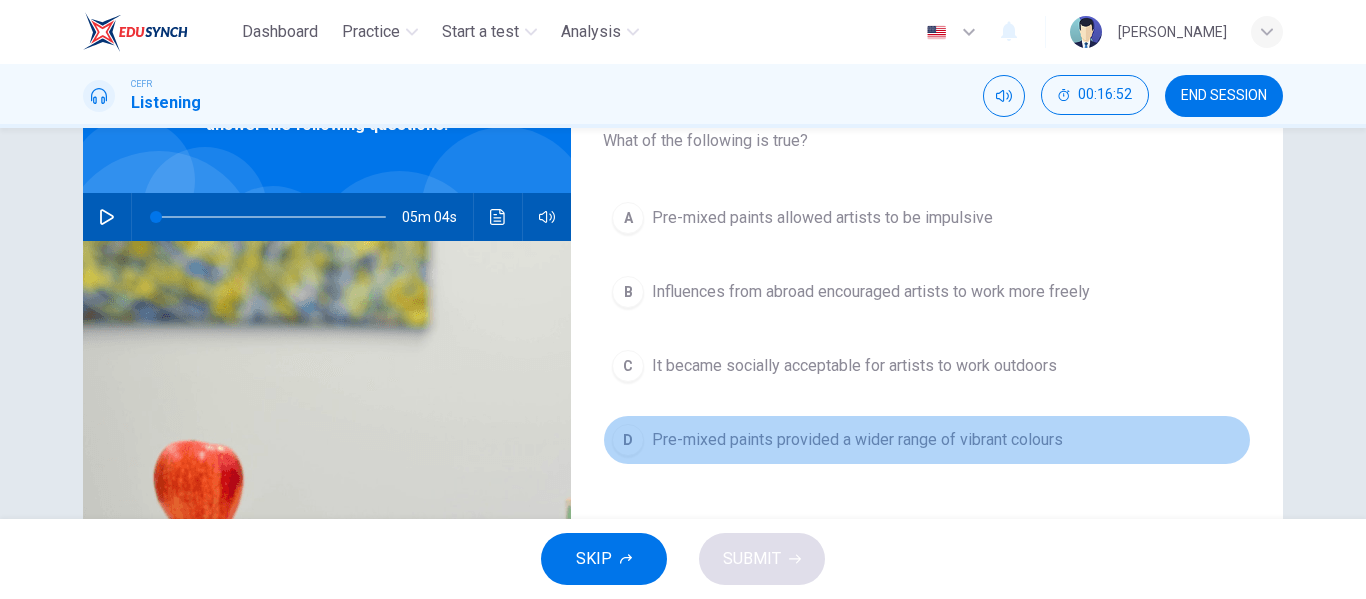 click on "D" at bounding box center [628, 440] 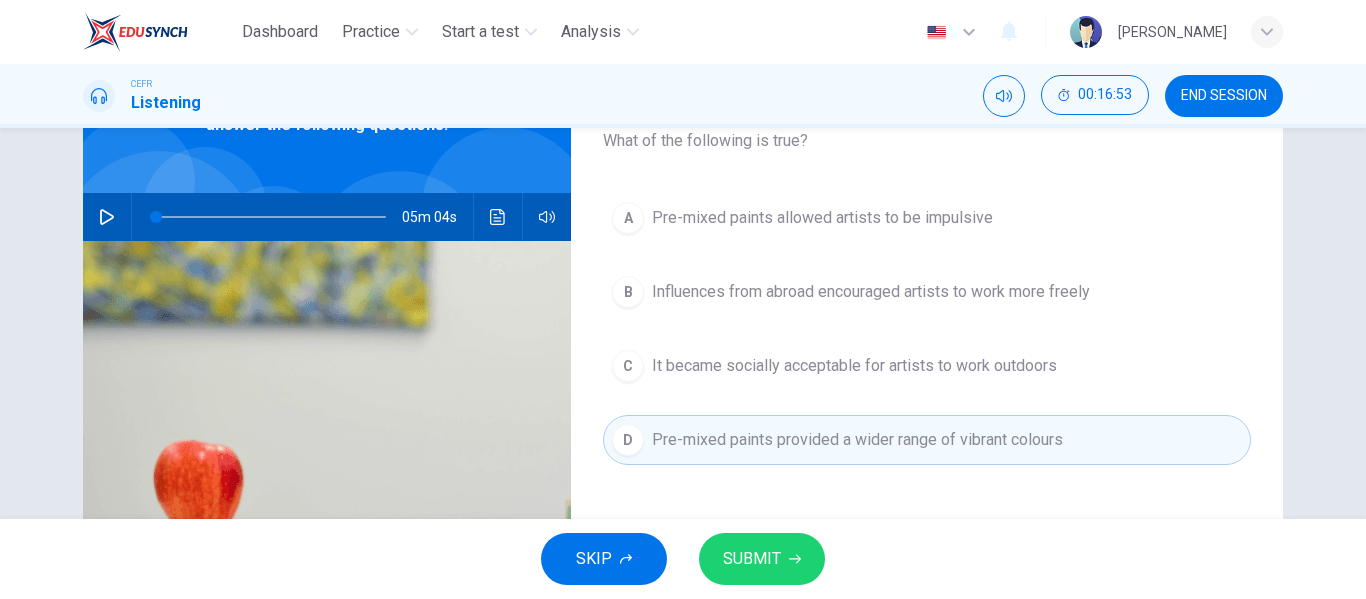 click on "SUBMIT" at bounding box center [752, 559] 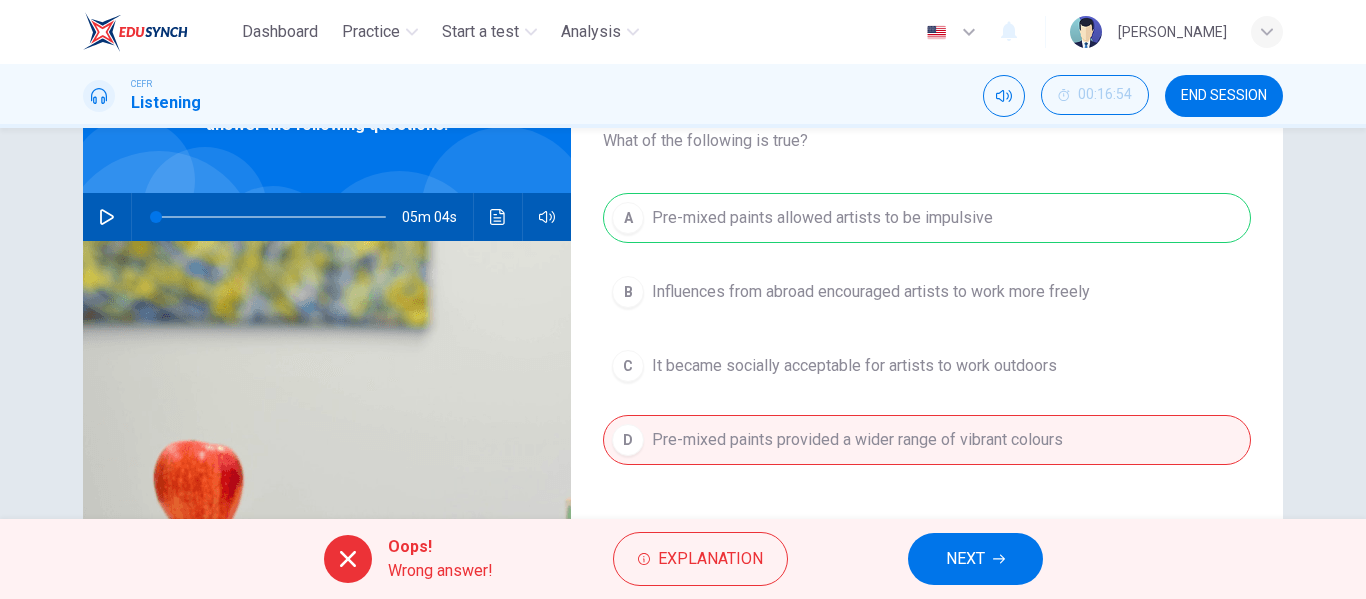 click on "Explanation" at bounding box center (710, 559) 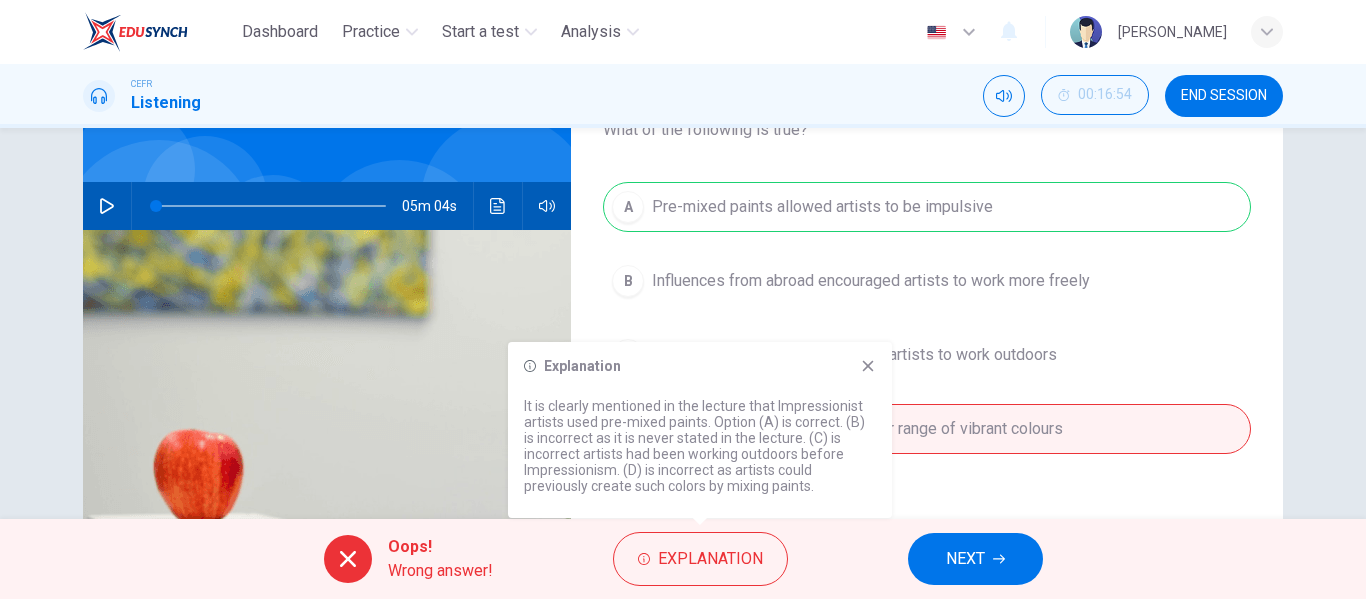 scroll, scrollTop: 147, scrollLeft: 0, axis: vertical 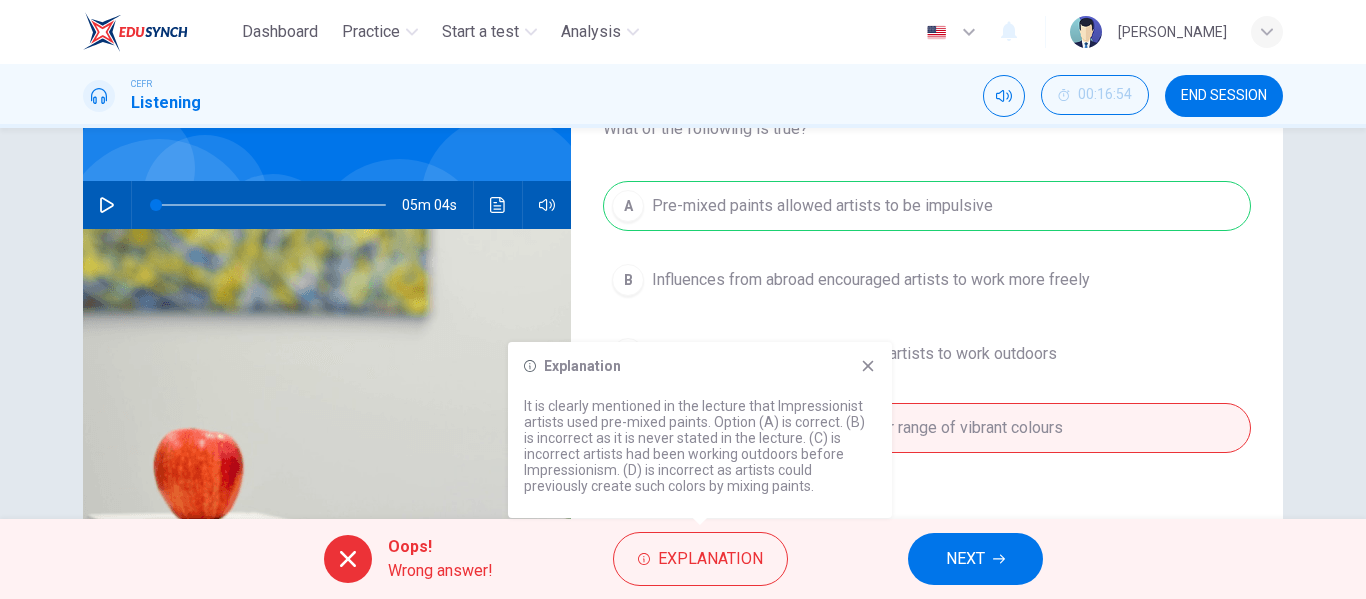 click on "Explanation It is clearly mentioned in the lecture that Impressionist artists used pre-mixed paints. Option (A) is correct. (B) is incorrect as it is never stated in the lecture. (C) is incorrect artists had been working outdoors before Impressionism. (D) is incorrect as artists could previously create such colors by mixing paints." at bounding box center [700, 430] 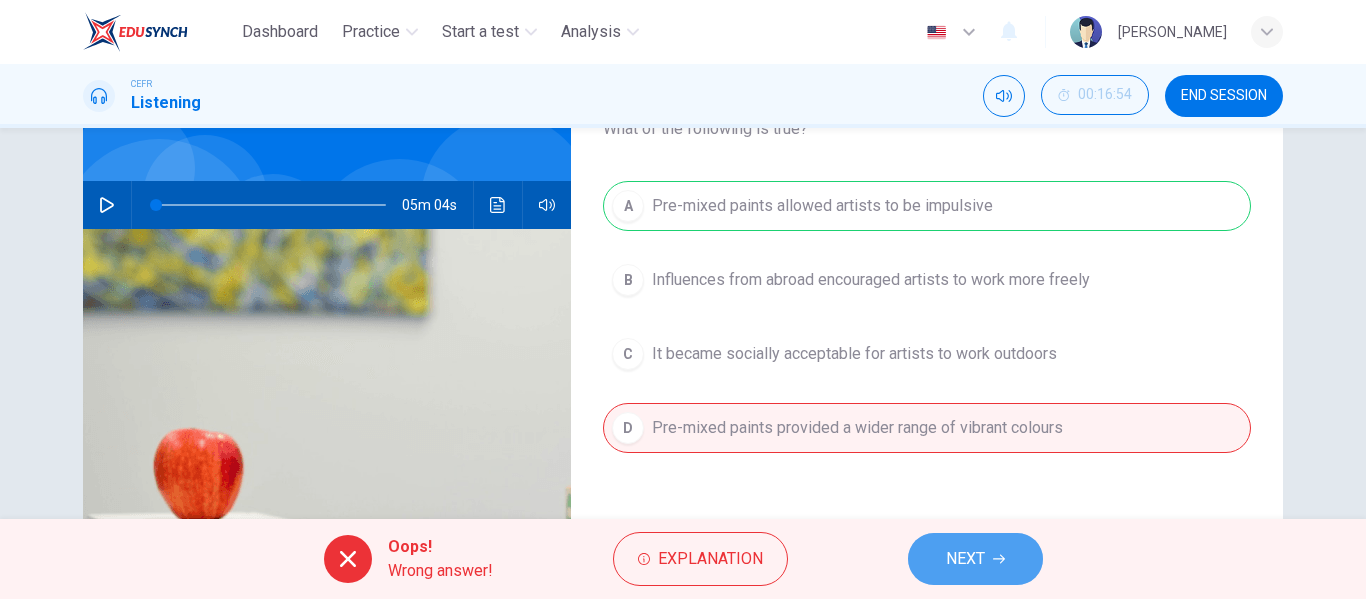 click on "NEXT" at bounding box center (975, 559) 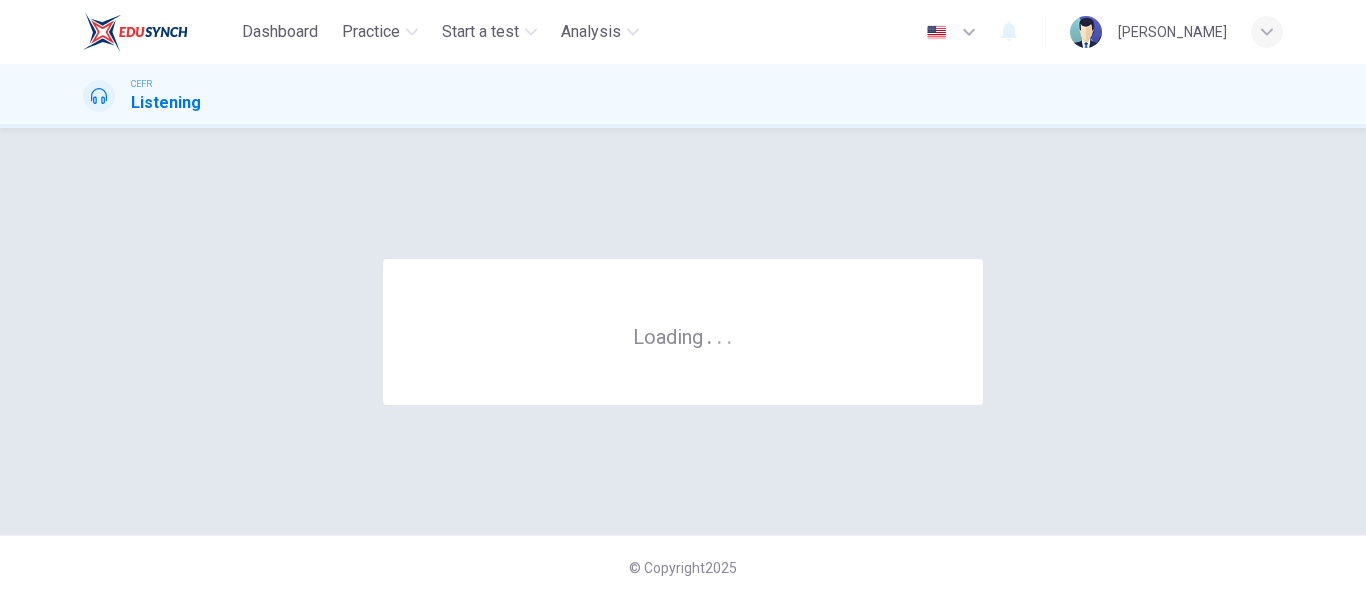 scroll, scrollTop: 0, scrollLeft: 0, axis: both 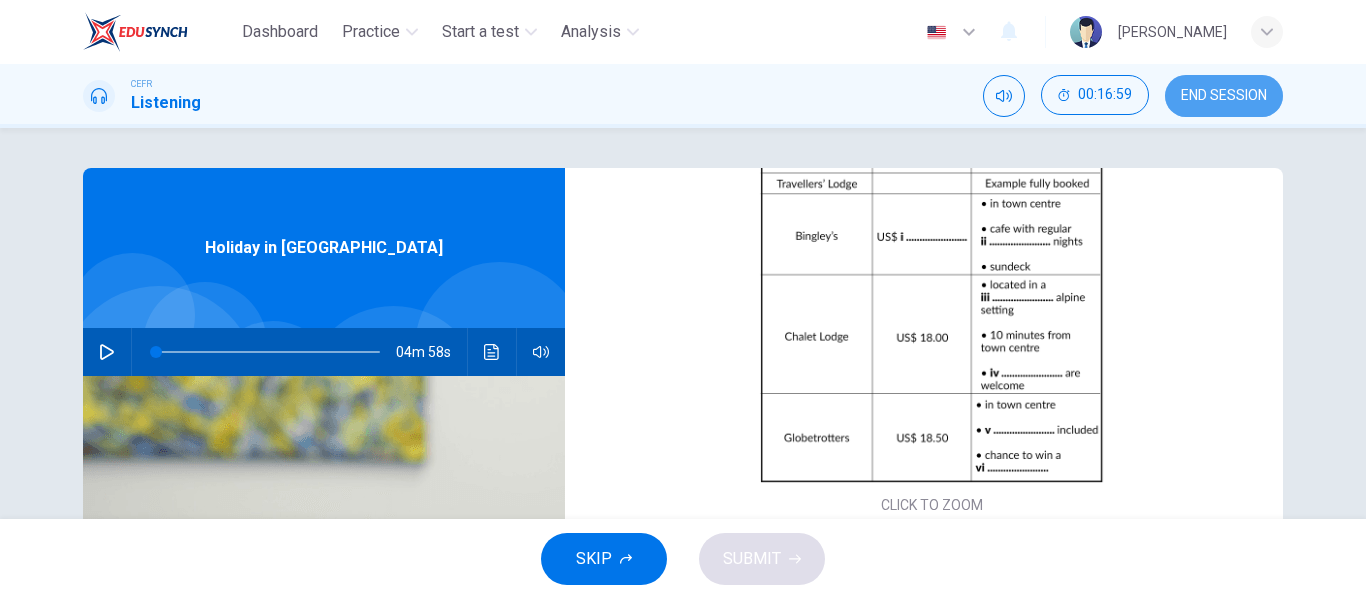 click on "END SESSION" at bounding box center [1224, 96] 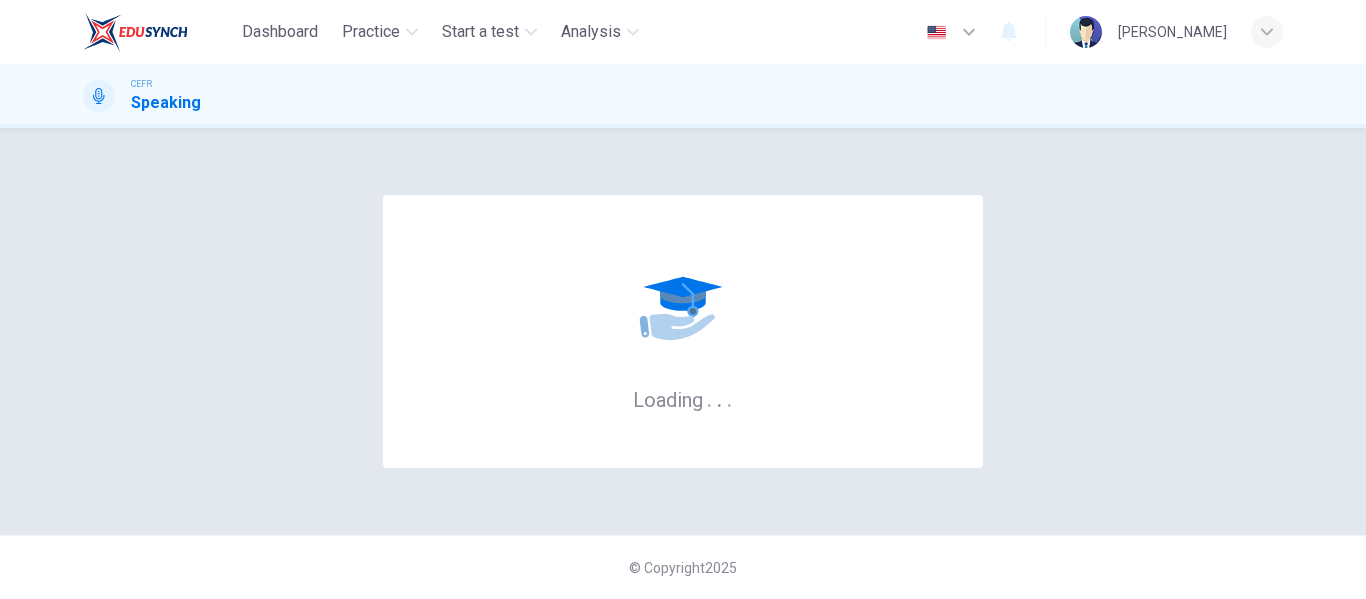 scroll, scrollTop: 0, scrollLeft: 0, axis: both 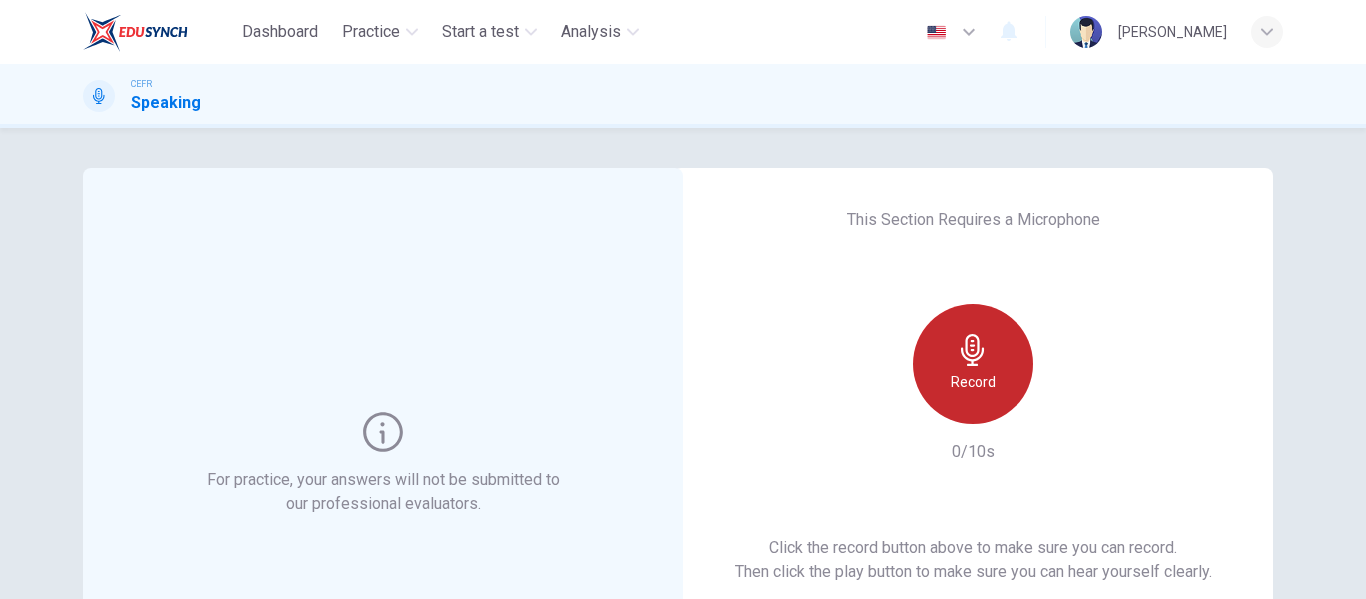 click on "Record" at bounding box center [973, 364] 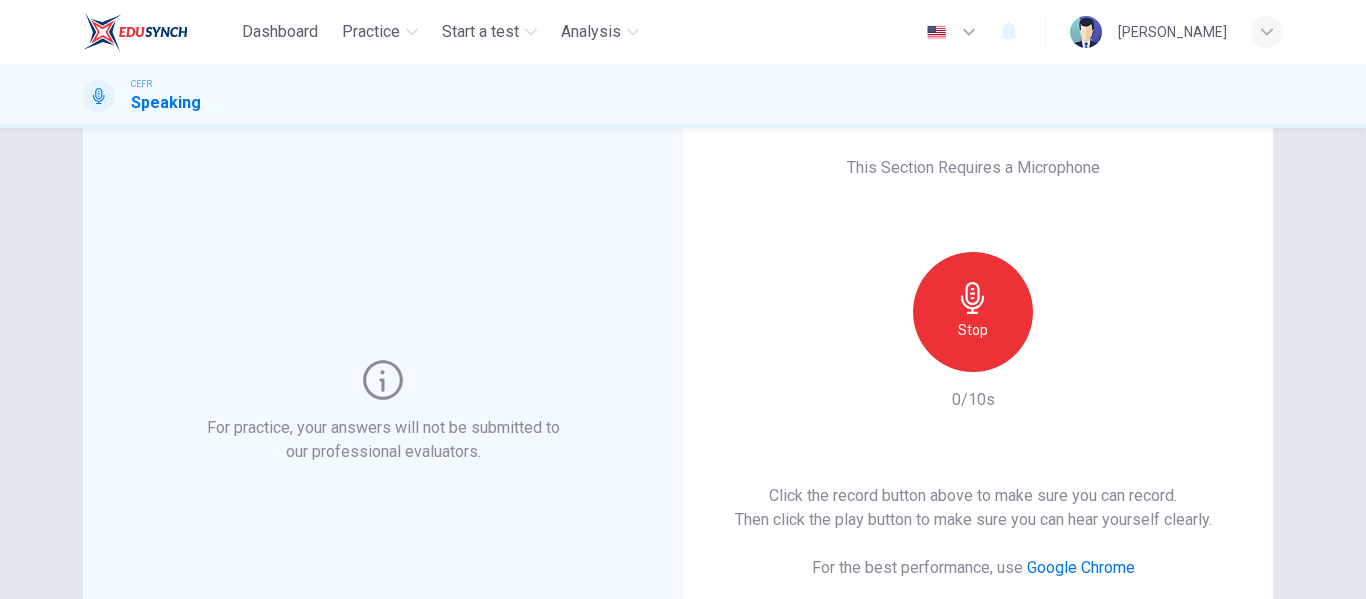 scroll, scrollTop: 184, scrollLeft: 0, axis: vertical 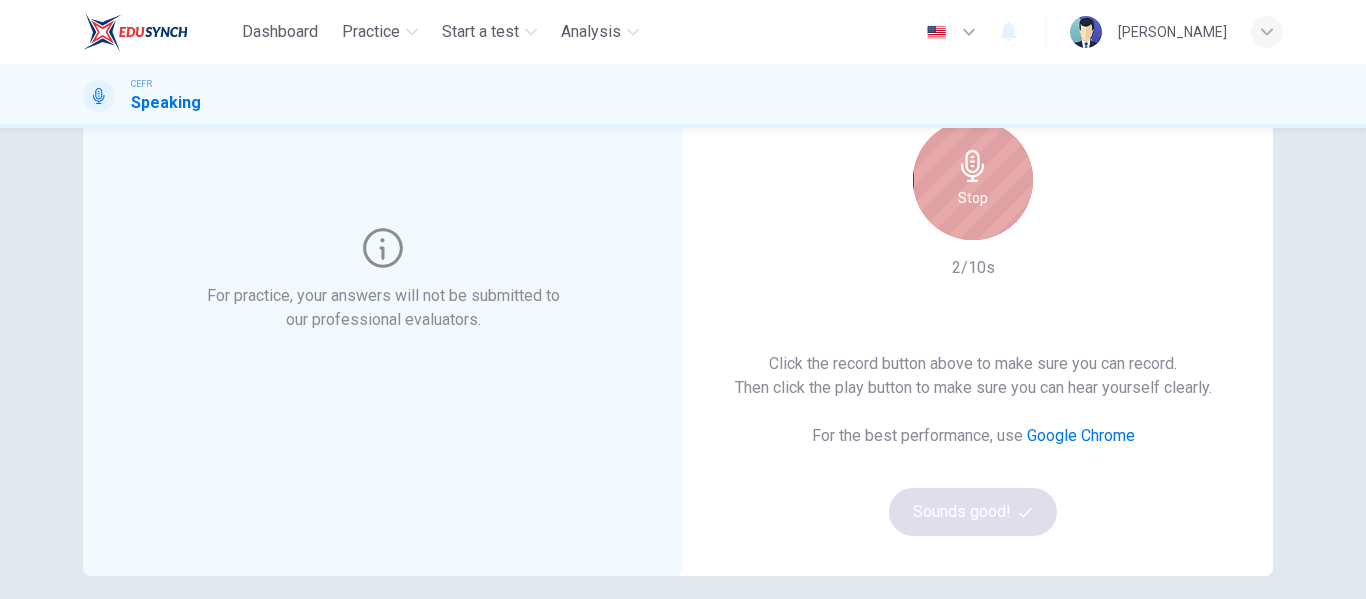 click on "Stop" at bounding box center [973, 198] 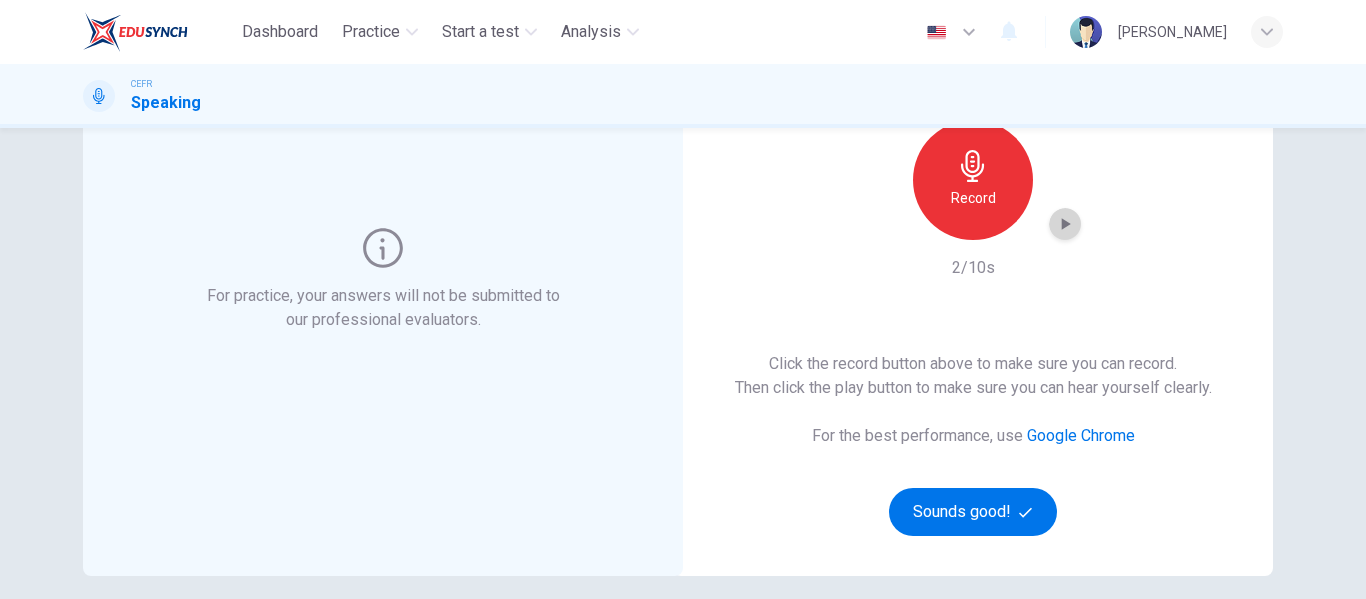 click 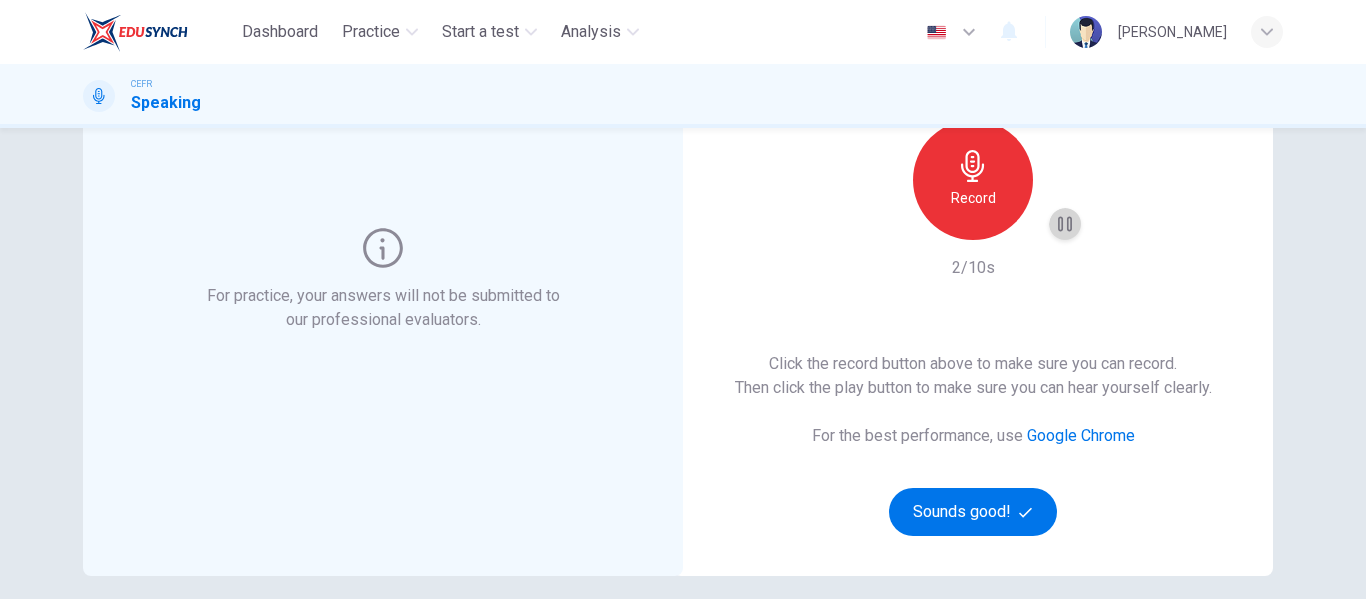 click 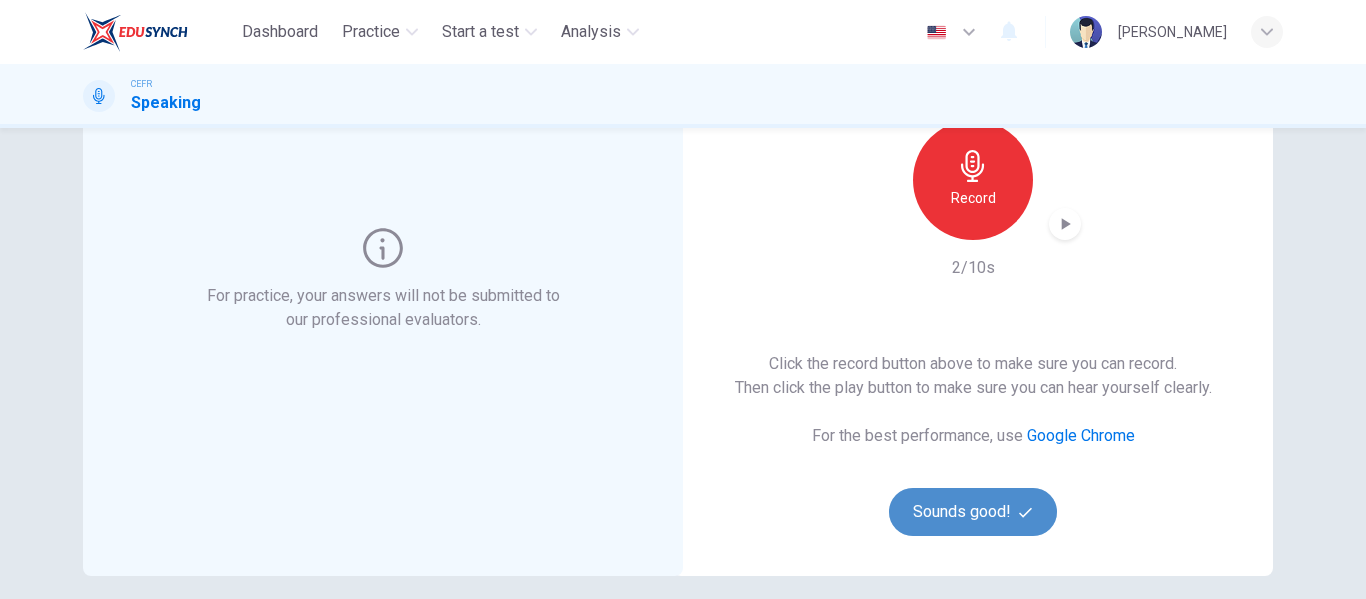 click on "Sounds good!" at bounding box center [973, 512] 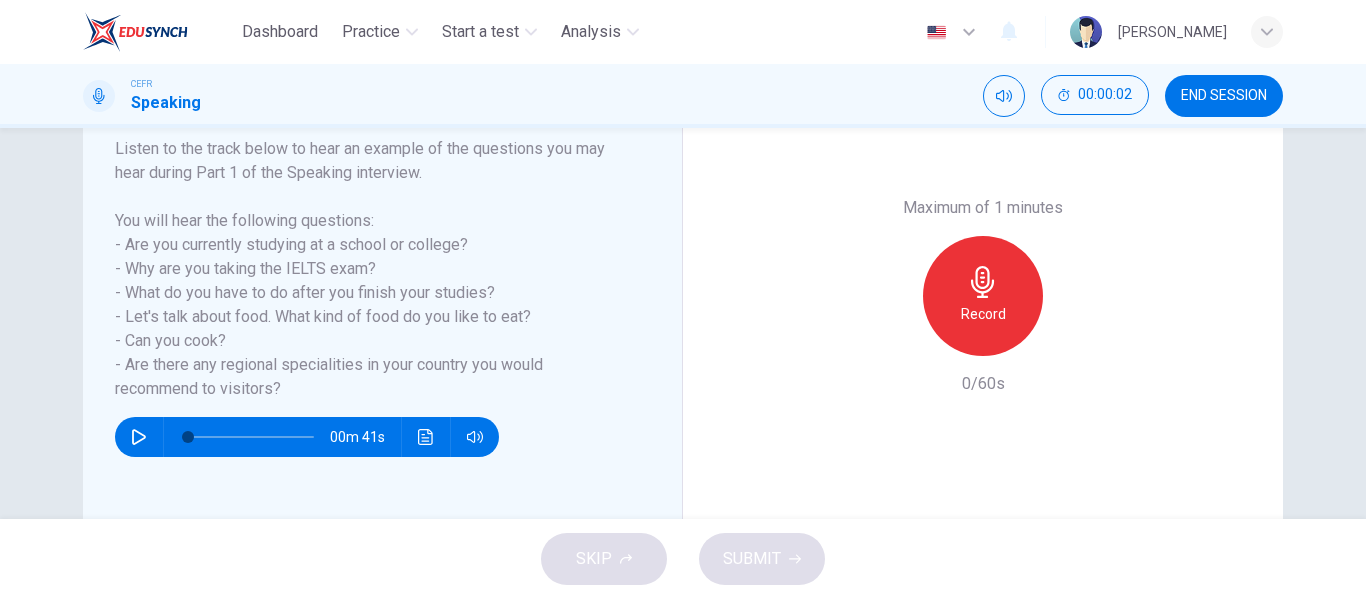 scroll, scrollTop: 339, scrollLeft: 0, axis: vertical 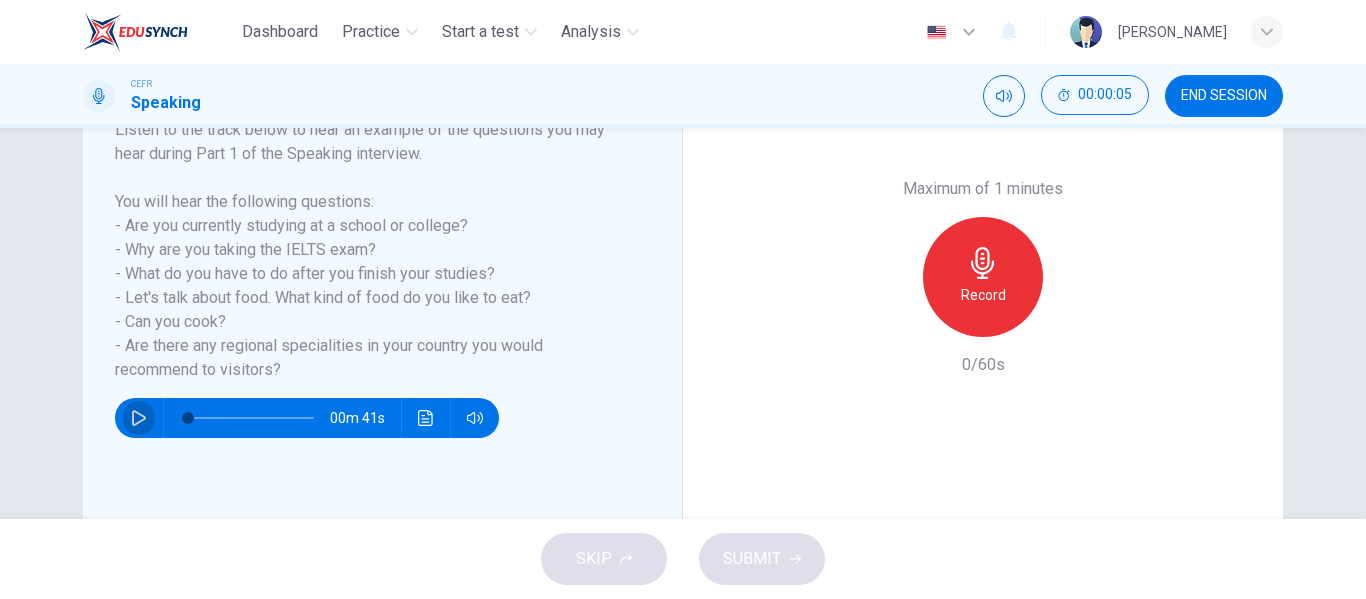 click at bounding box center (139, 418) 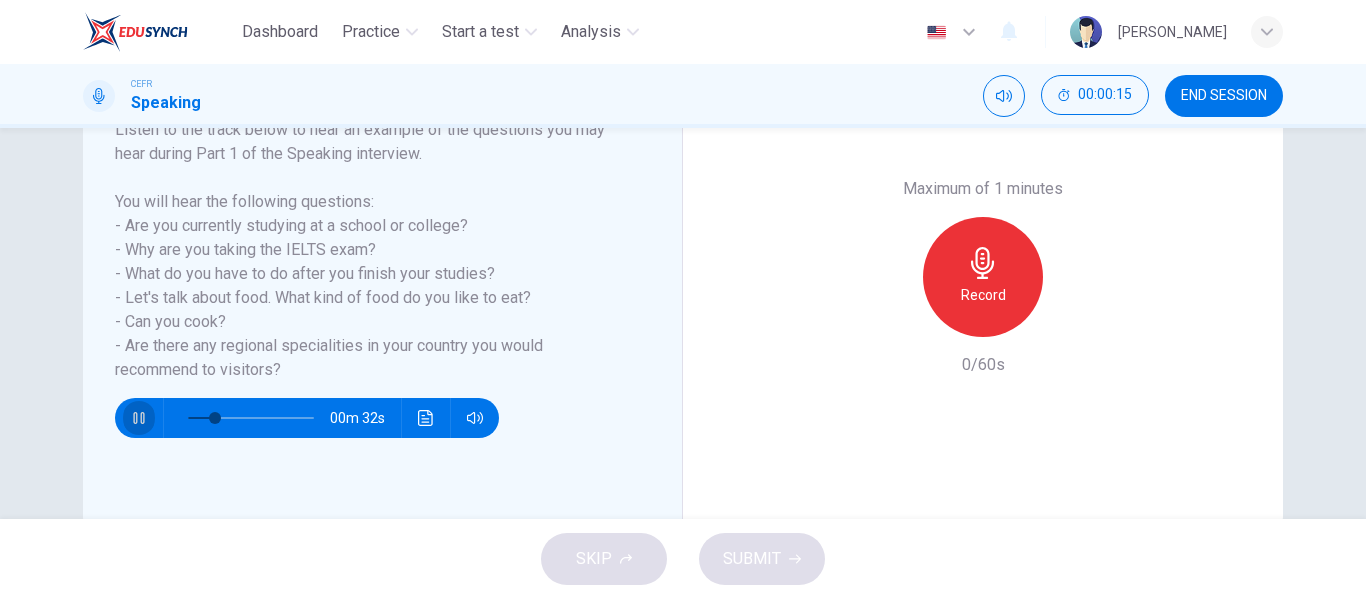 click at bounding box center [139, 418] 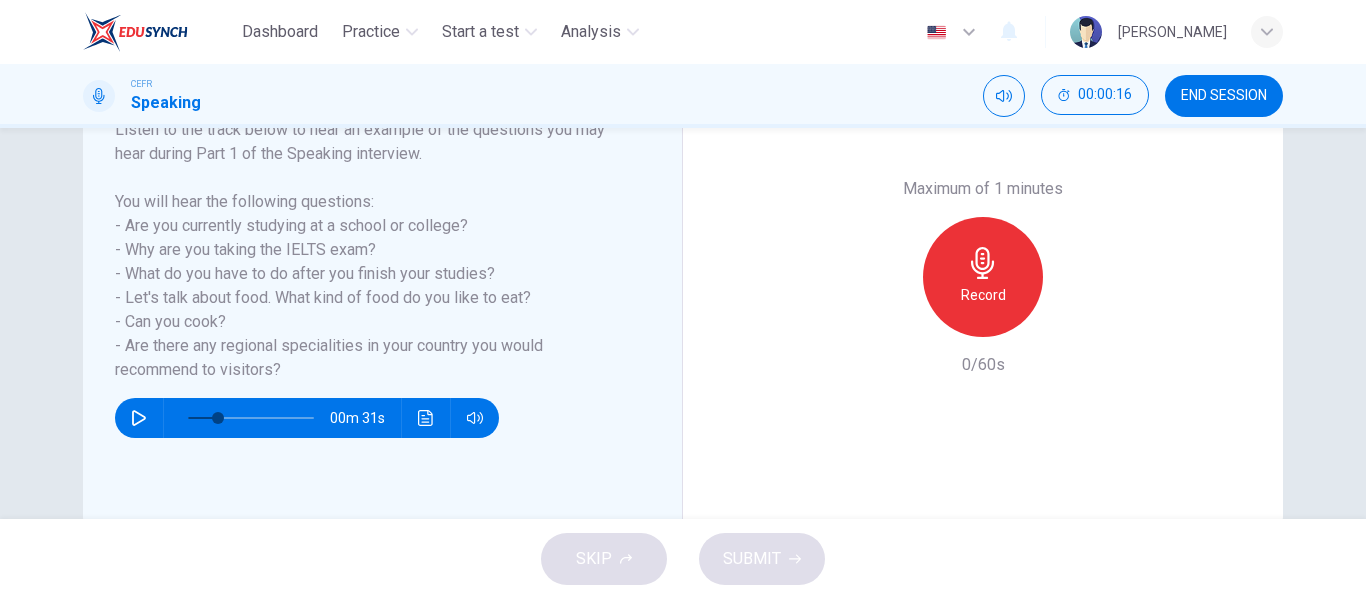 type on "24" 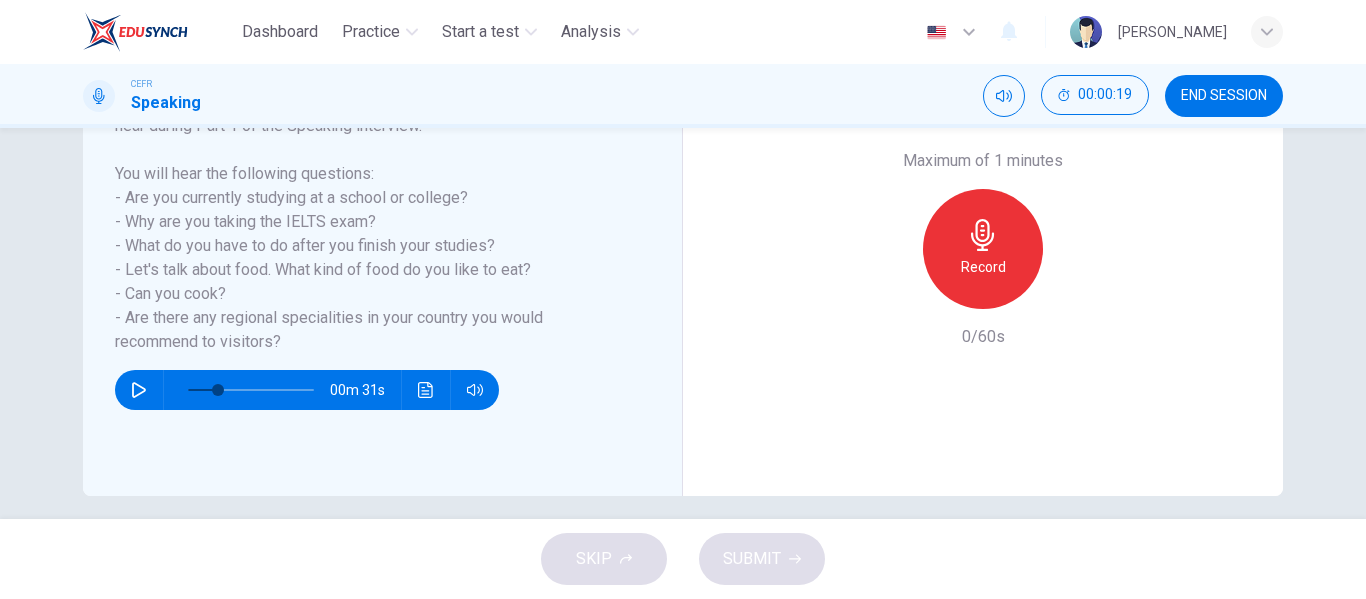 scroll, scrollTop: 368, scrollLeft: 0, axis: vertical 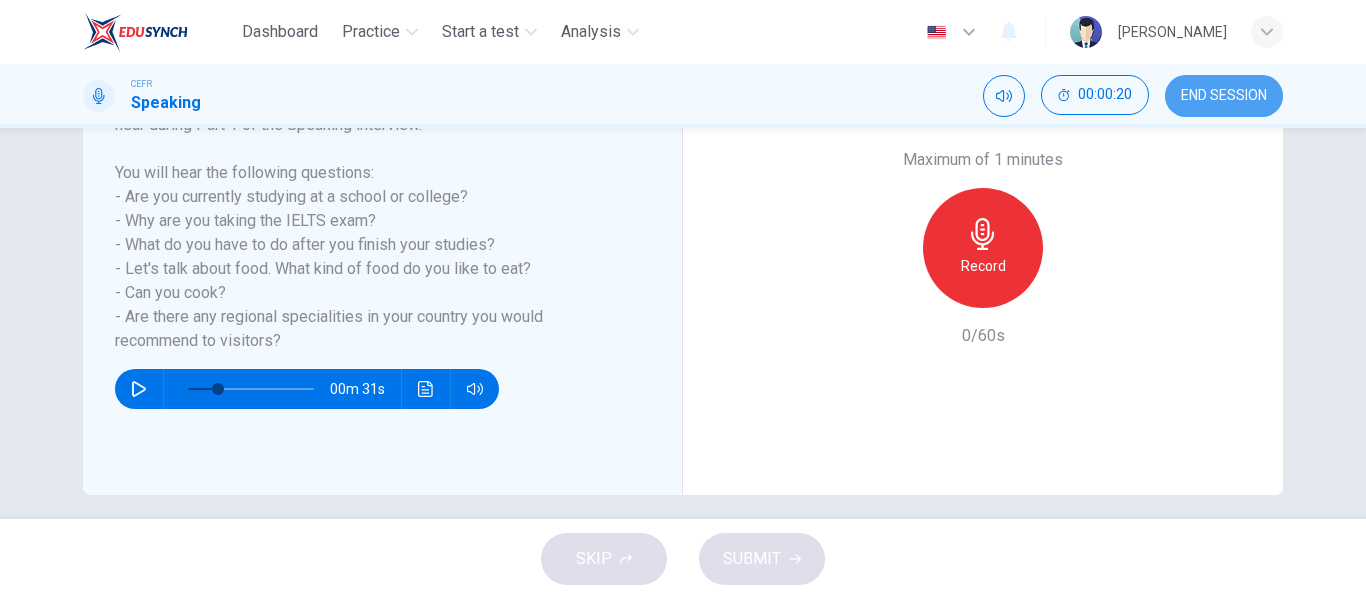 click on "END SESSION" at bounding box center (1224, 96) 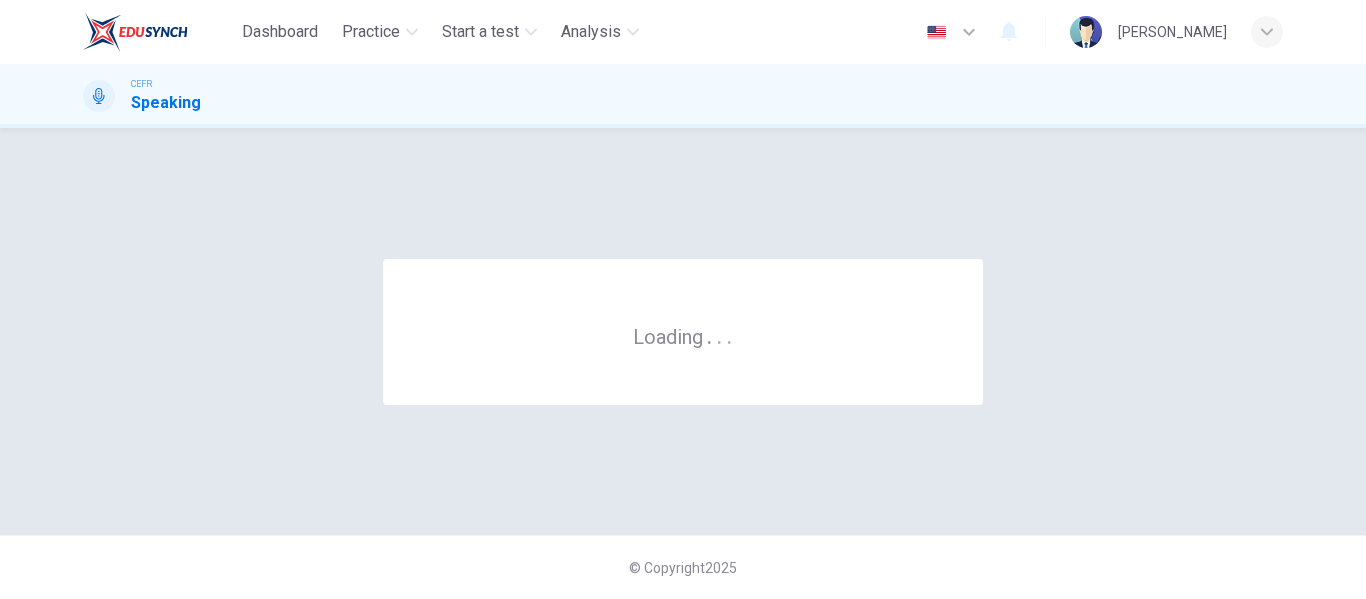 scroll, scrollTop: 0, scrollLeft: 0, axis: both 